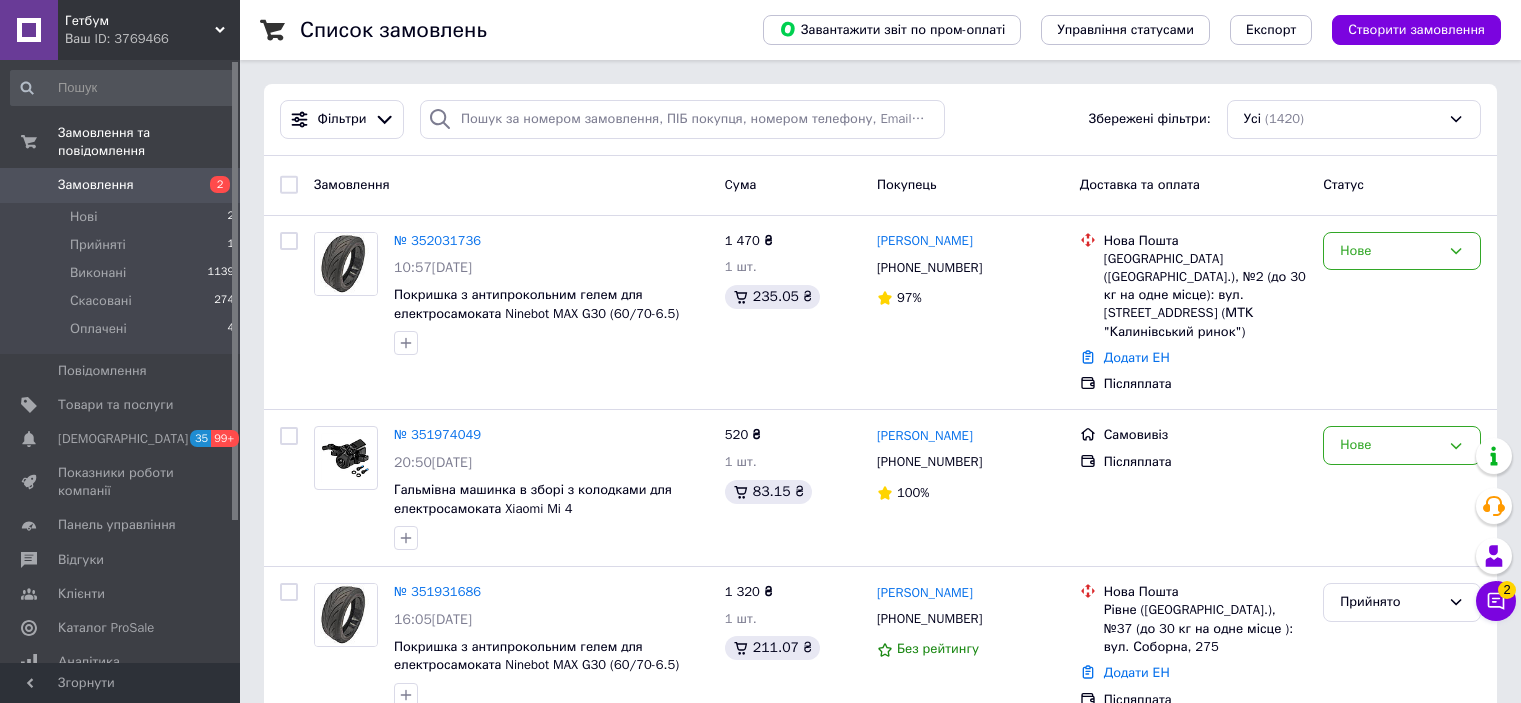 scroll, scrollTop: 0, scrollLeft: 0, axis: both 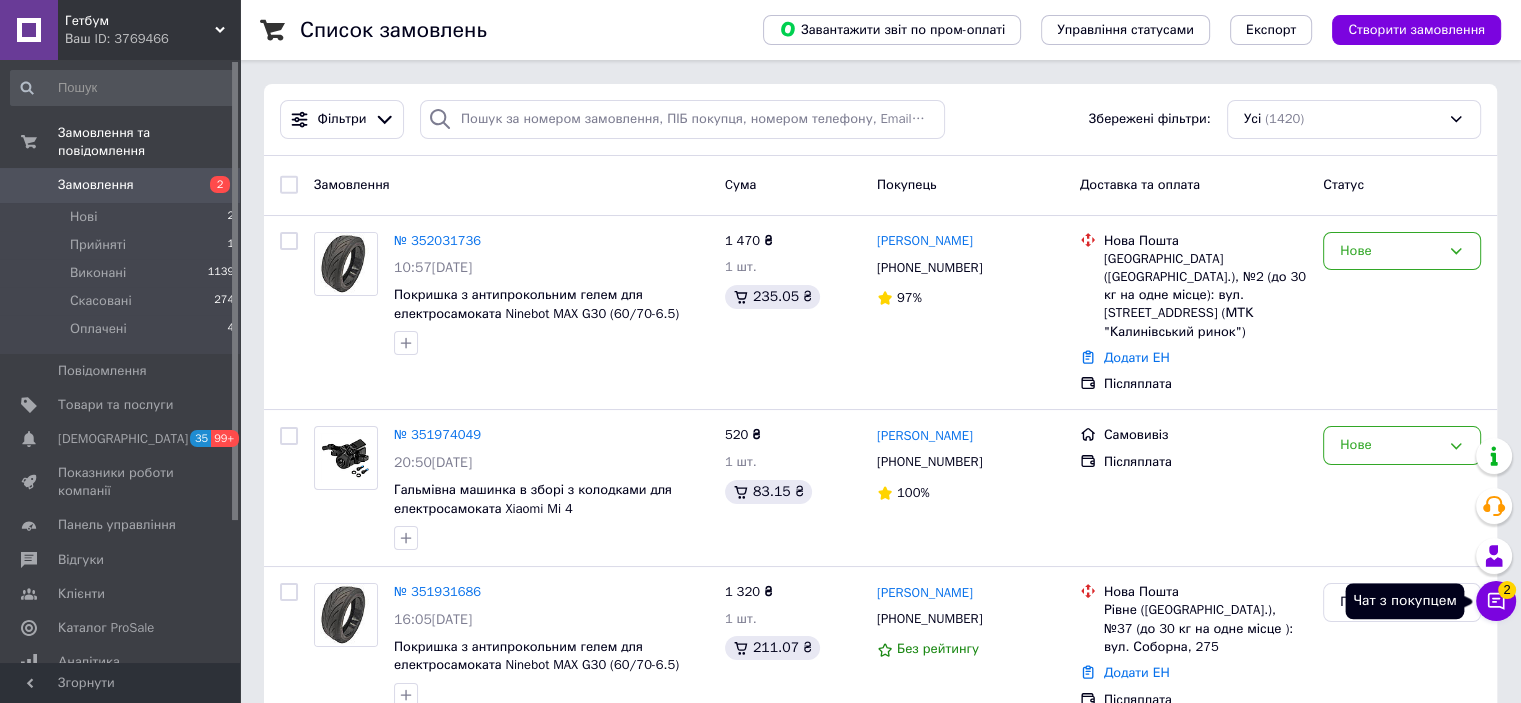 click 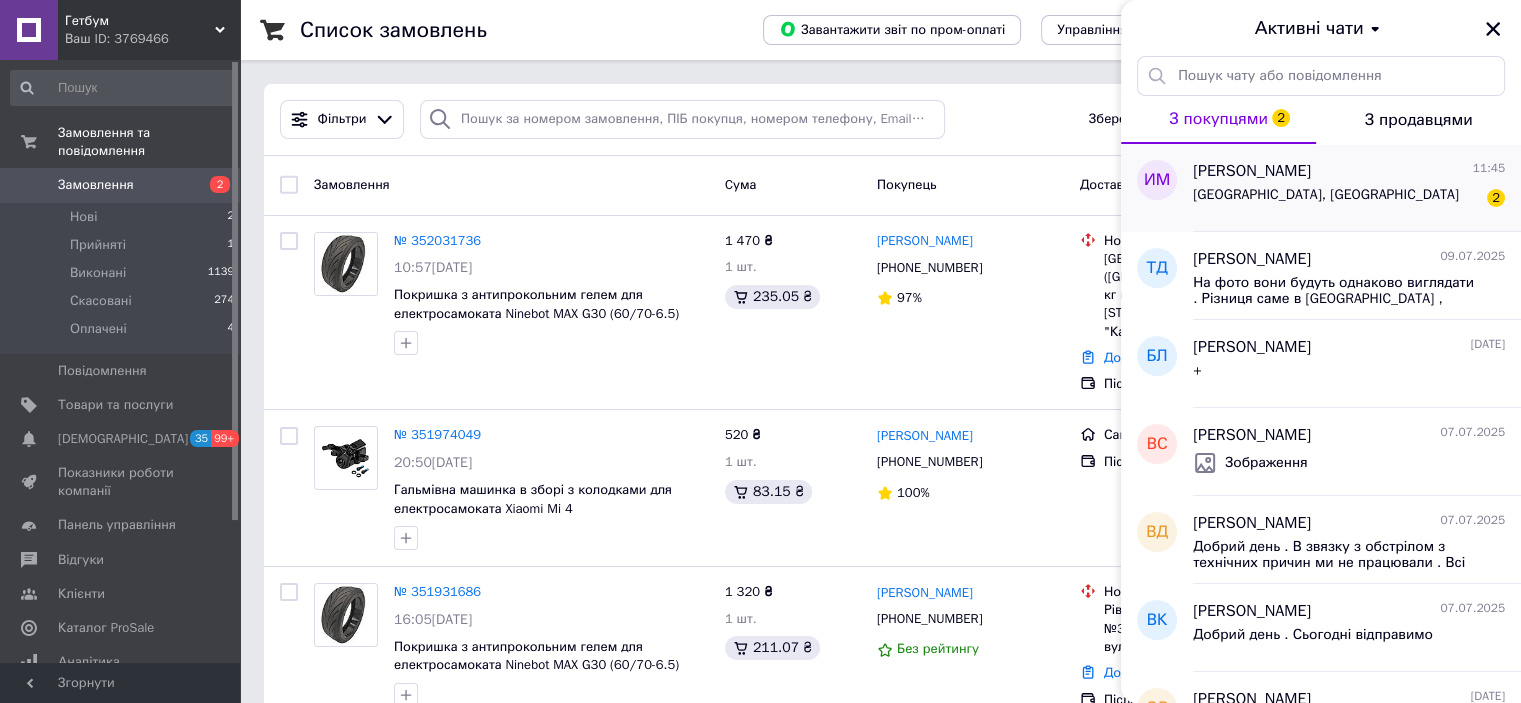 click on "Нової пошти, Київ 2" at bounding box center (1349, 199) 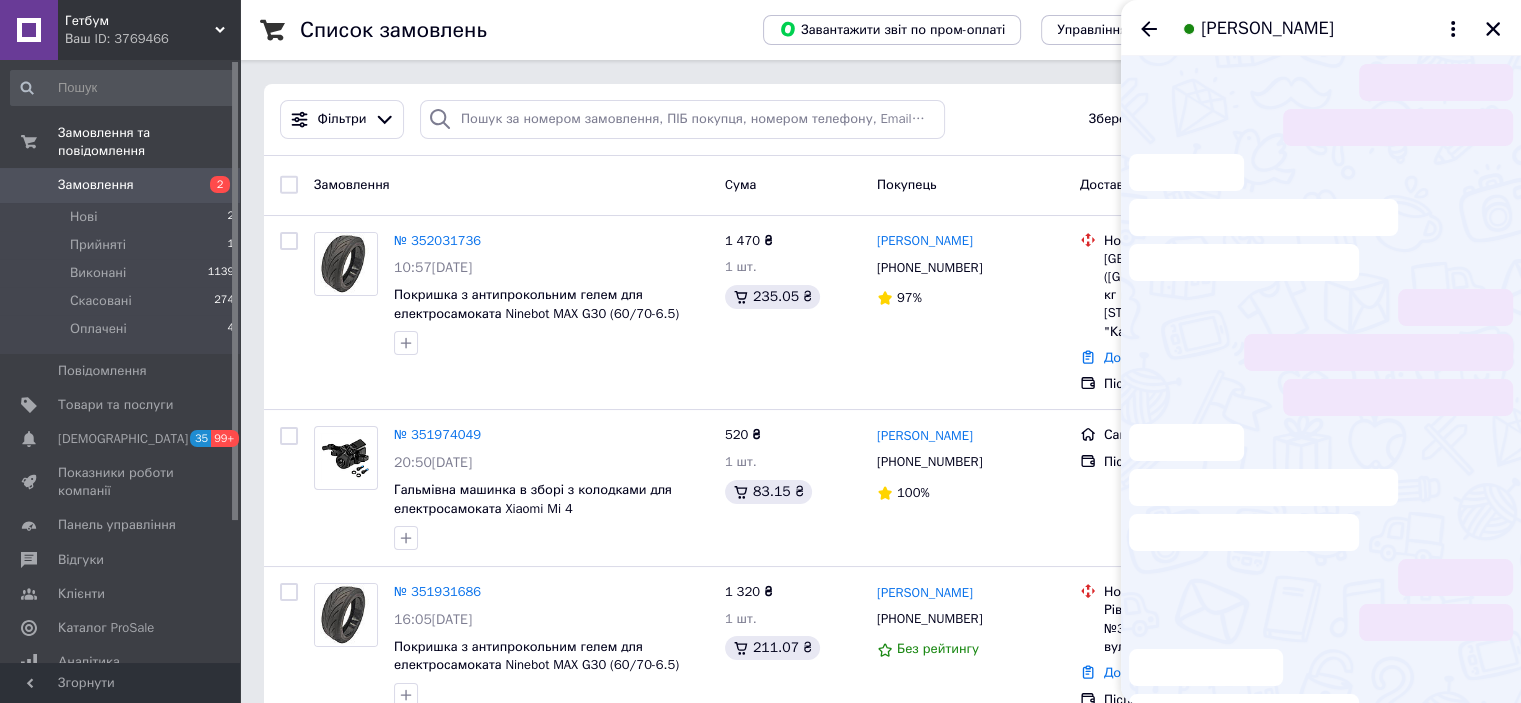 scroll, scrollTop: 162, scrollLeft: 0, axis: vertical 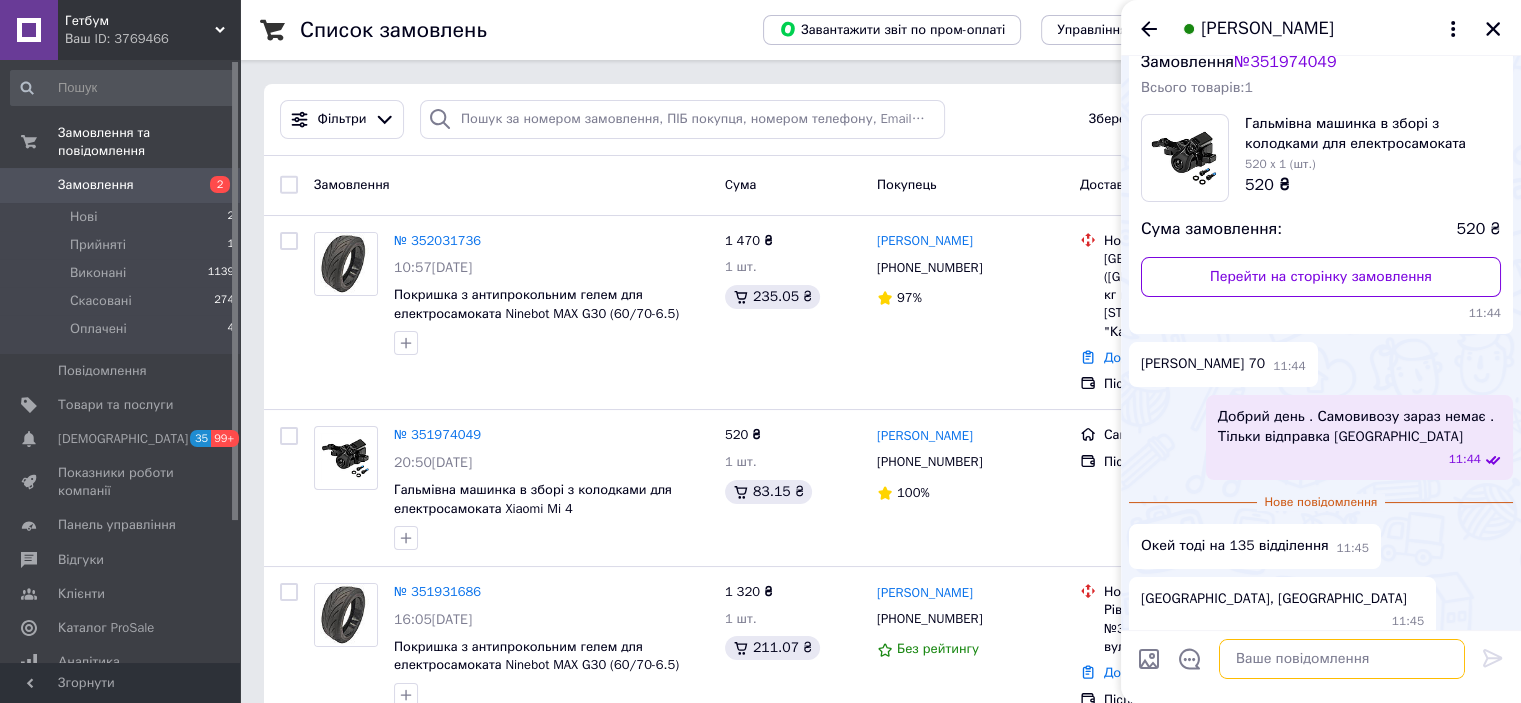 click at bounding box center (1342, 659) 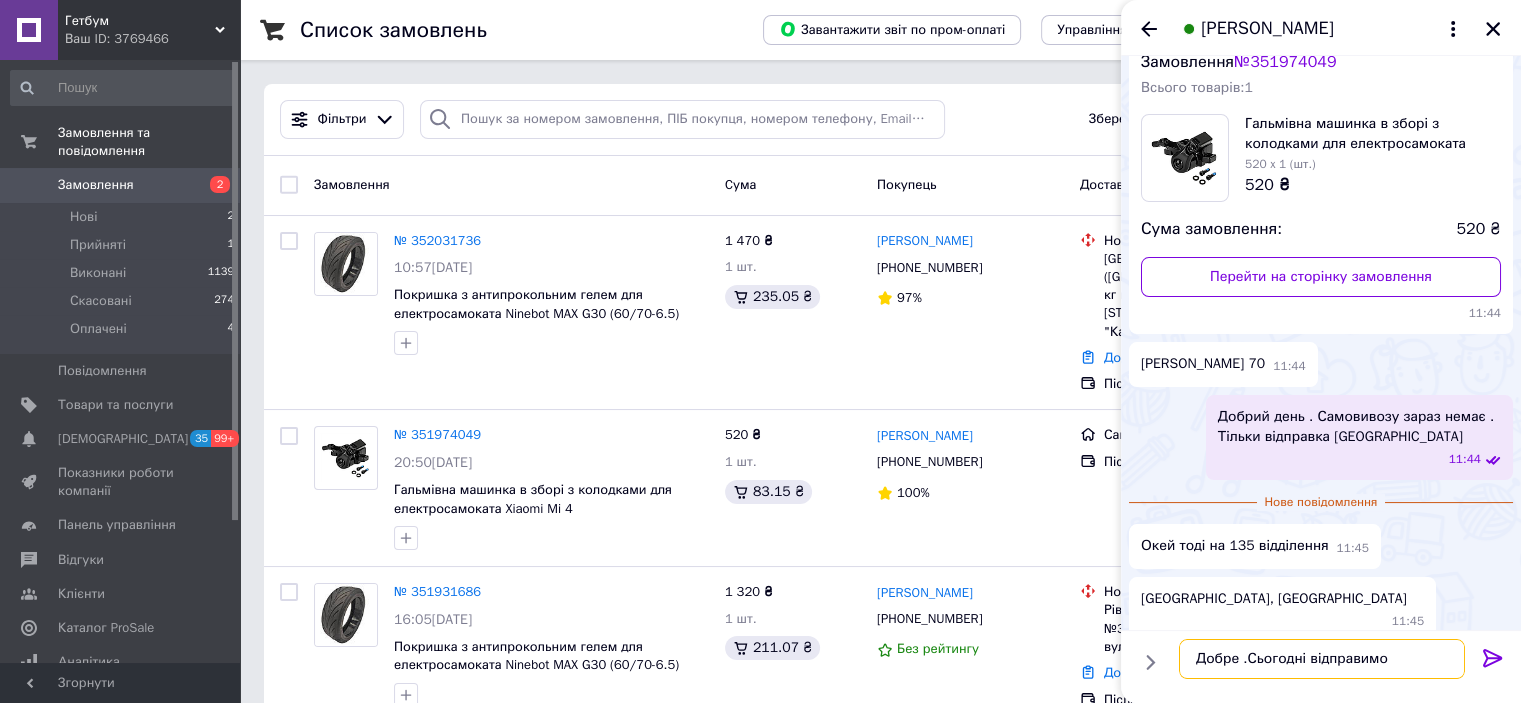 type on "Добре .Сьогодні відправимо" 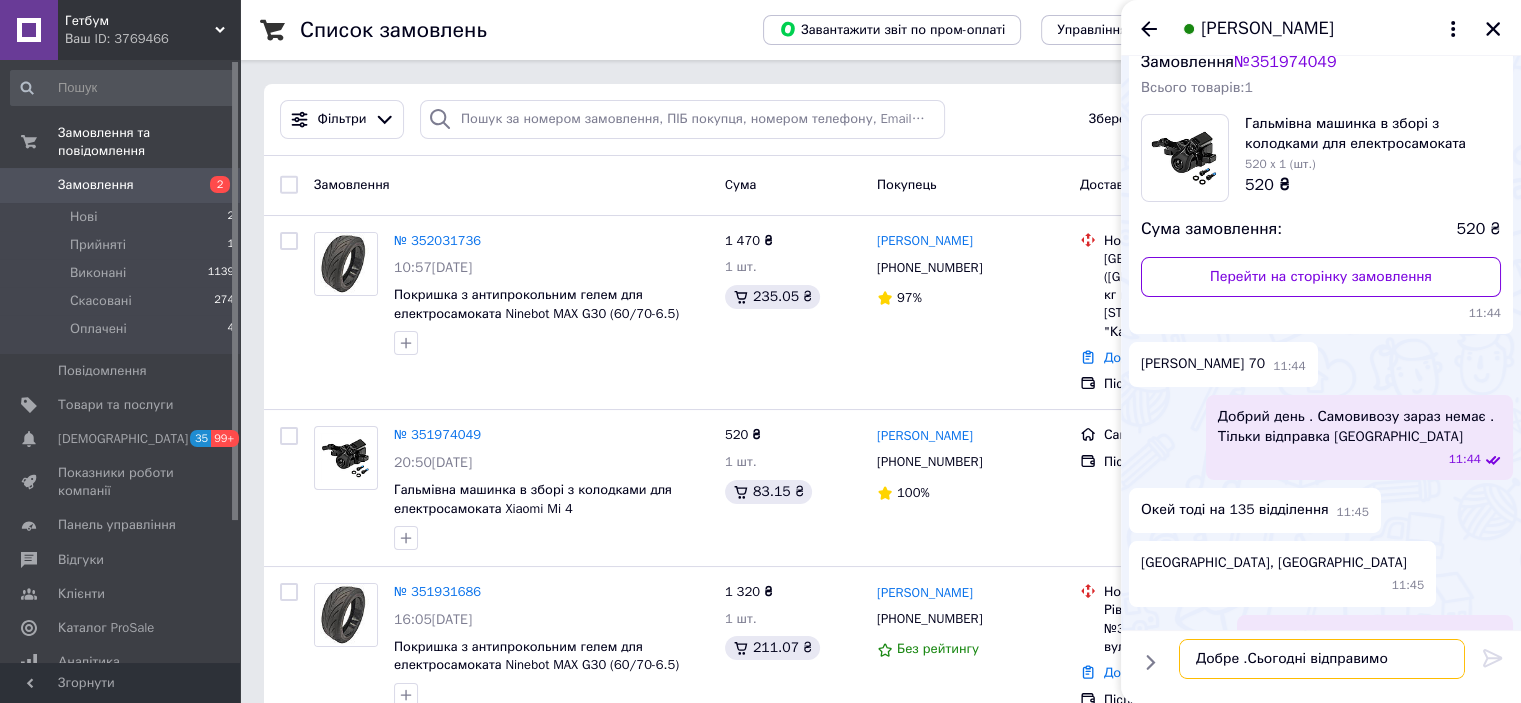 type 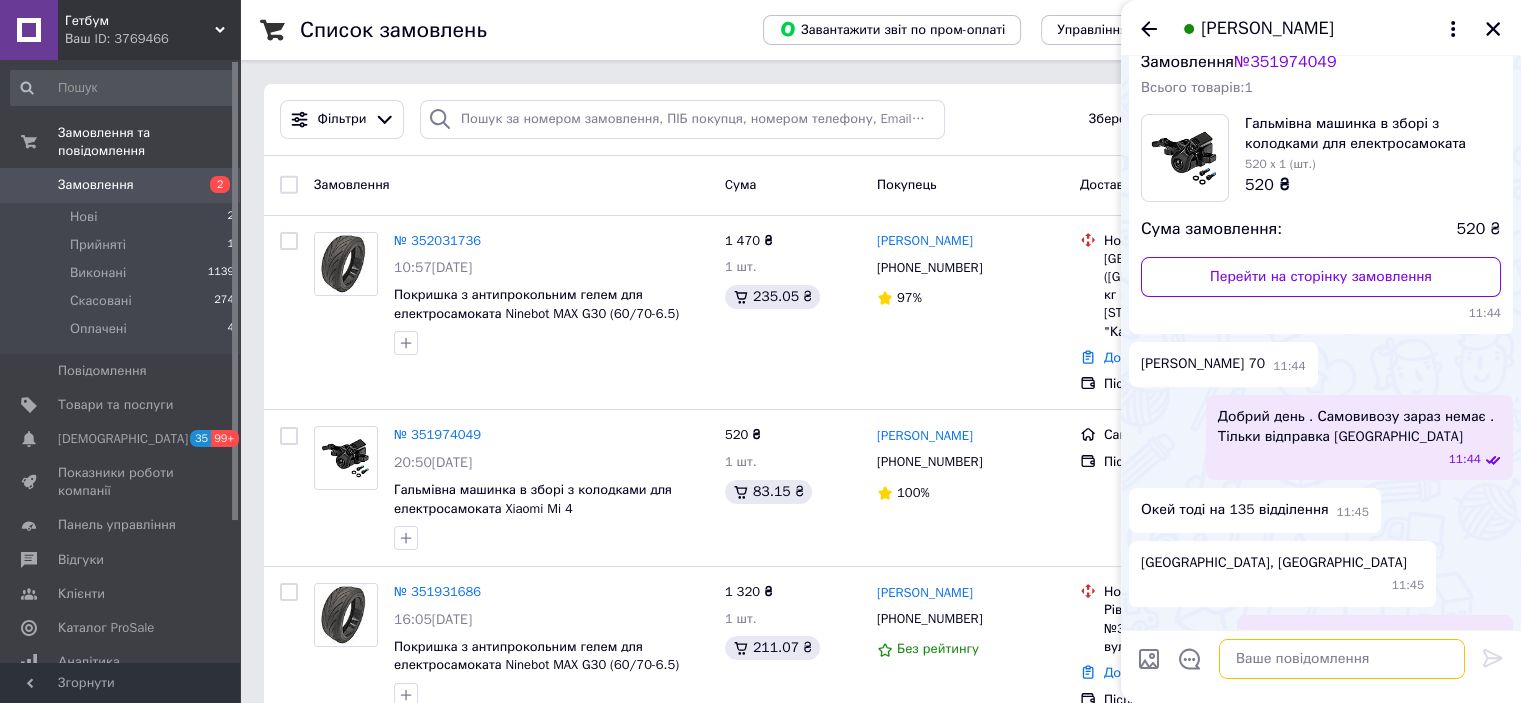 scroll, scrollTop: 179, scrollLeft: 0, axis: vertical 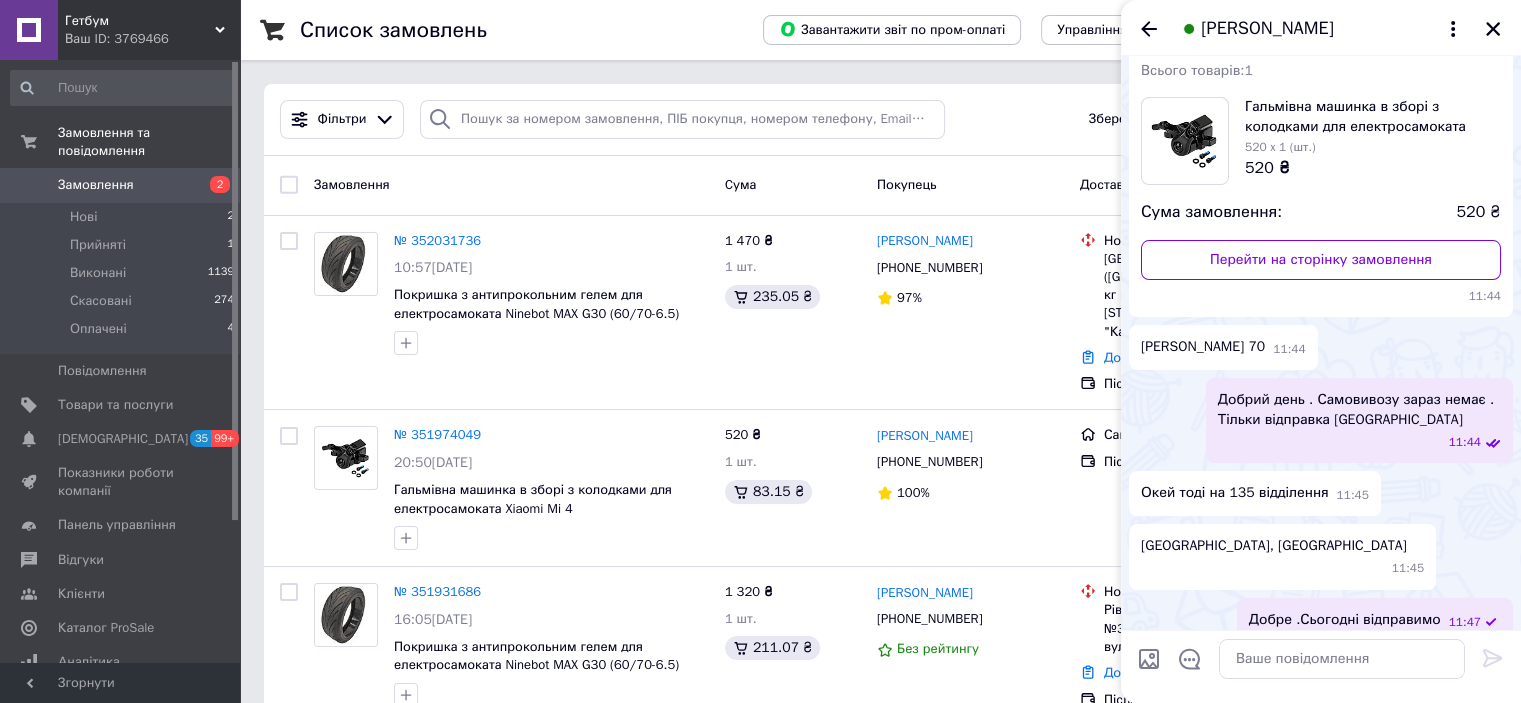 click on "[PERSON_NAME]" at bounding box center [1321, 28] 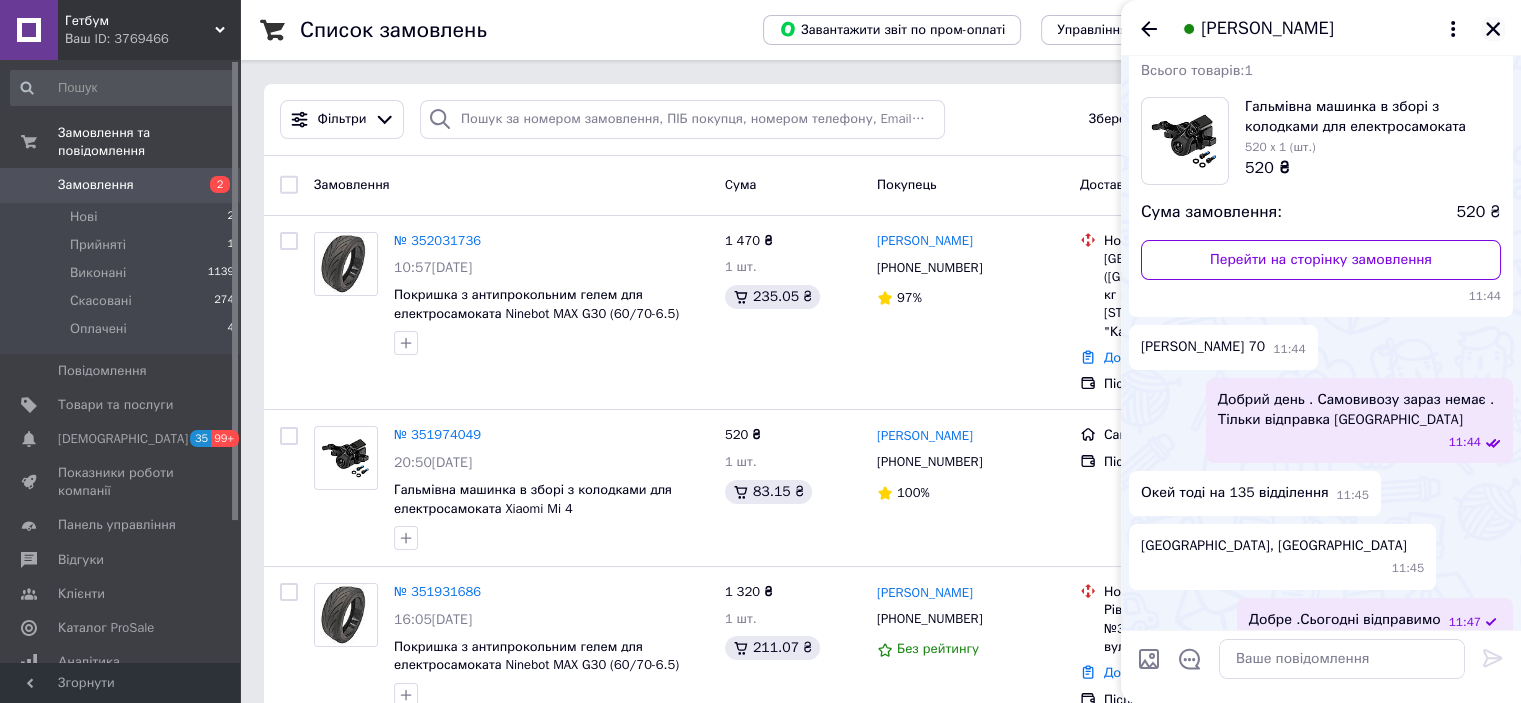 click 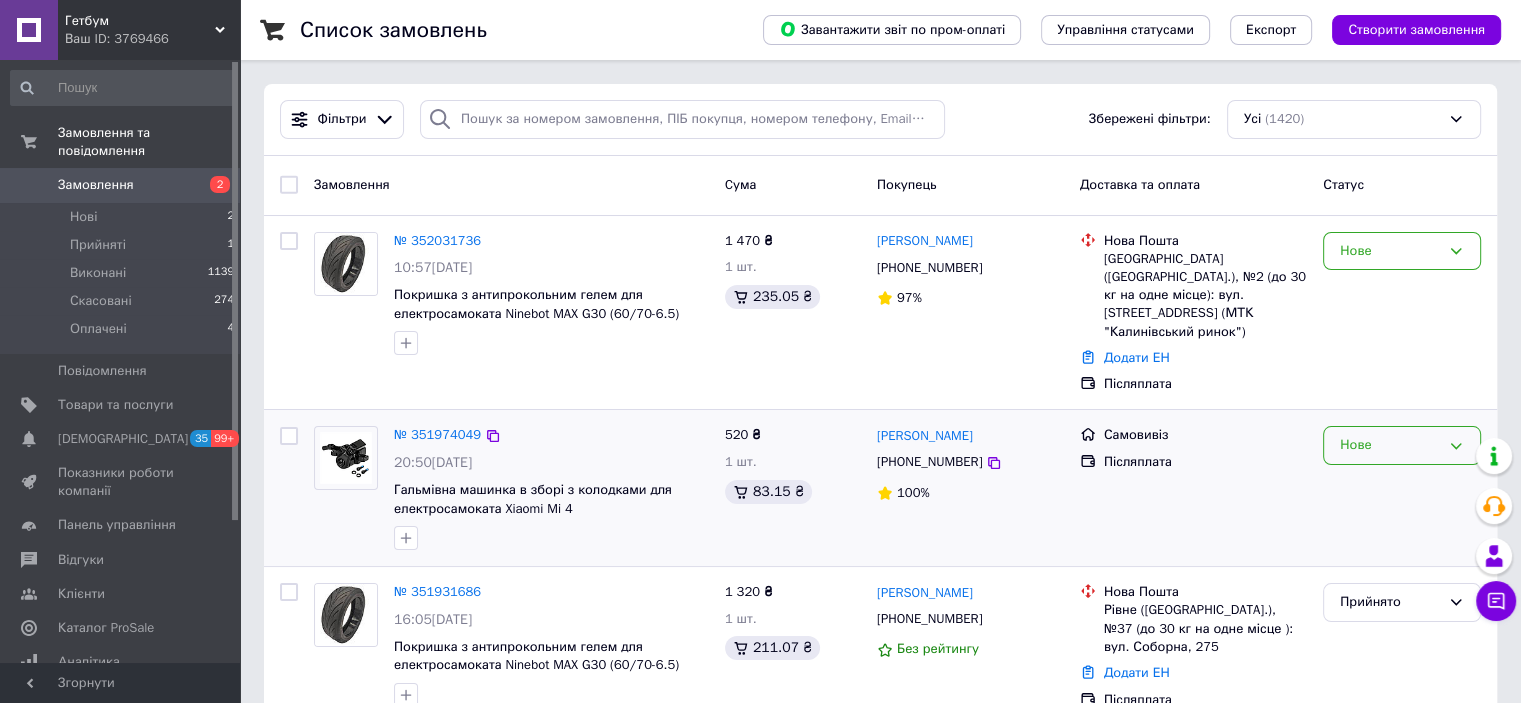 click on "Нове" at bounding box center (1390, 445) 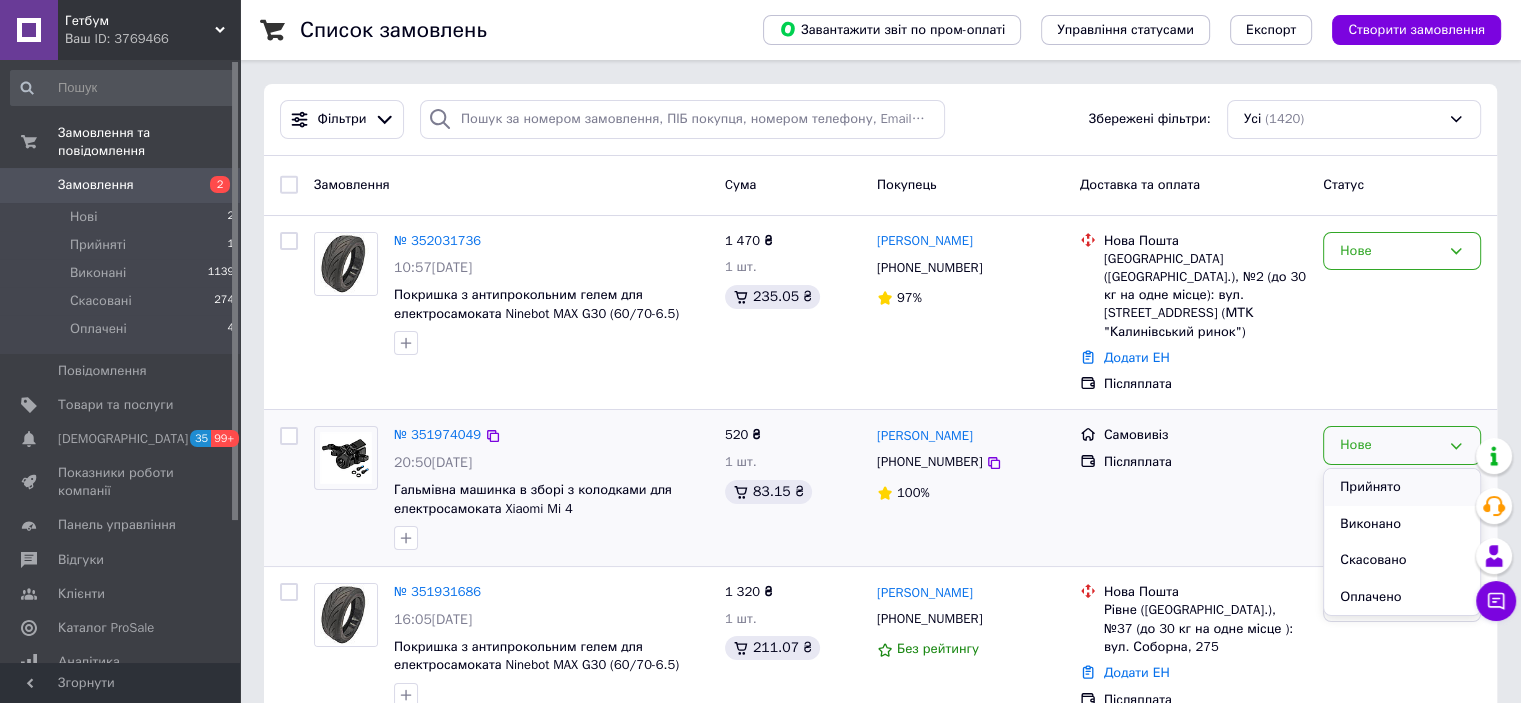 click on "Прийнято" at bounding box center [1402, 487] 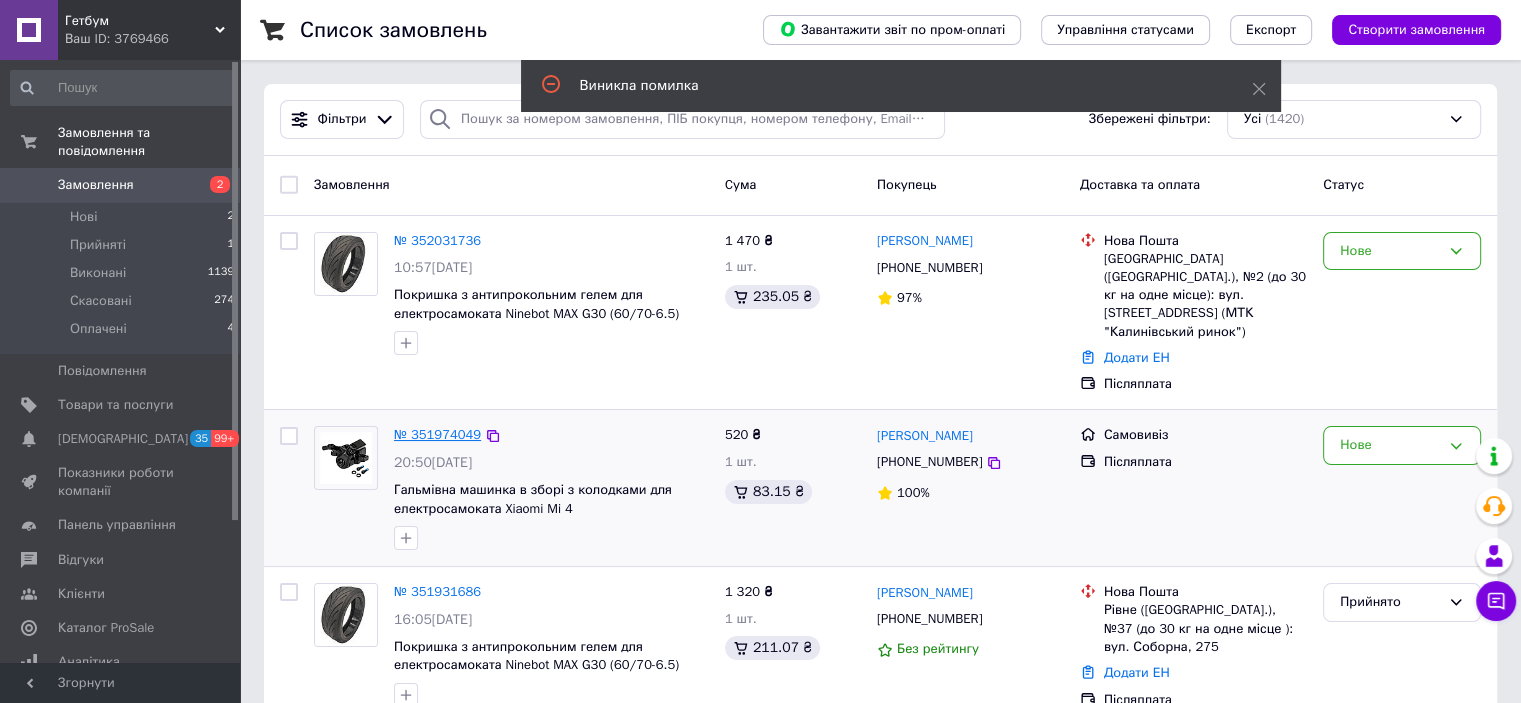 click on "№ 351974049" at bounding box center [437, 434] 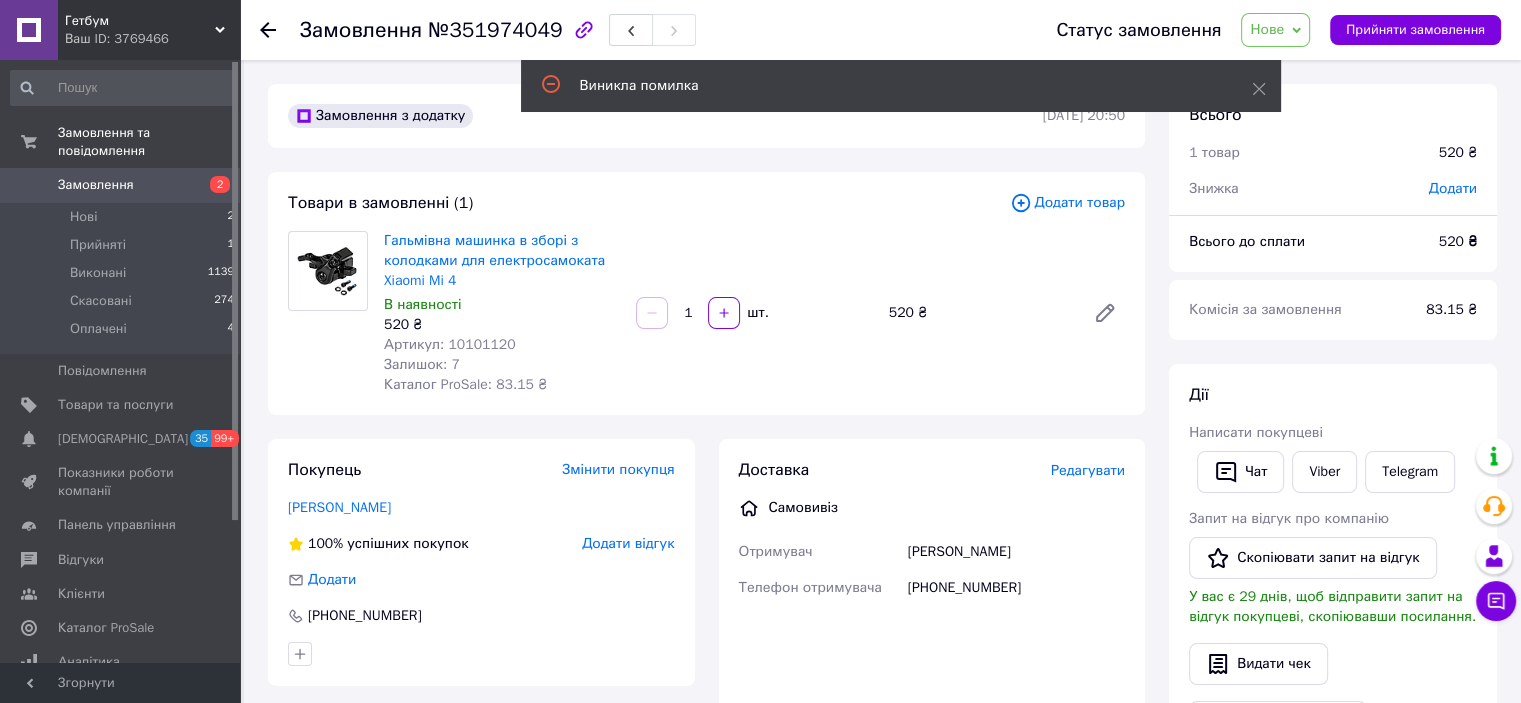 click on "Нове" at bounding box center [1267, 29] 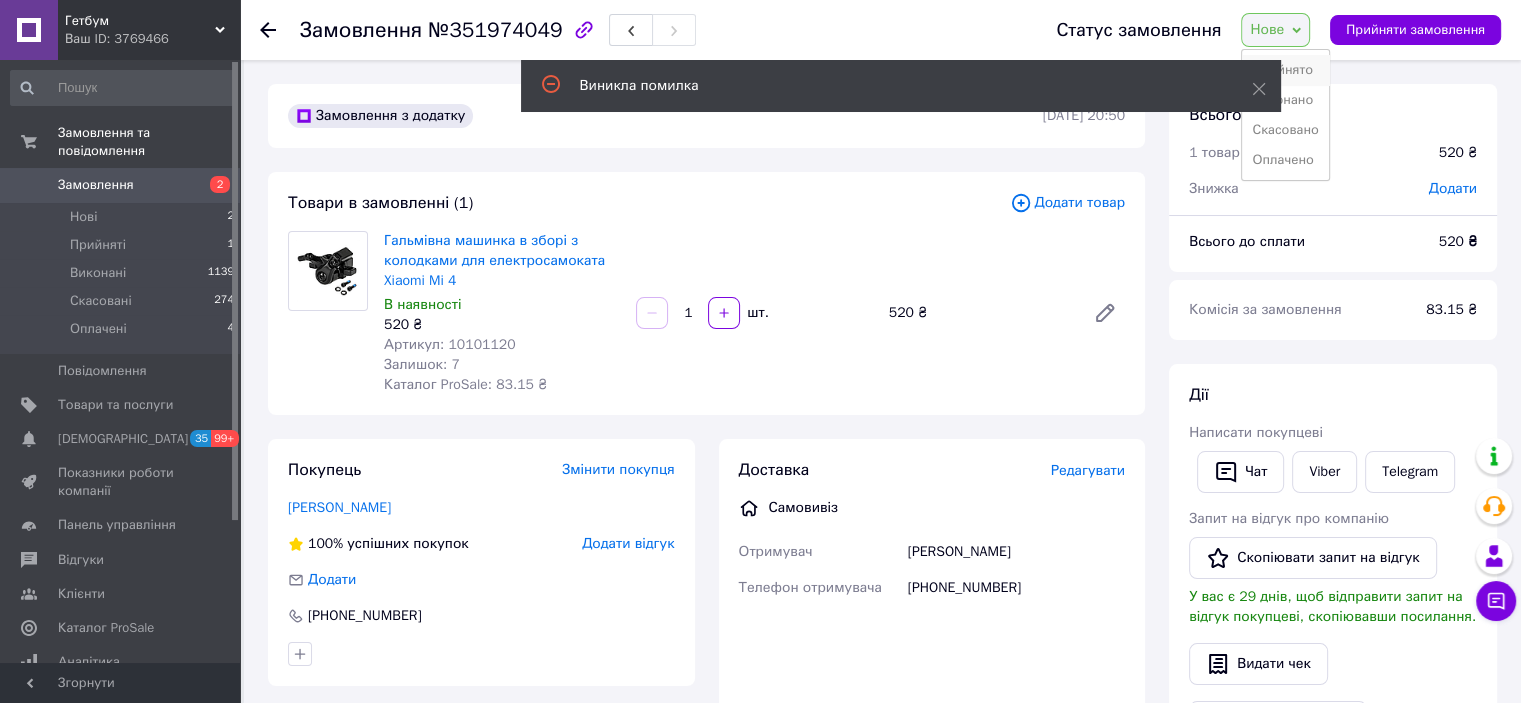 click on "Прийнято" at bounding box center (1285, 70) 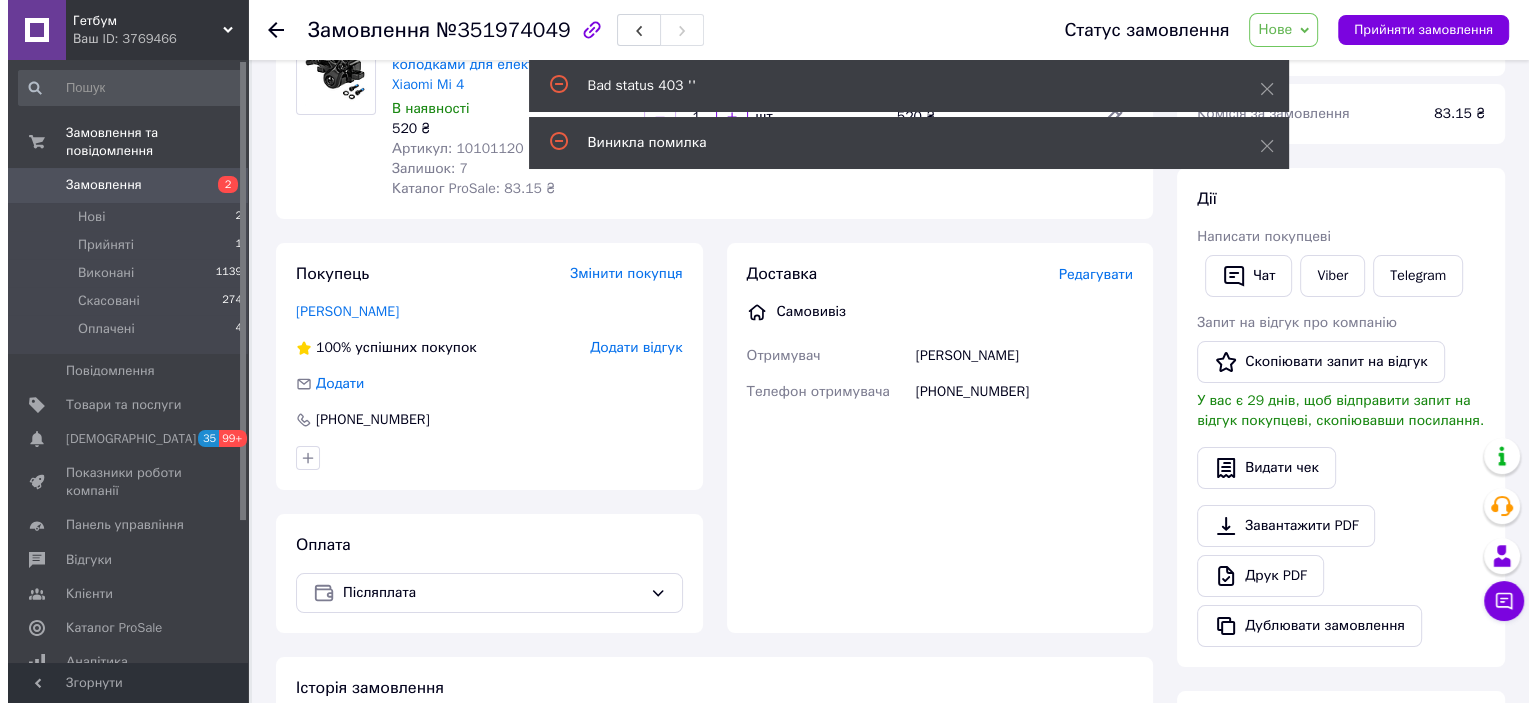 scroll, scrollTop: 200, scrollLeft: 0, axis: vertical 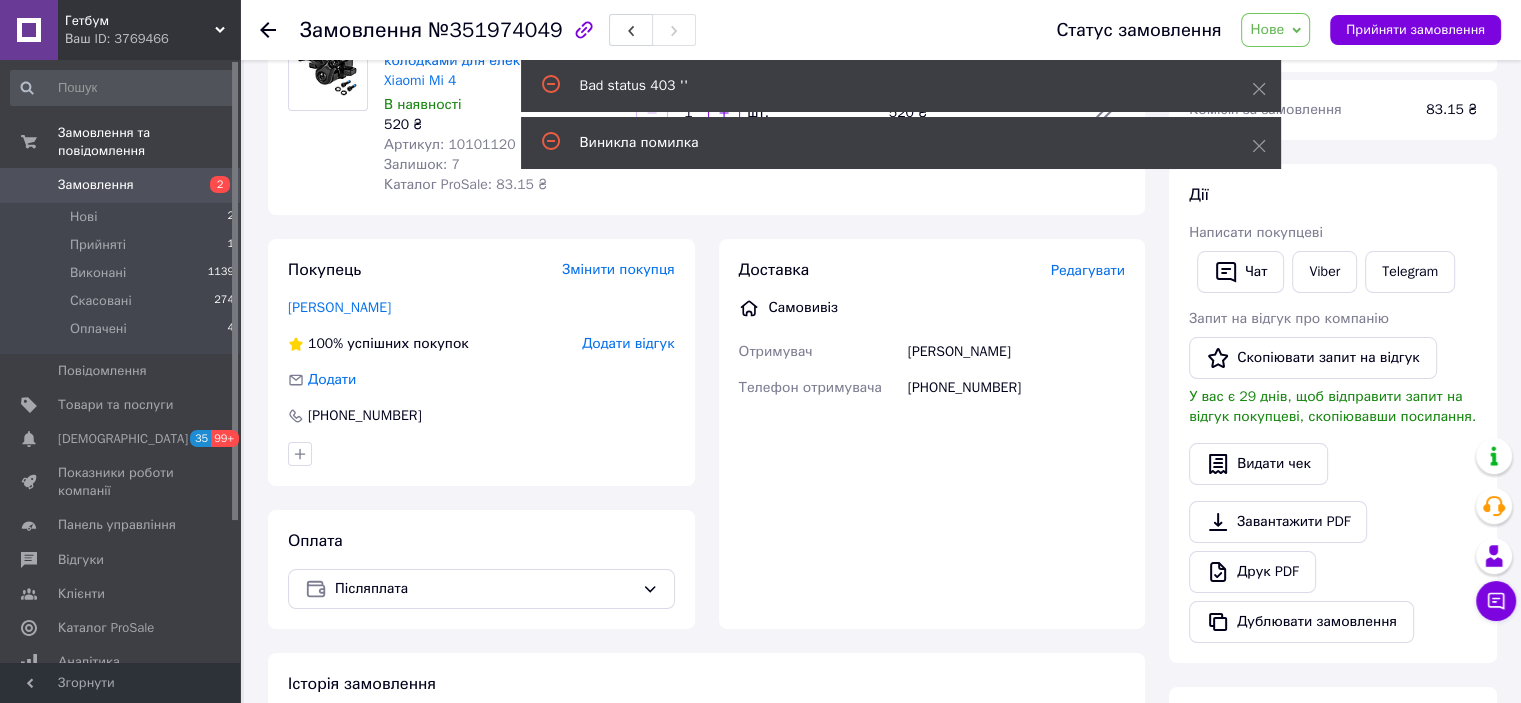 click on "Редагувати" at bounding box center (1088, 270) 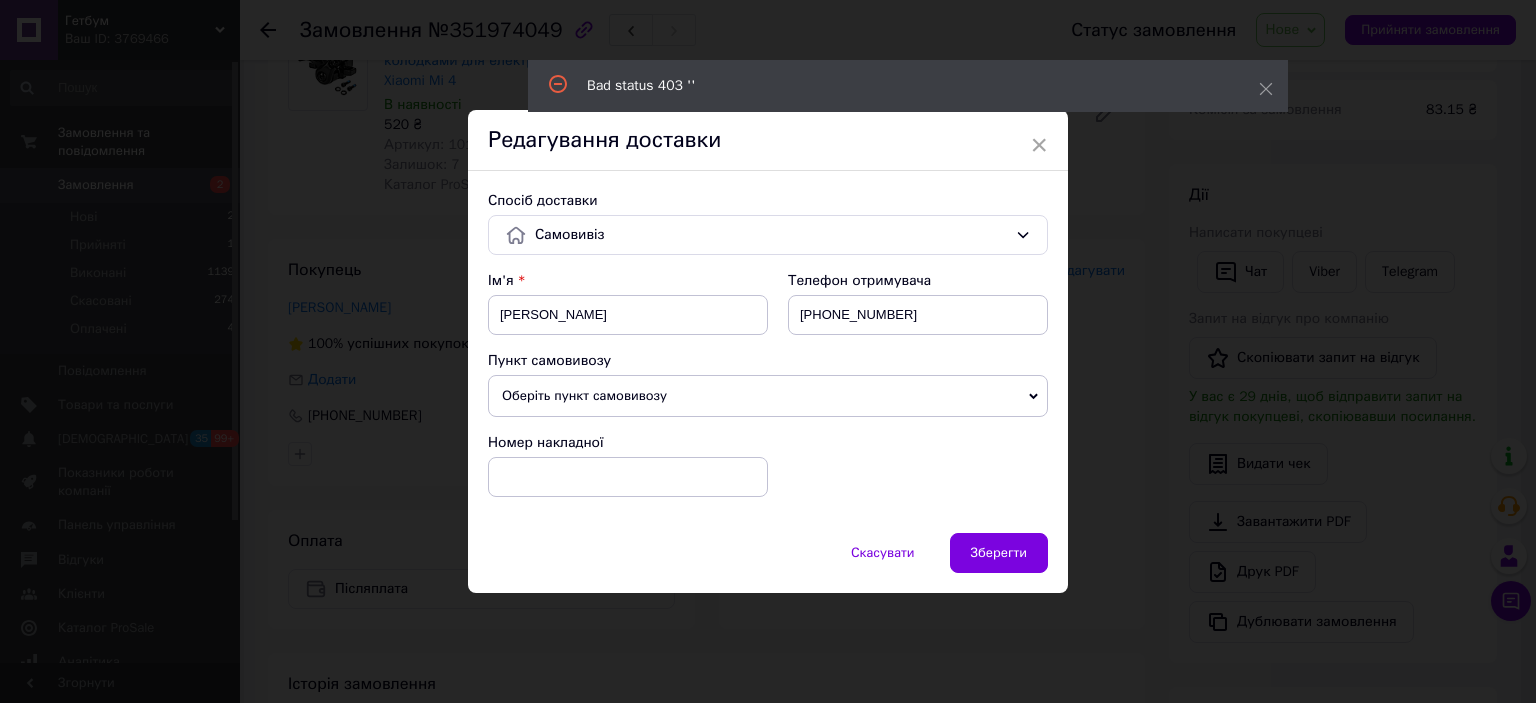click on "Спосіб доставки Самовивіз Ім'я Іван Телефон отримувача +380507834363 Пункт самовивозу Оберіть пункт самовивозу Немає збігів. Спробуйте змінити умови пошуку Додати ще пункт самовивозу Номер накладної" at bounding box center (768, 352) 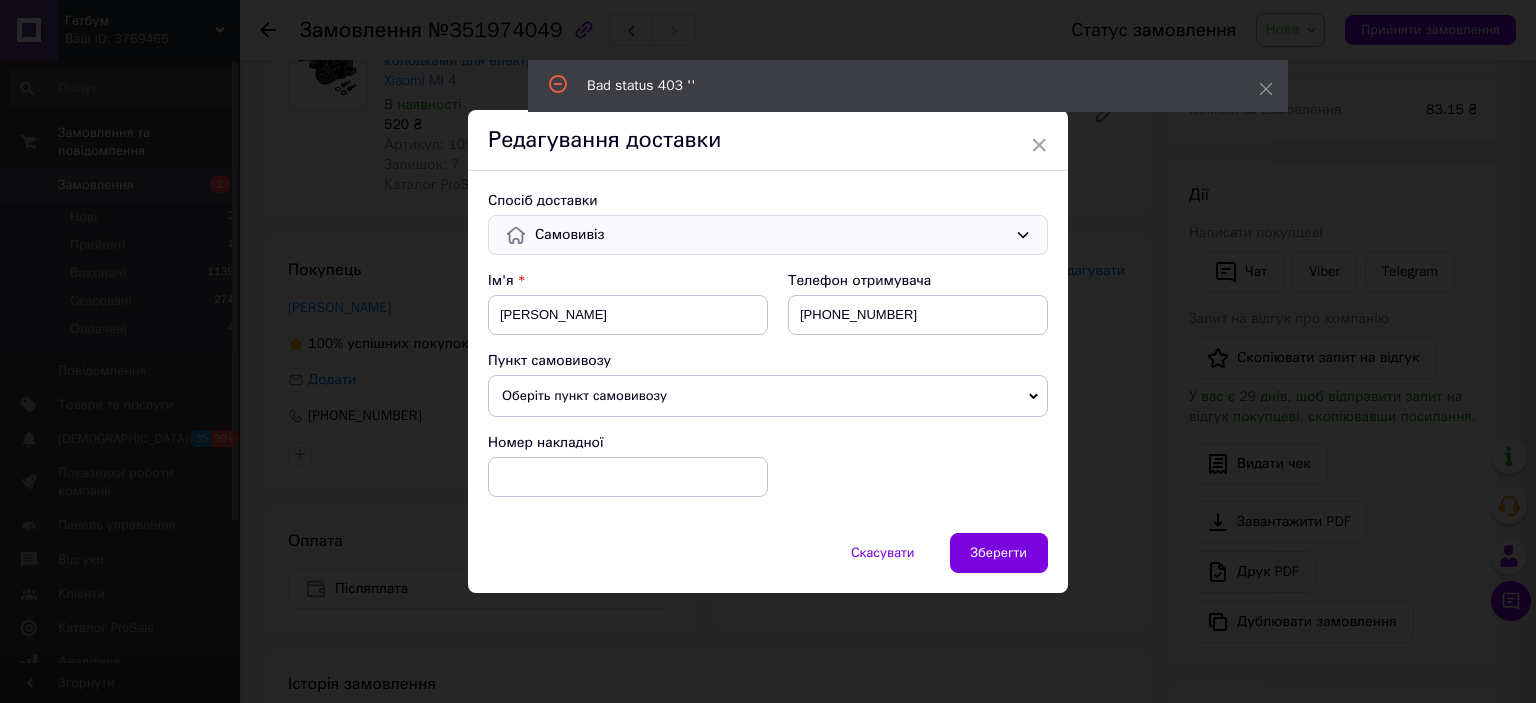 click on "Самовивіз" at bounding box center (771, 235) 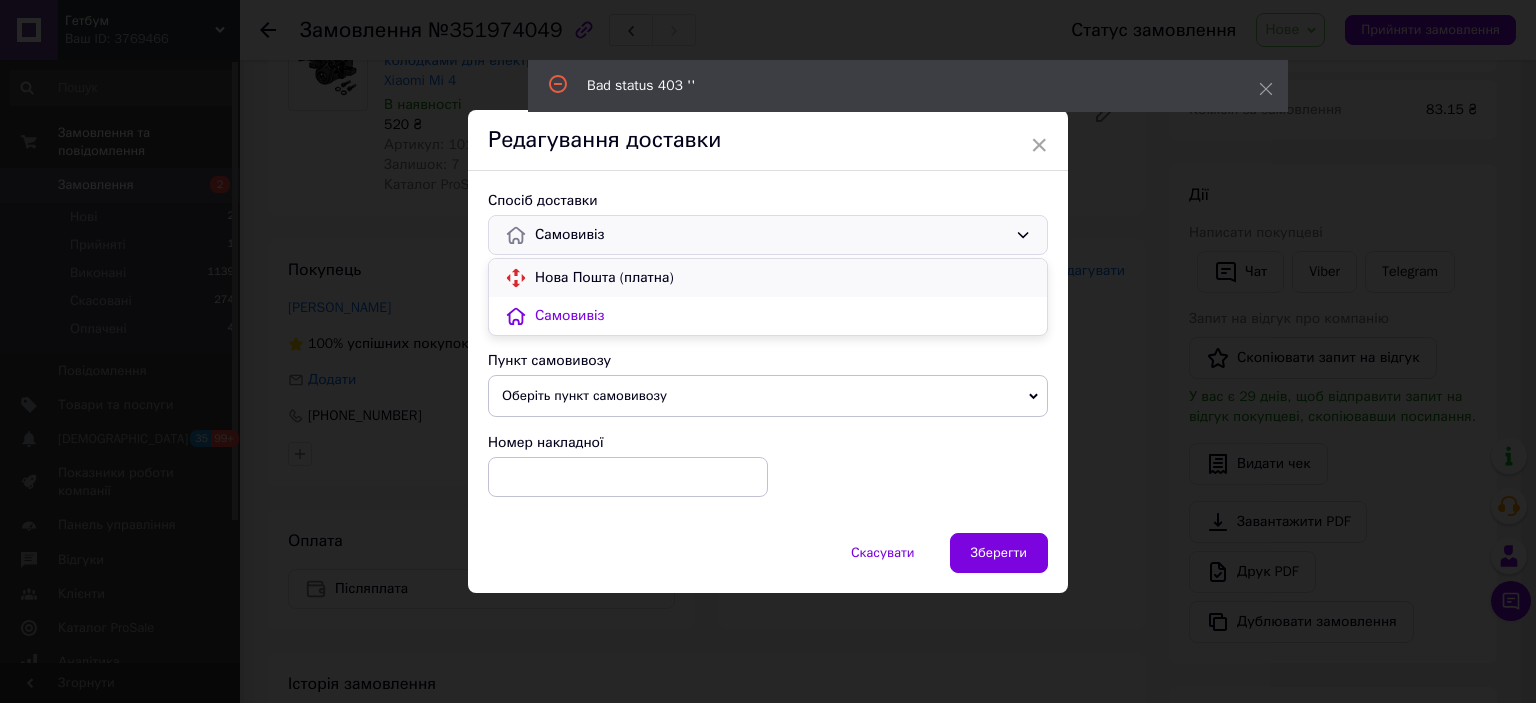 click on "Нова Пошта (платна)" at bounding box center (783, 278) 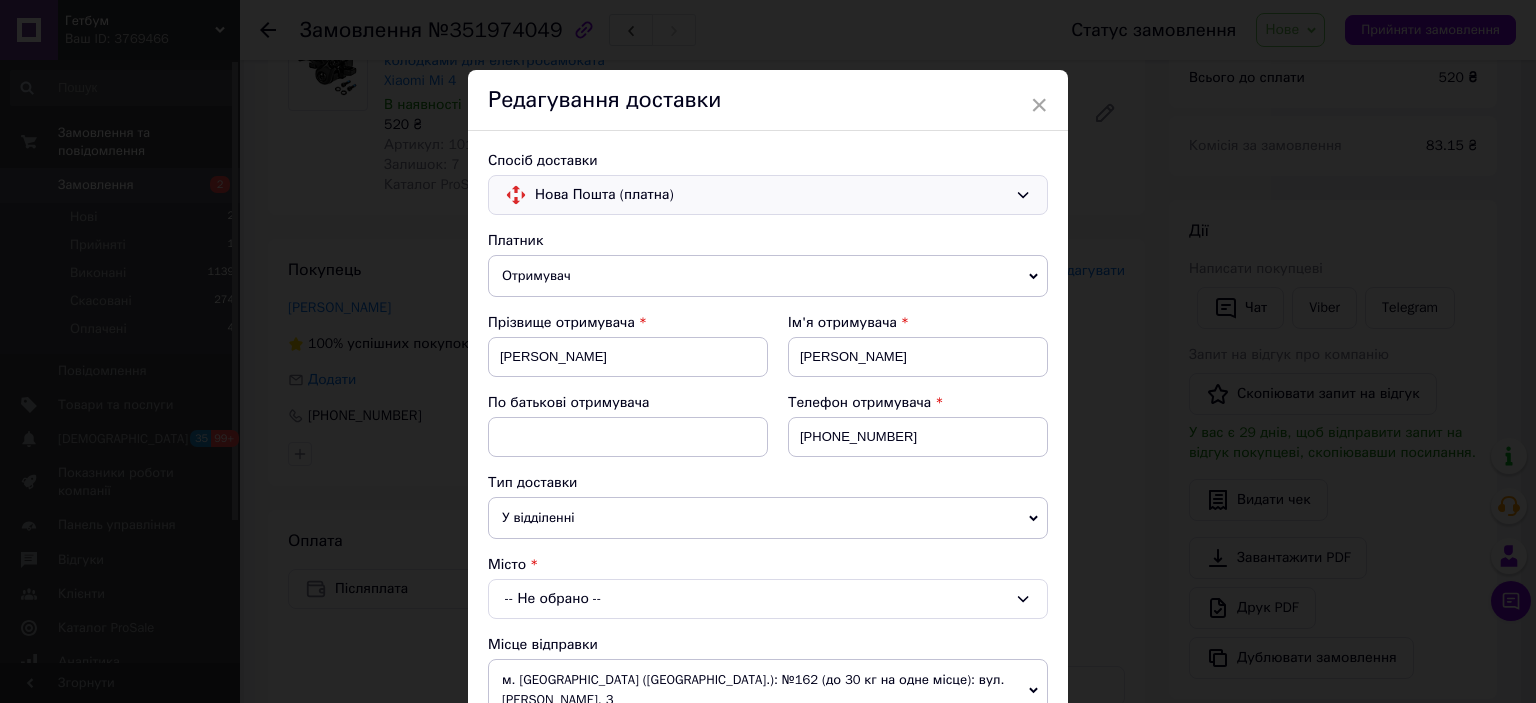 scroll, scrollTop: 100, scrollLeft: 0, axis: vertical 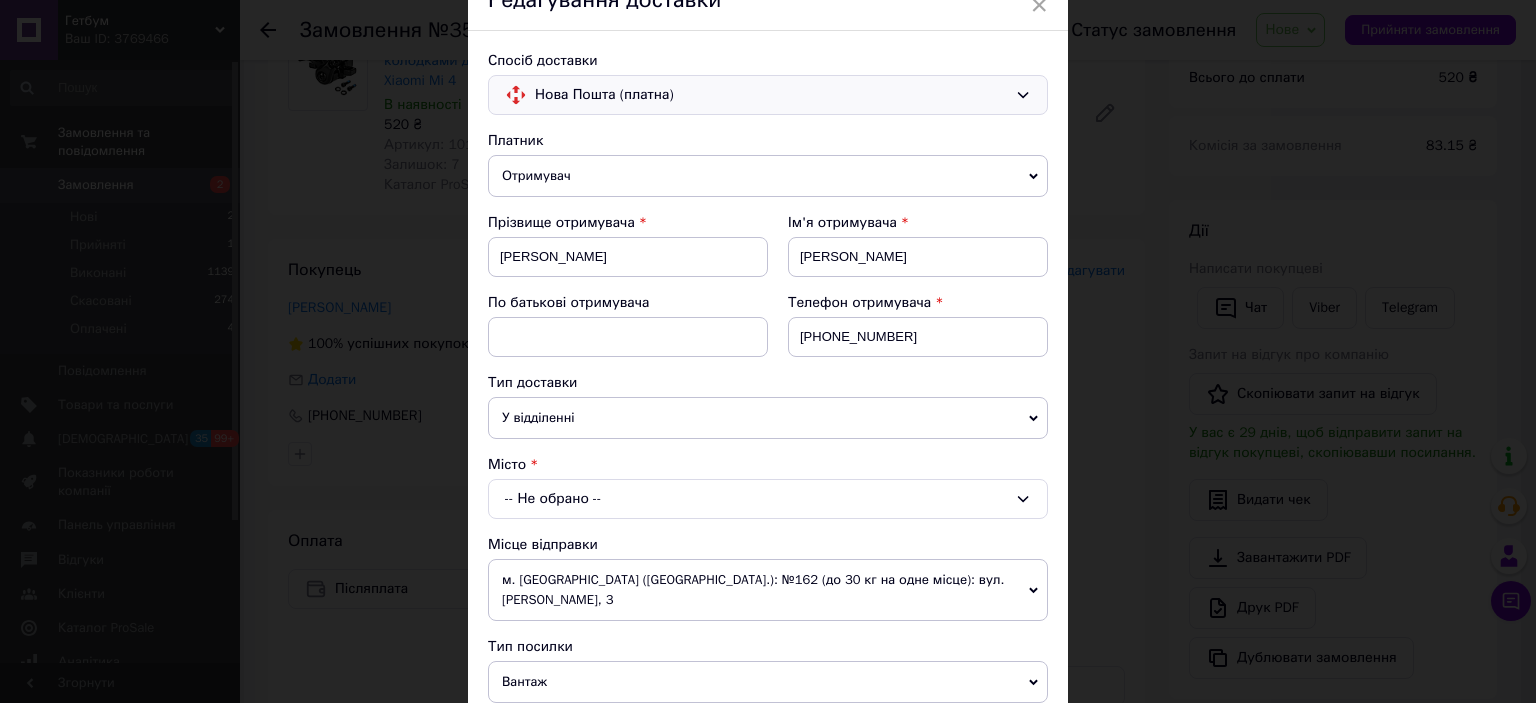 click on "У відділенні" at bounding box center [768, 418] 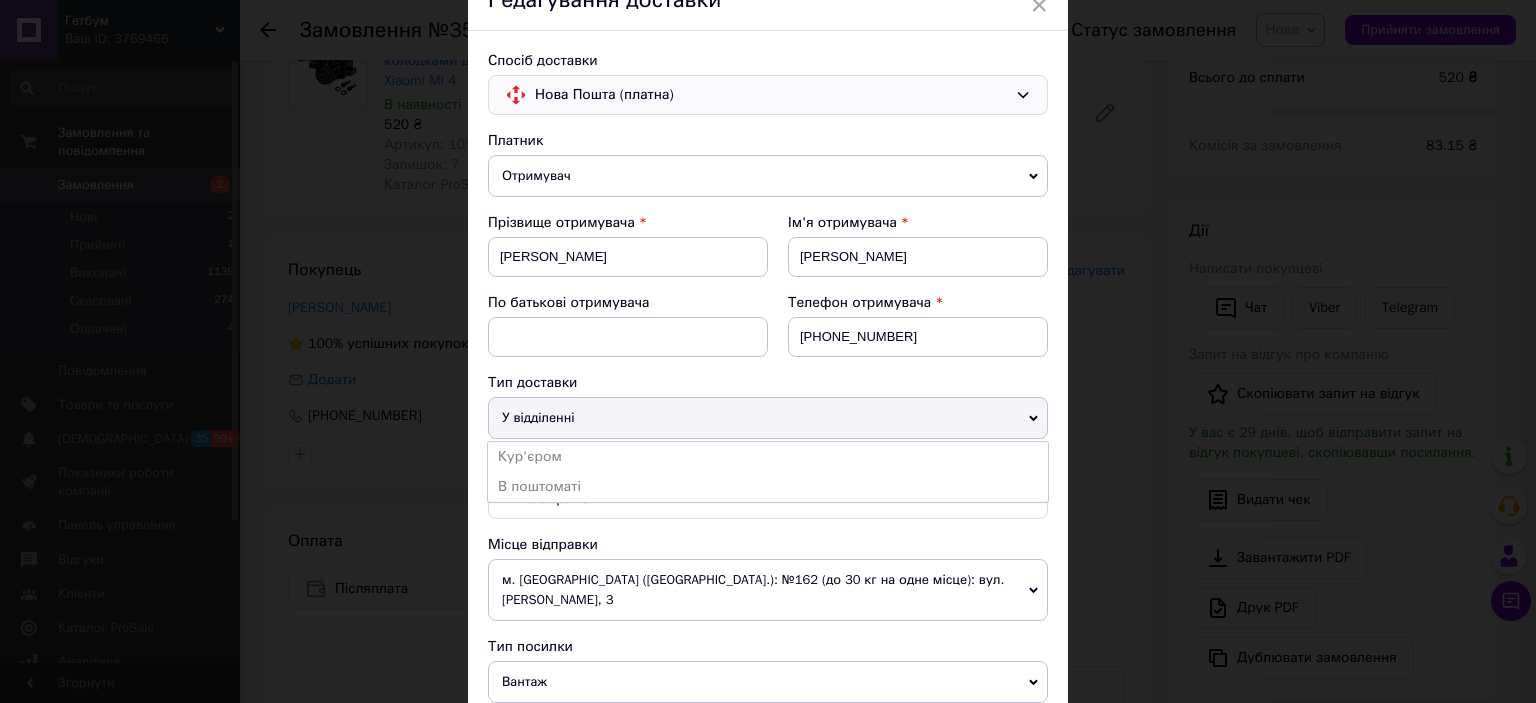 click on "У відділенні" at bounding box center (768, 418) 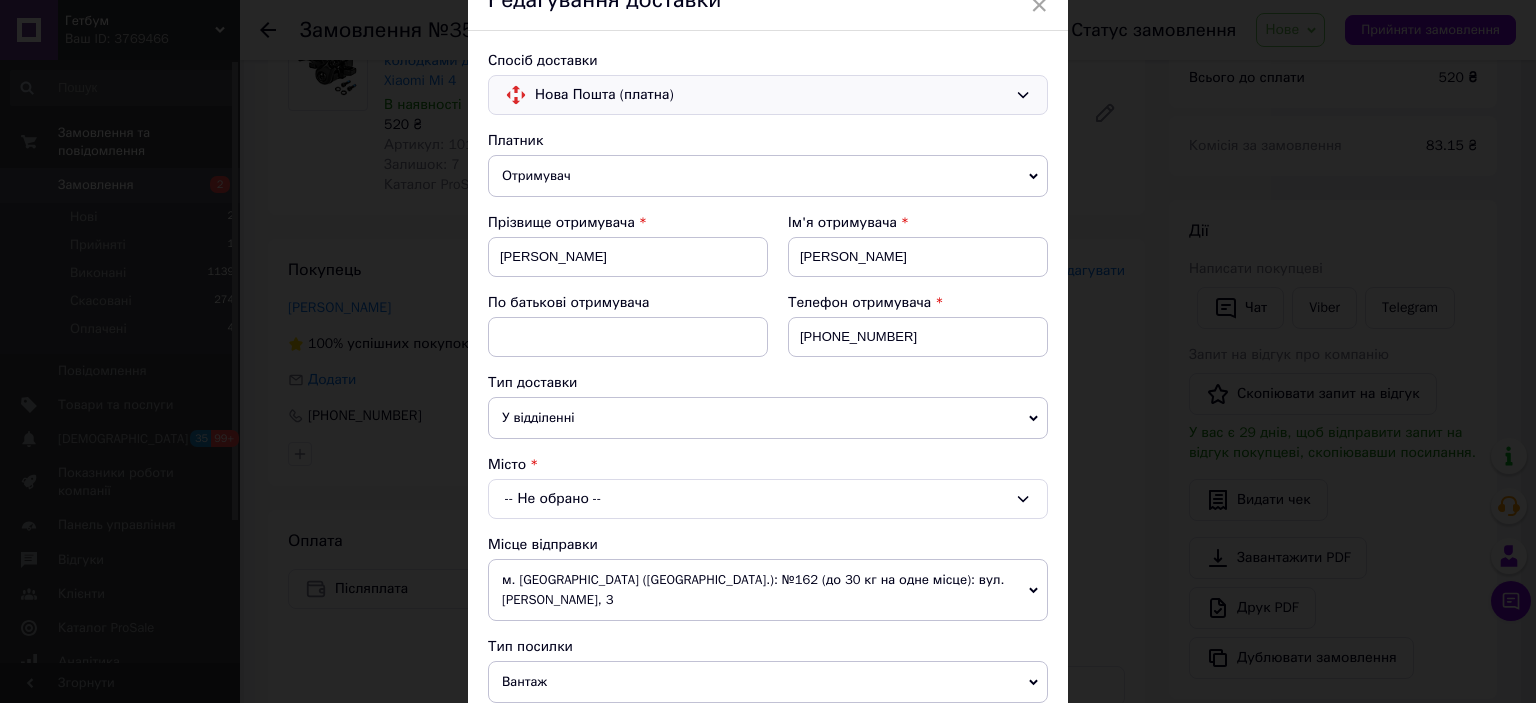 click on "-- Не обрано --" at bounding box center (768, 499) 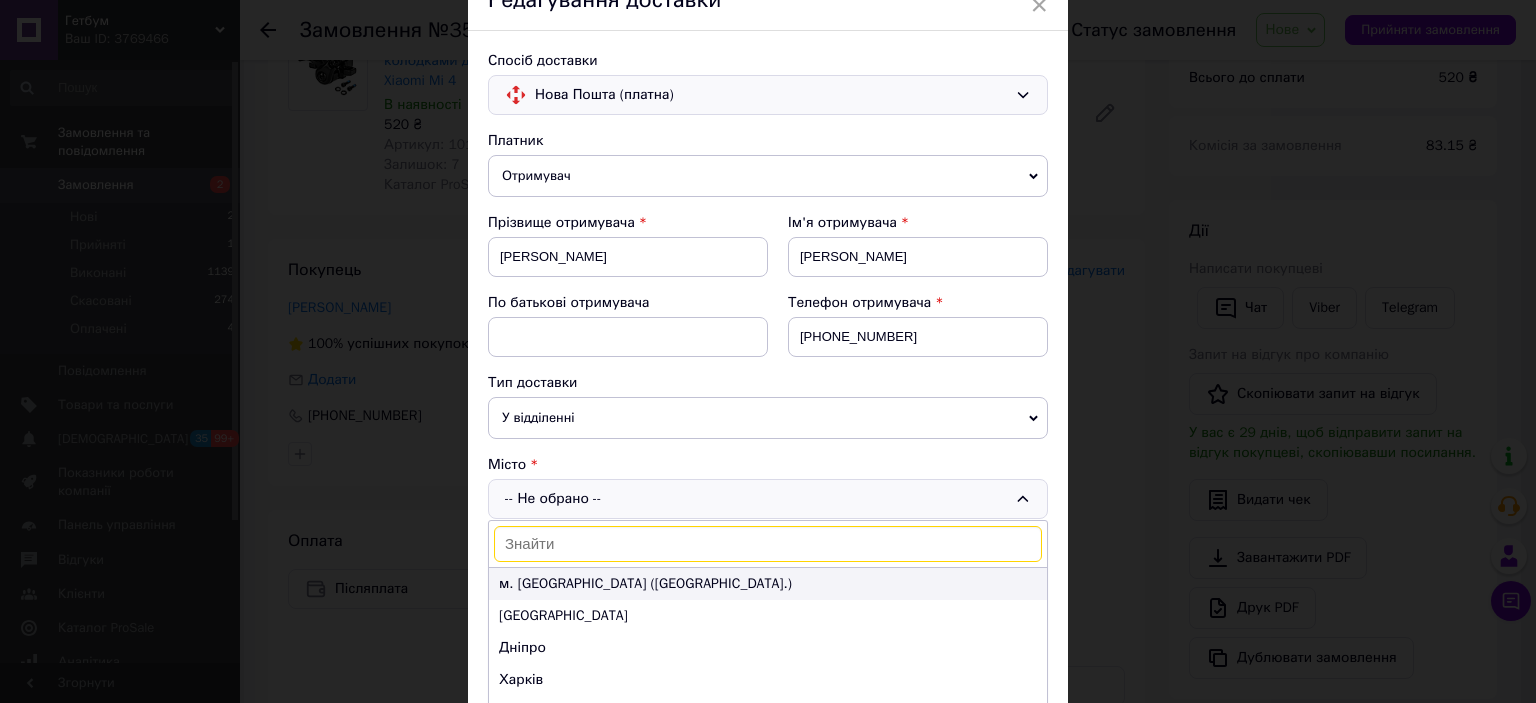 click on "м. [GEOGRAPHIC_DATA] ([GEOGRAPHIC_DATA].)" at bounding box center [768, 584] 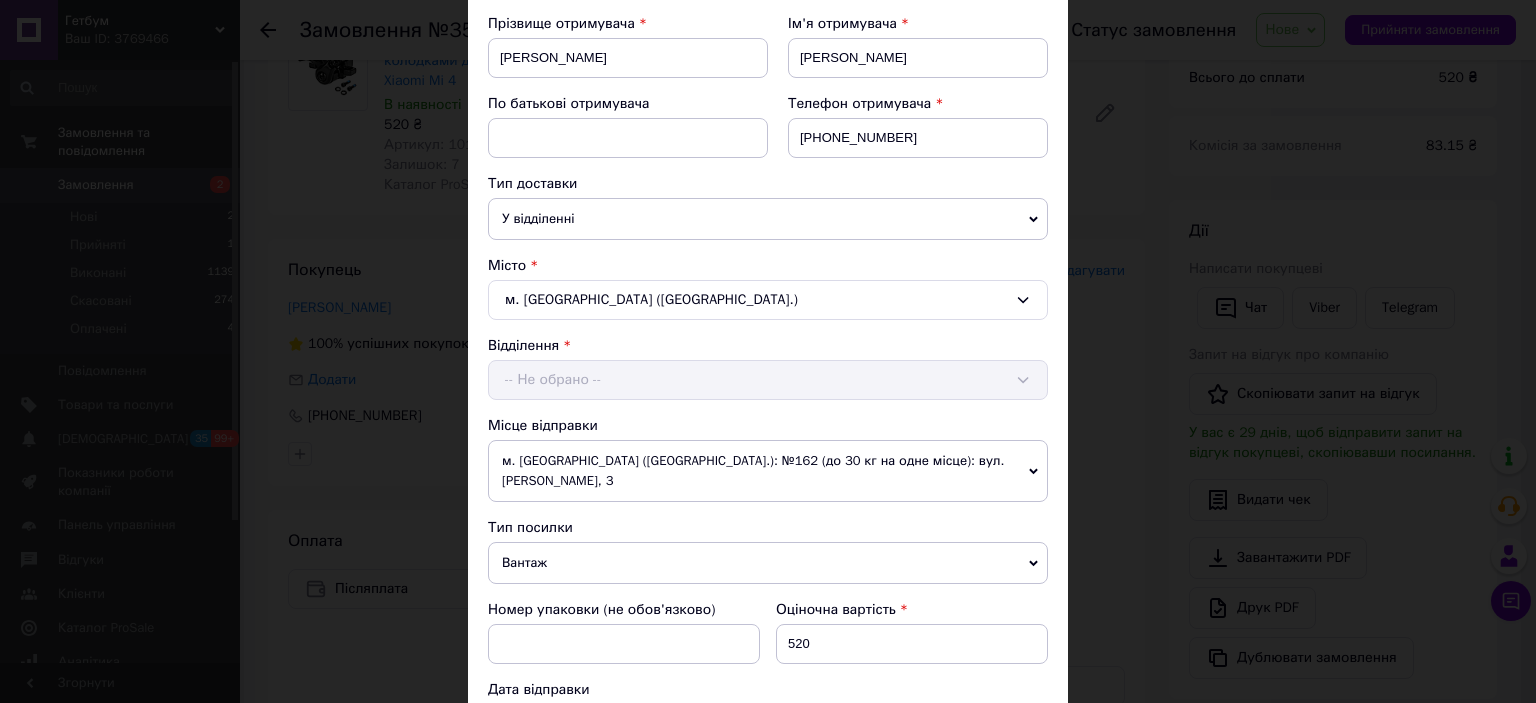 scroll, scrollTop: 300, scrollLeft: 0, axis: vertical 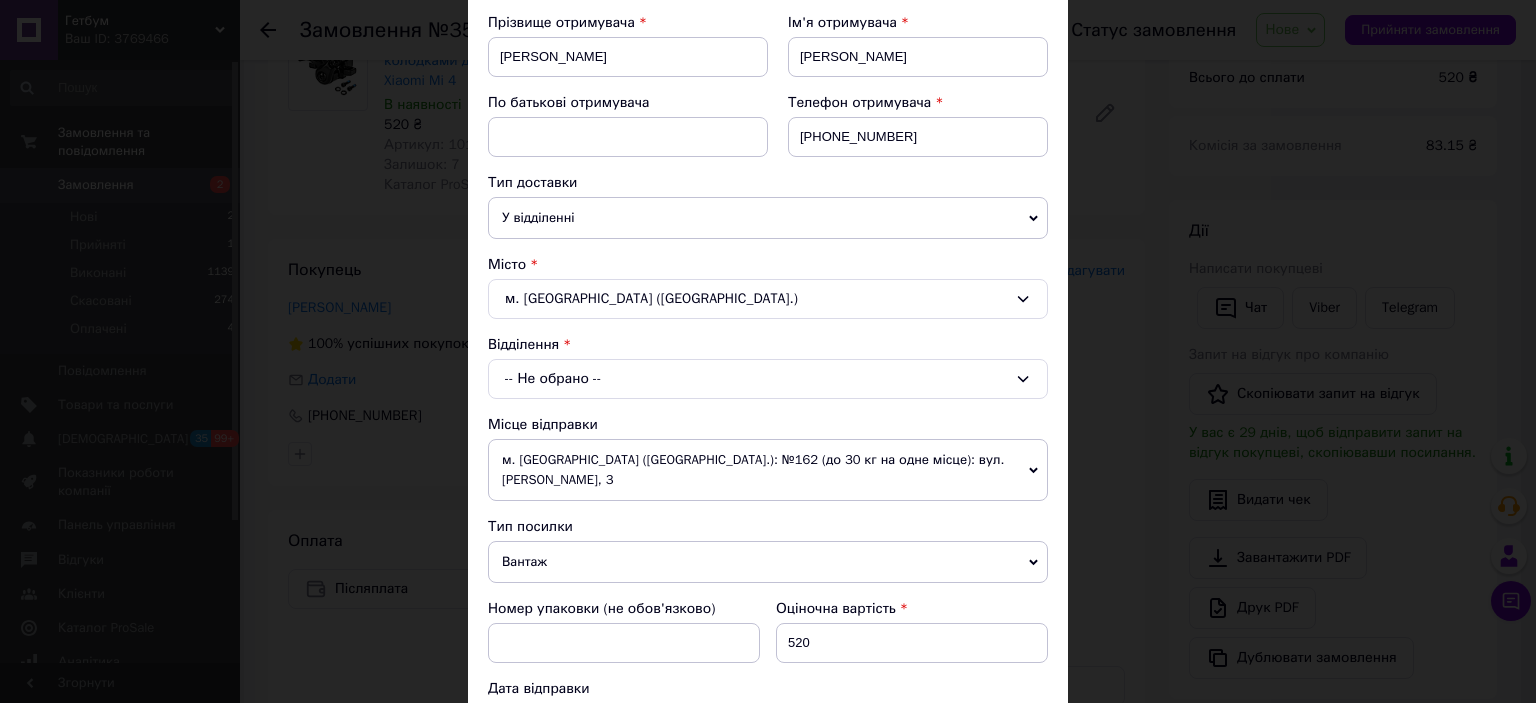 click on "-- Не обрано --" at bounding box center [768, 379] 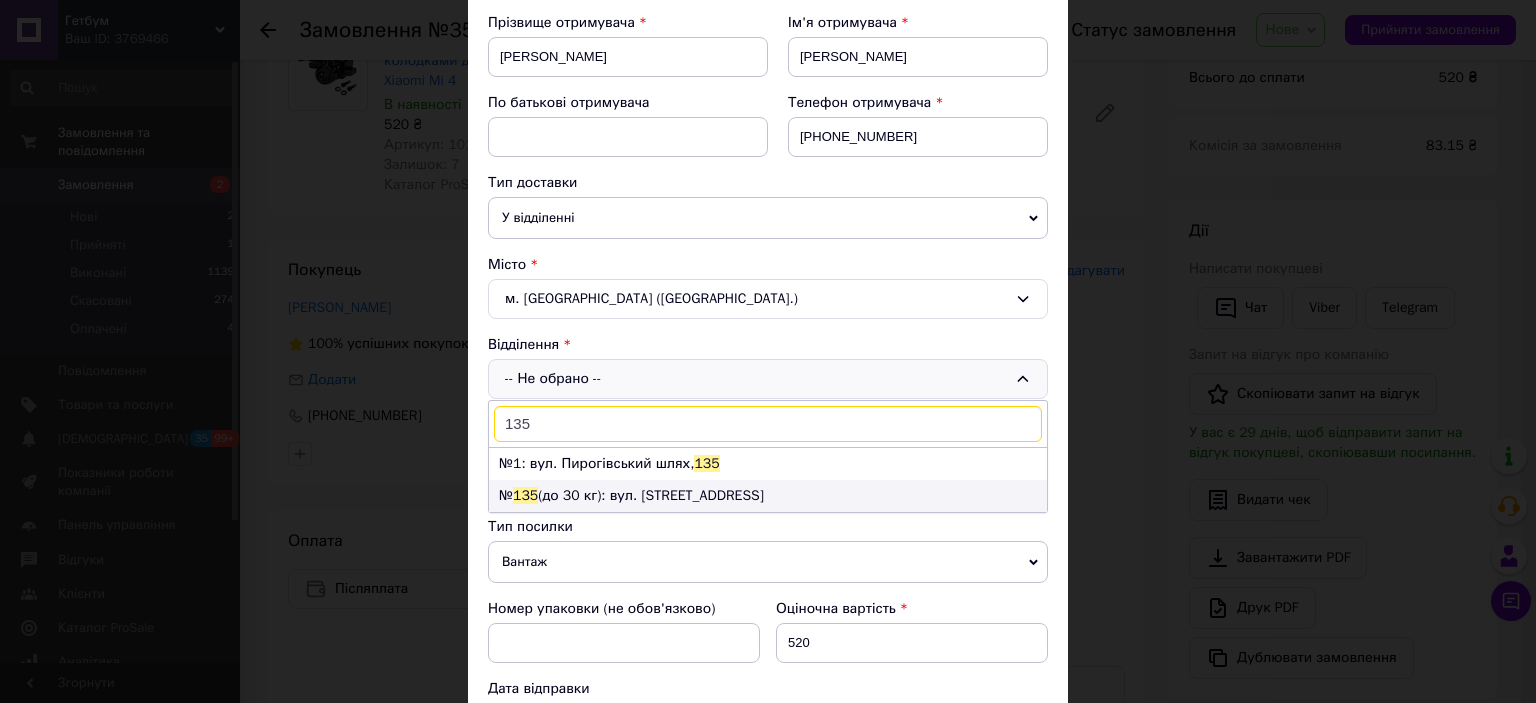 type on "135" 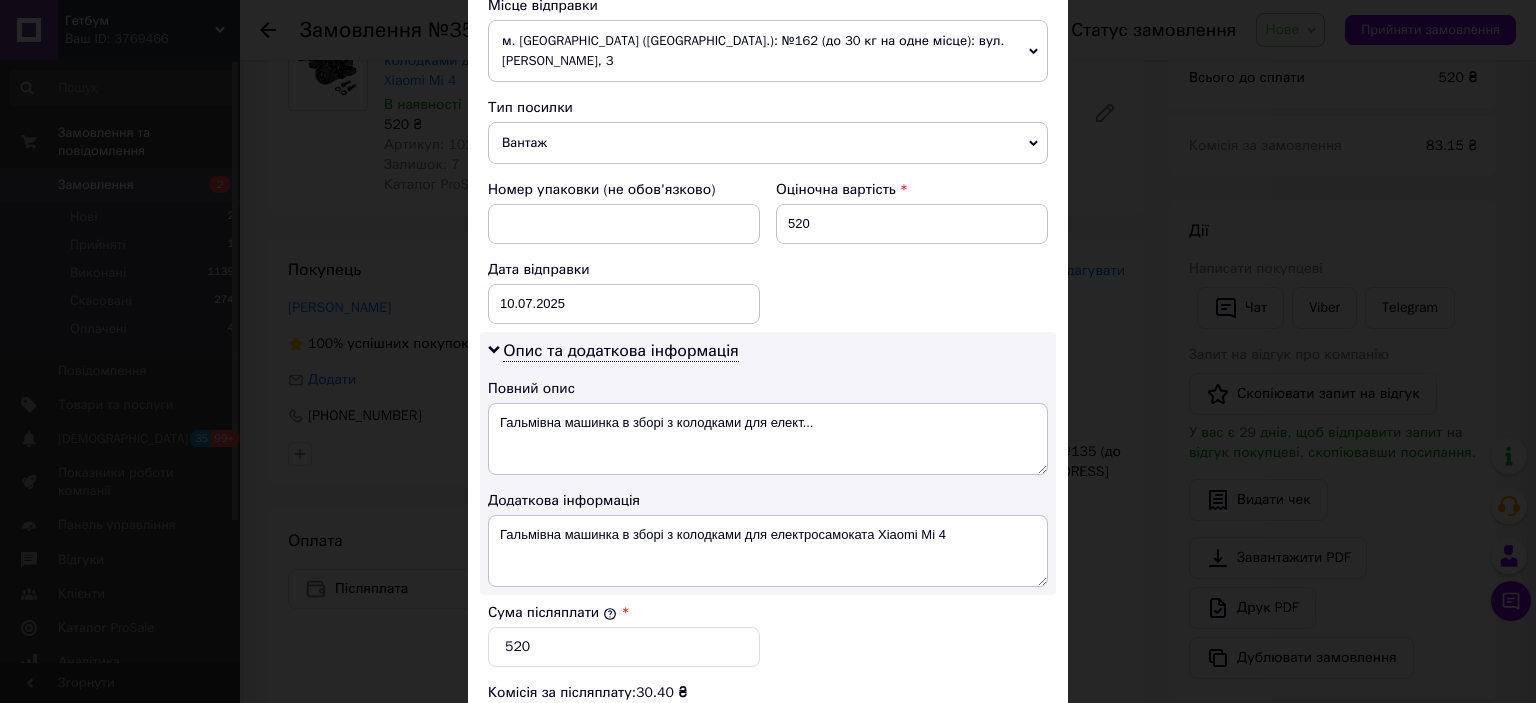 scroll, scrollTop: 1040, scrollLeft: 0, axis: vertical 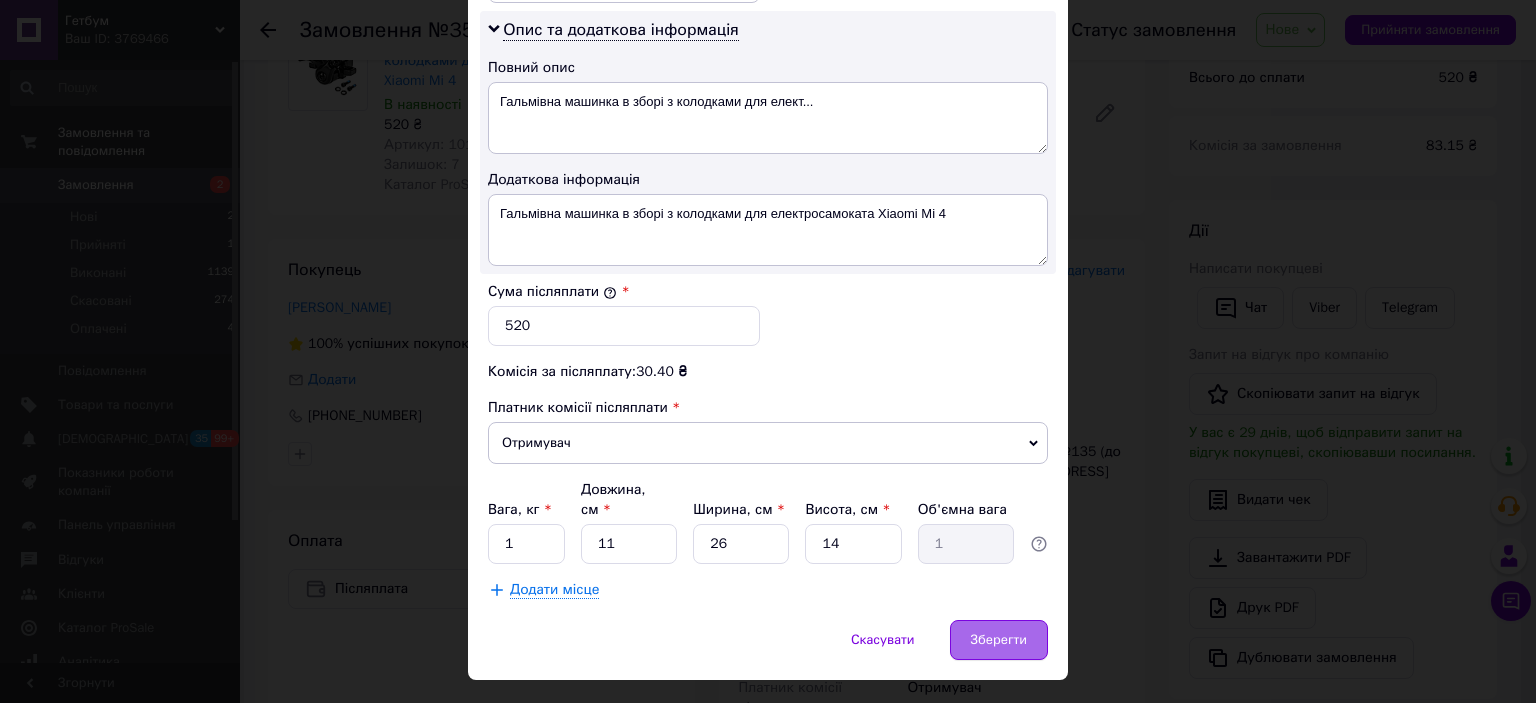 click on "Зберегти" at bounding box center (999, 640) 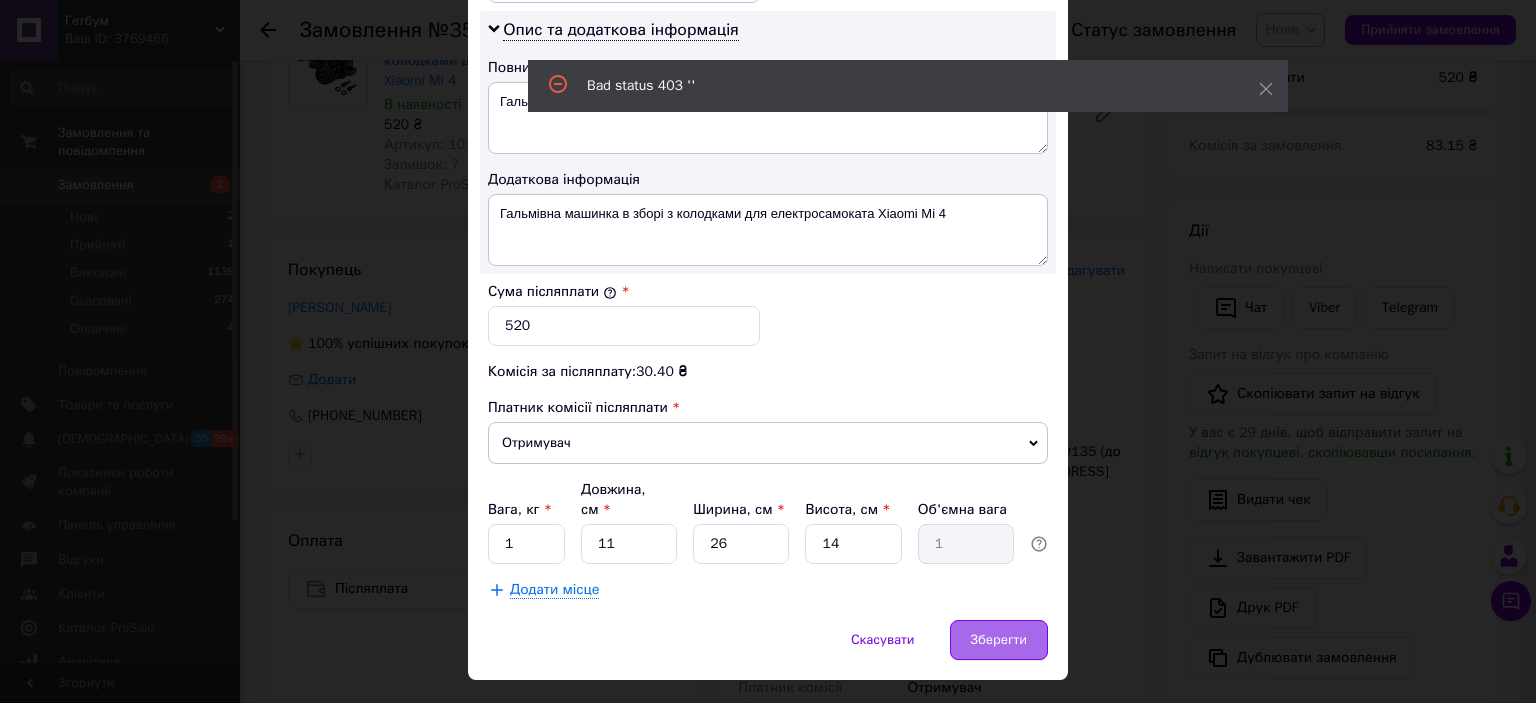 click on "Зберегти" at bounding box center [999, 640] 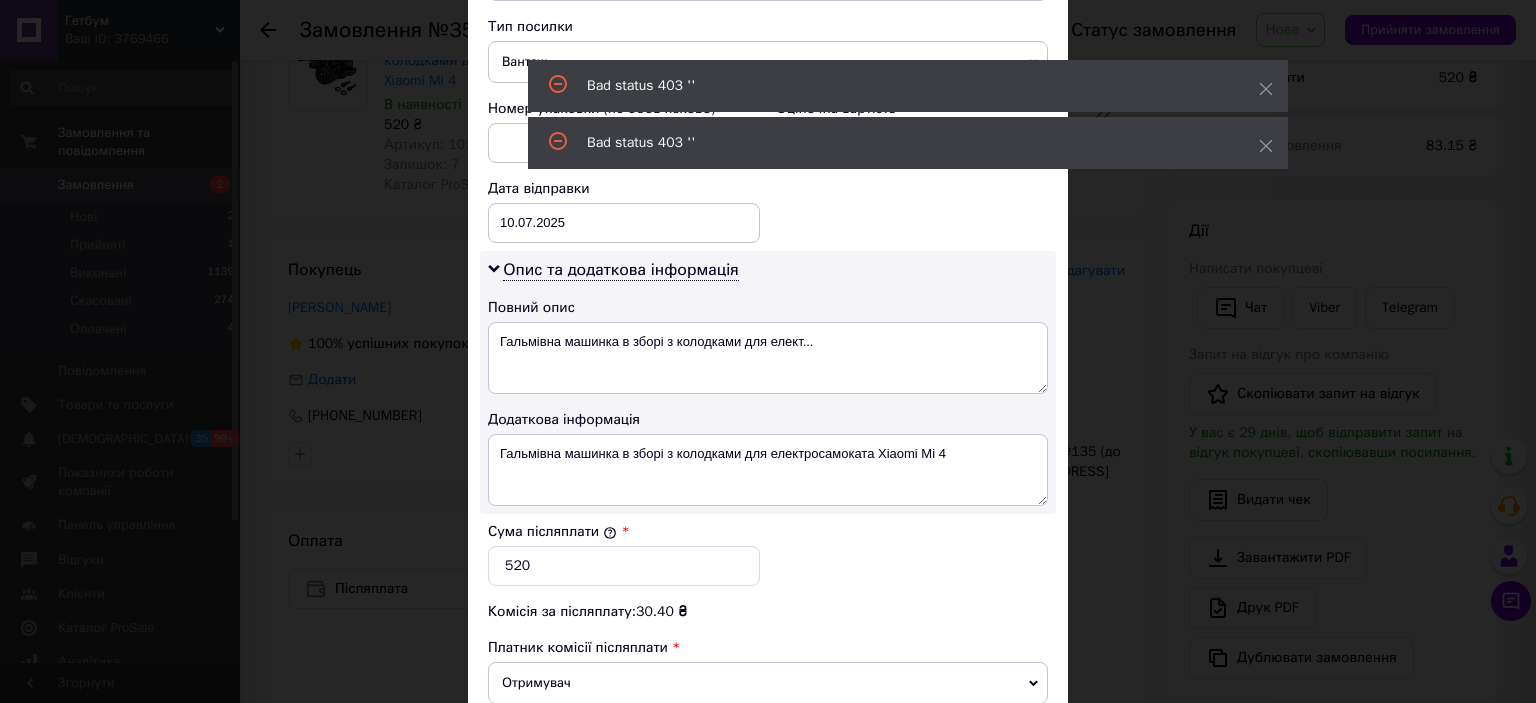scroll, scrollTop: 1040, scrollLeft: 0, axis: vertical 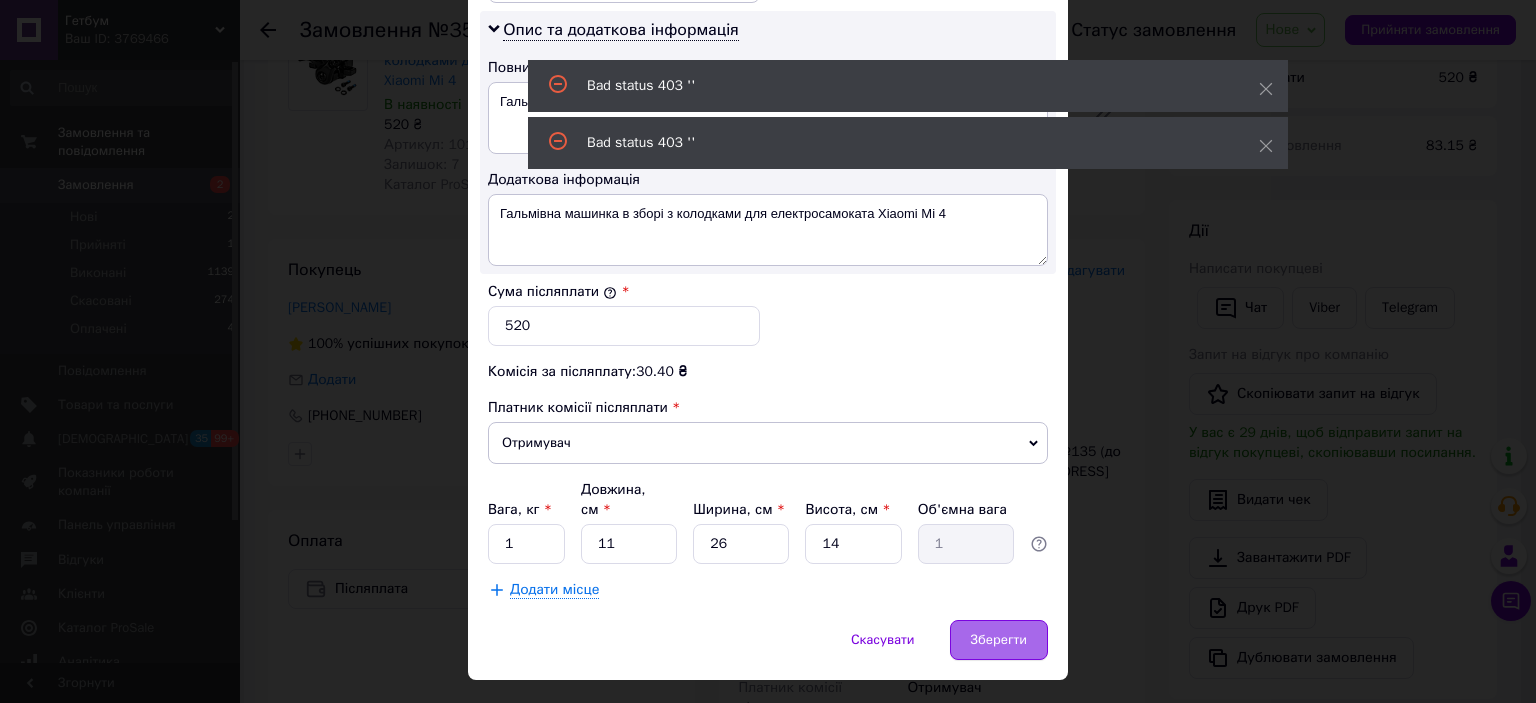 click on "Зберегти" at bounding box center [999, 640] 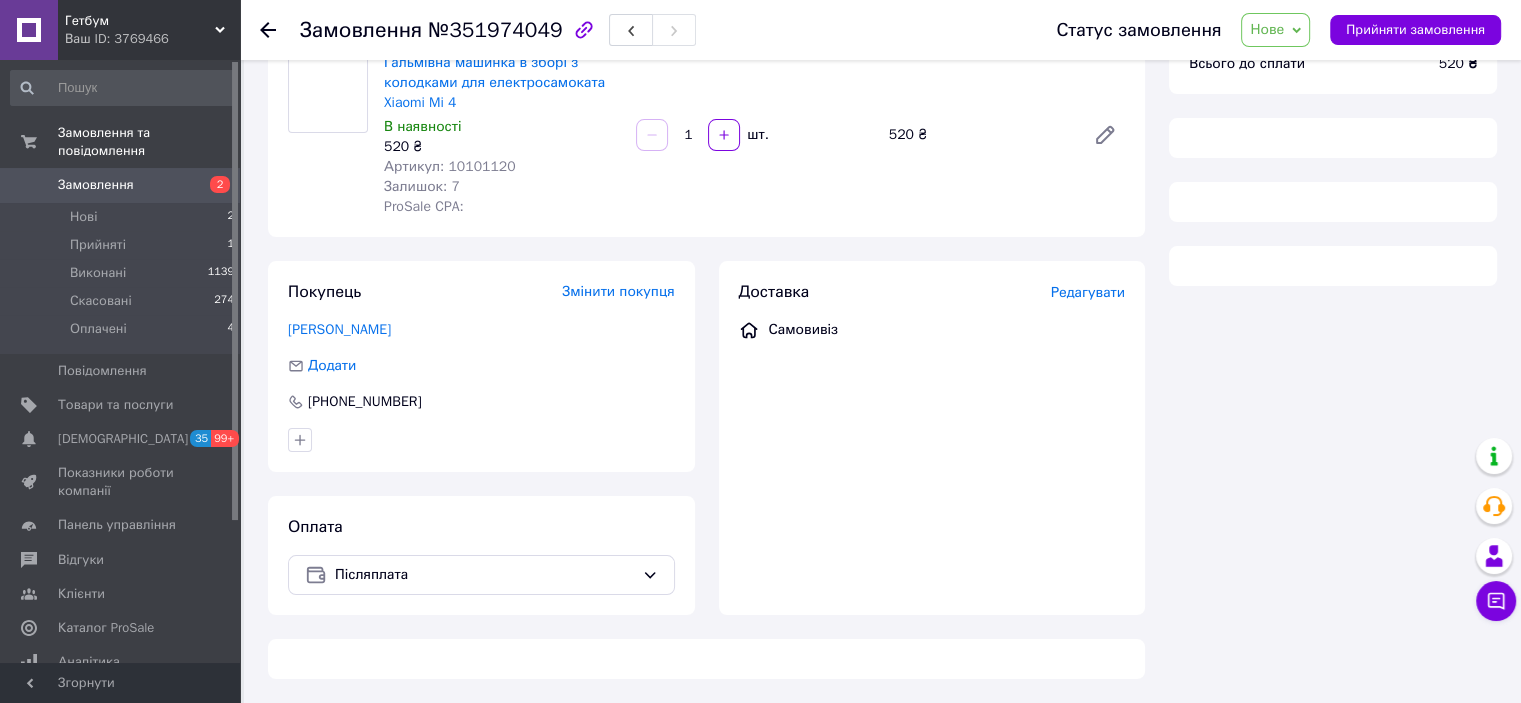 scroll, scrollTop: 177, scrollLeft: 0, axis: vertical 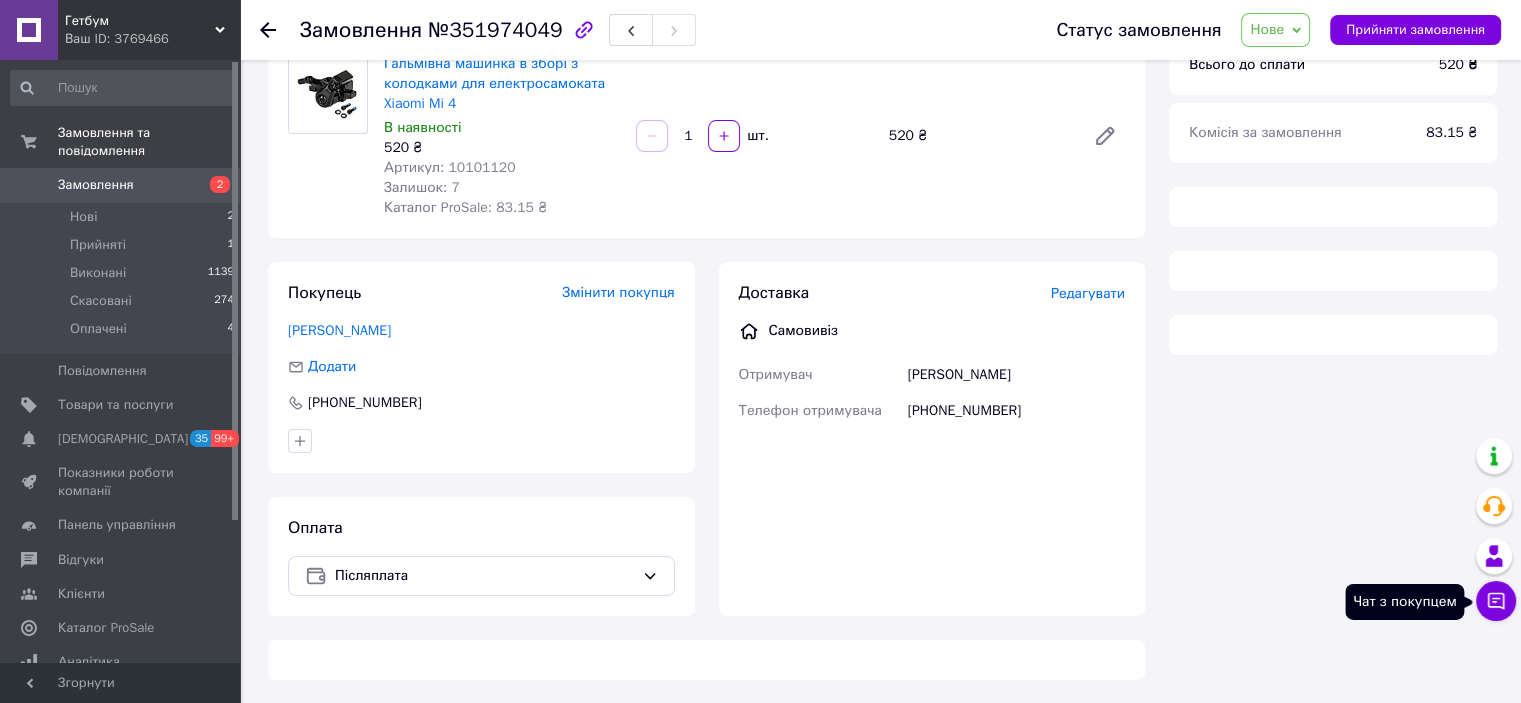 click on "Чат з покупцем" at bounding box center [1496, 601] 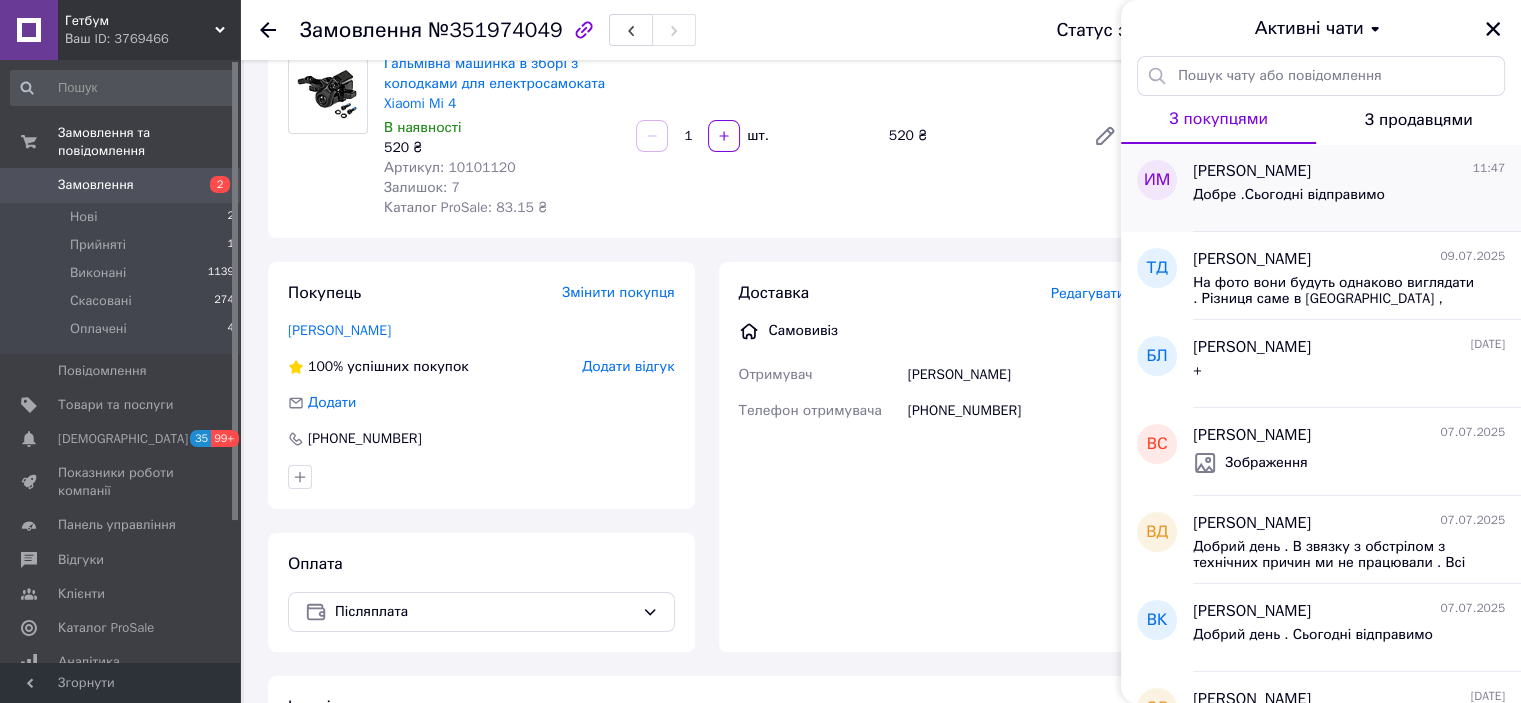 click on "Добре .Сьогодні відправимо" at bounding box center [1289, 195] 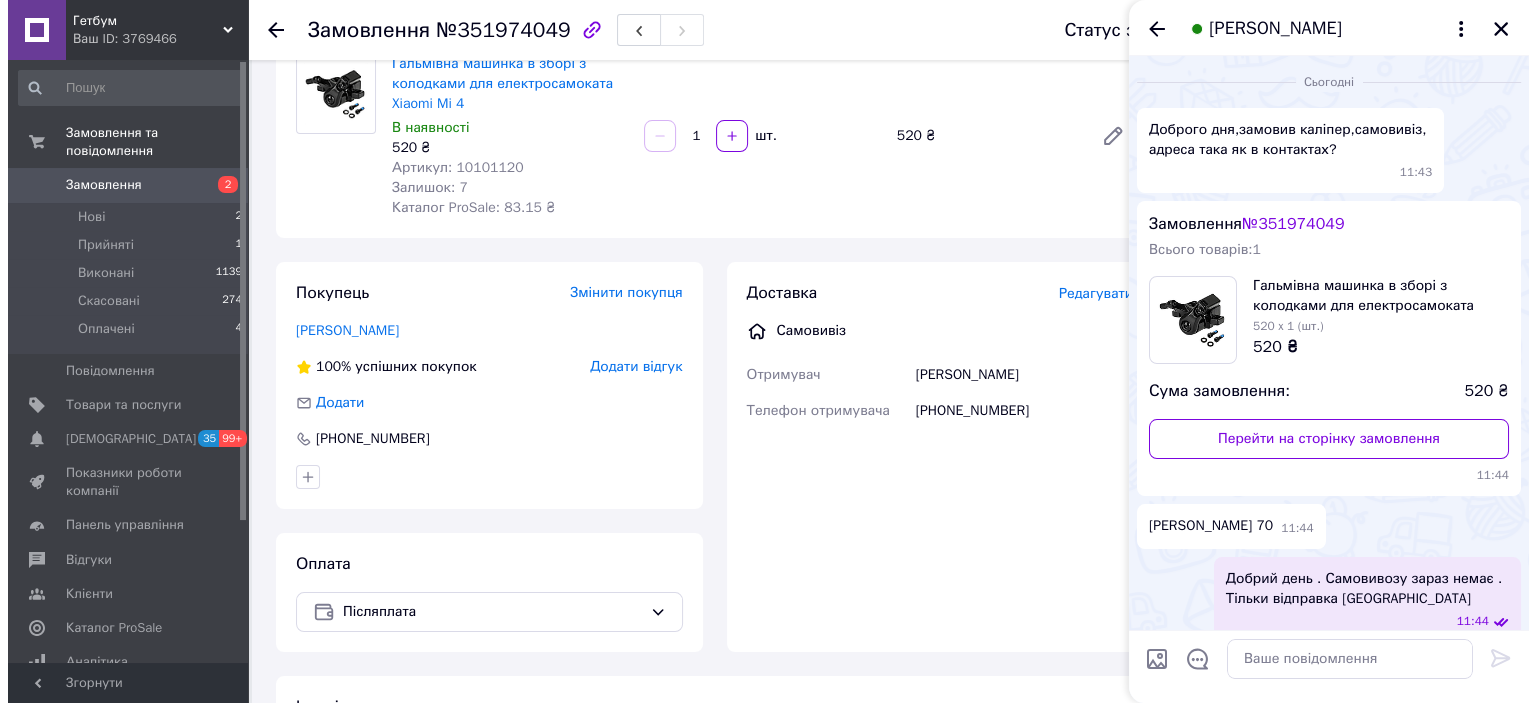 scroll, scrollTop: 179, scrollLeft: 0, axis: vertical 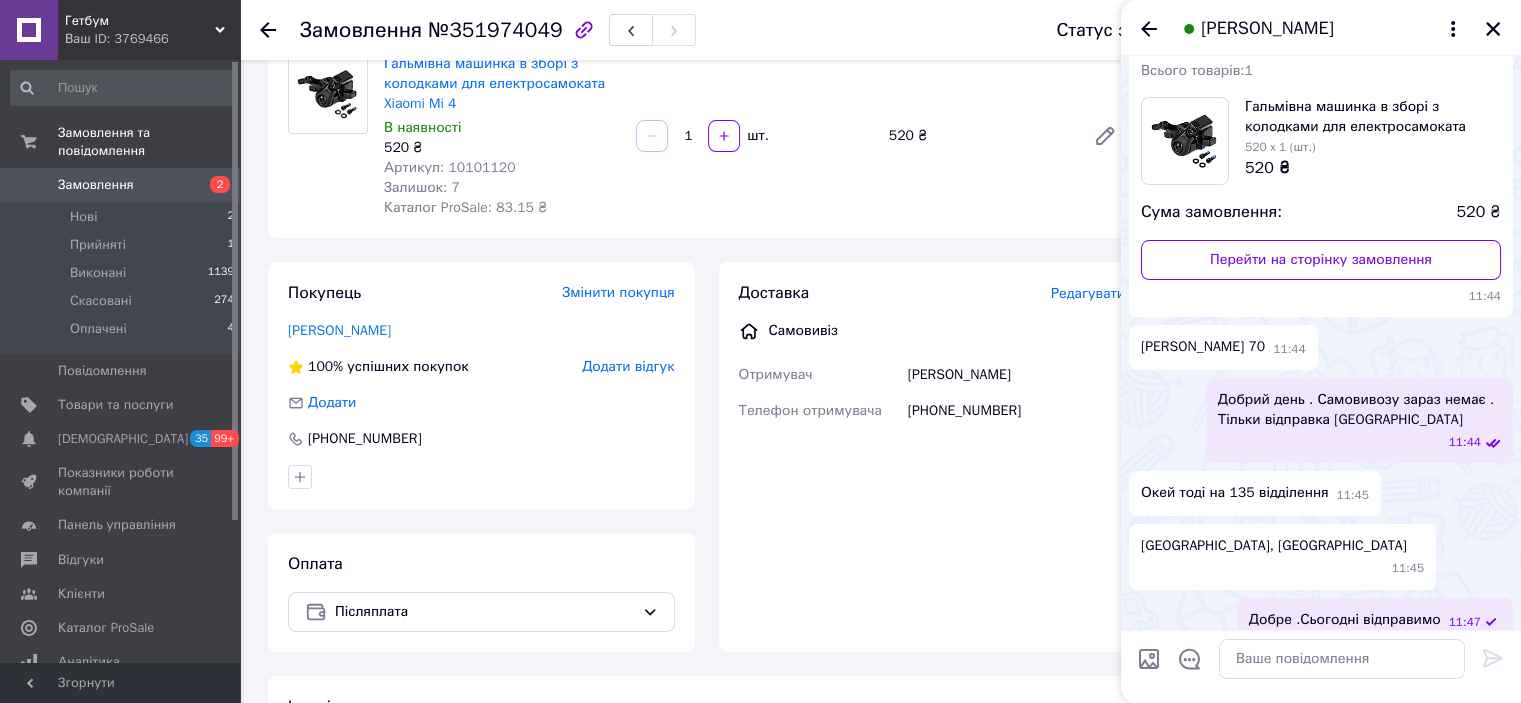 click on "Гальмівна машинка в зборі з колодками для електросамоката Xiaomi Mi 4 В наявності 520 ₴ Артикул: 10101120 Залишок: 7 Каталог ProSale: 83.15 ₴  1   шт. 520 ₴" at bounding box center [754, 136] 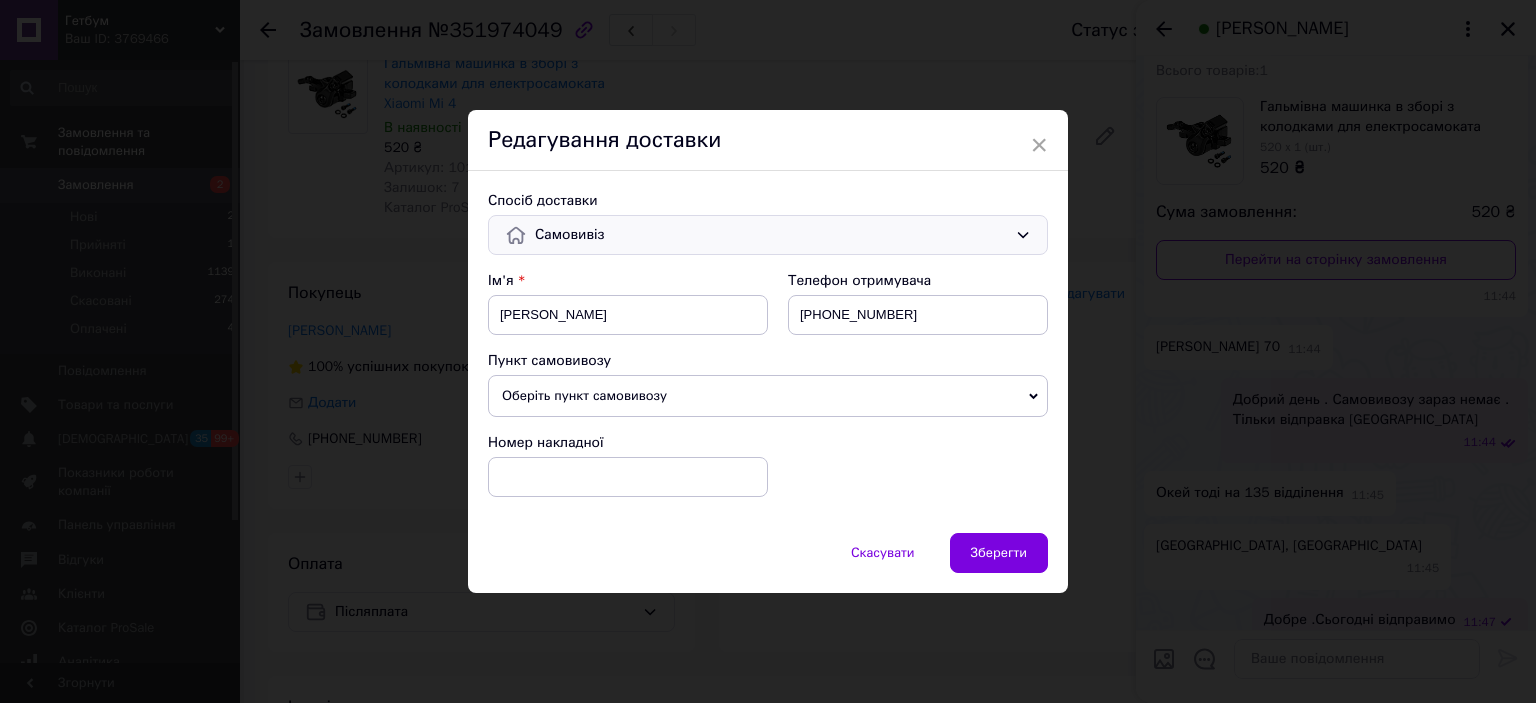 click on "Самовивіз" at bounding box center (768, 235) 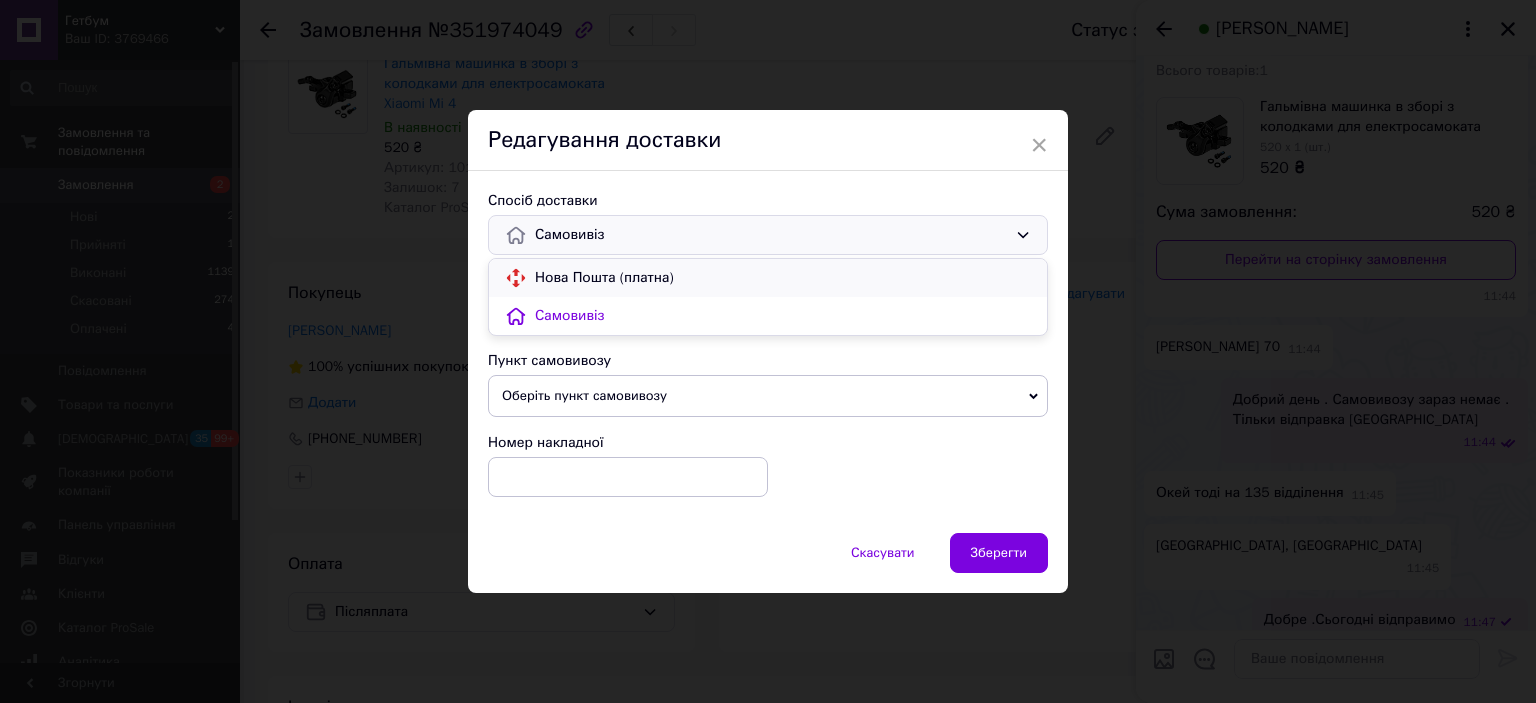 click on "Нова Пошта (платна)" at bounding box center [783, 278] 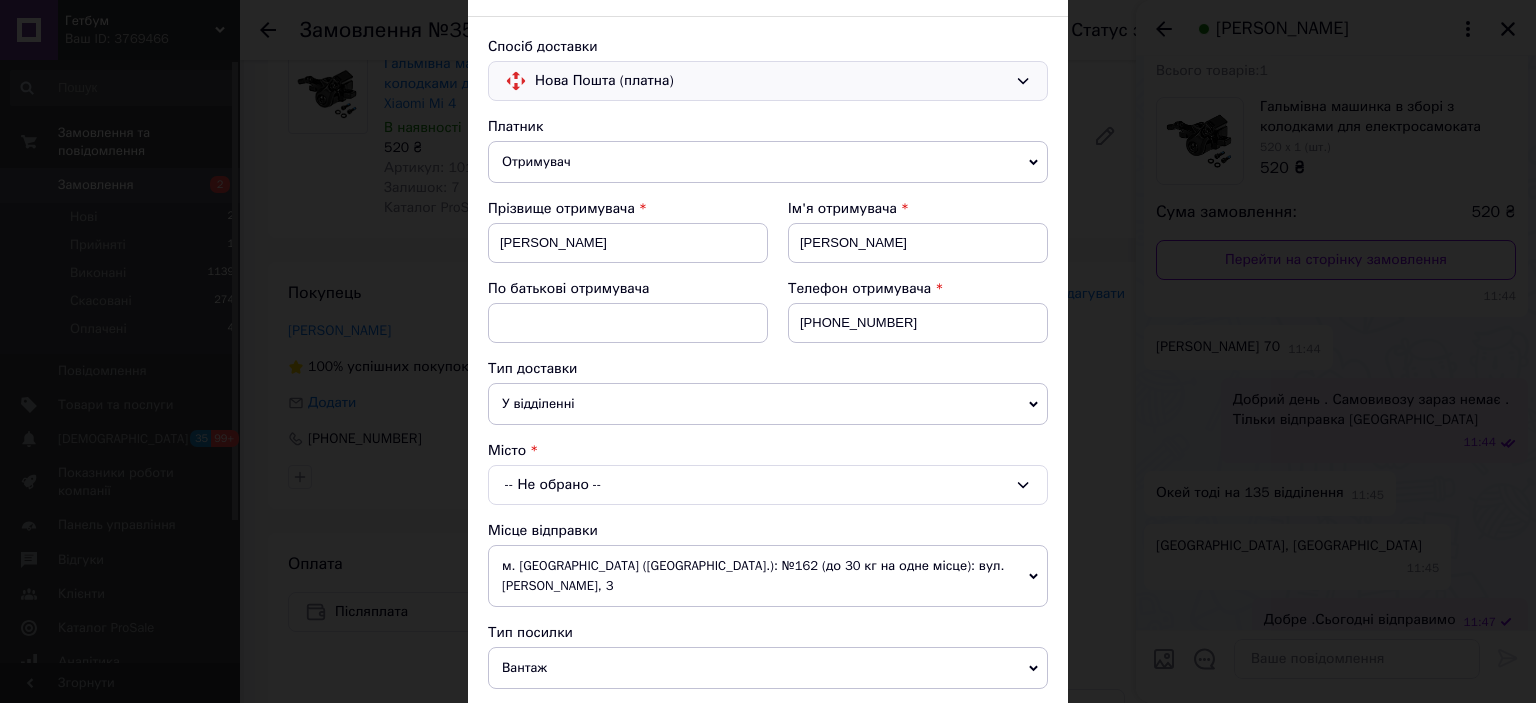 scroll, scrollTop: 200, scrollLeft: 0, axis: vertical 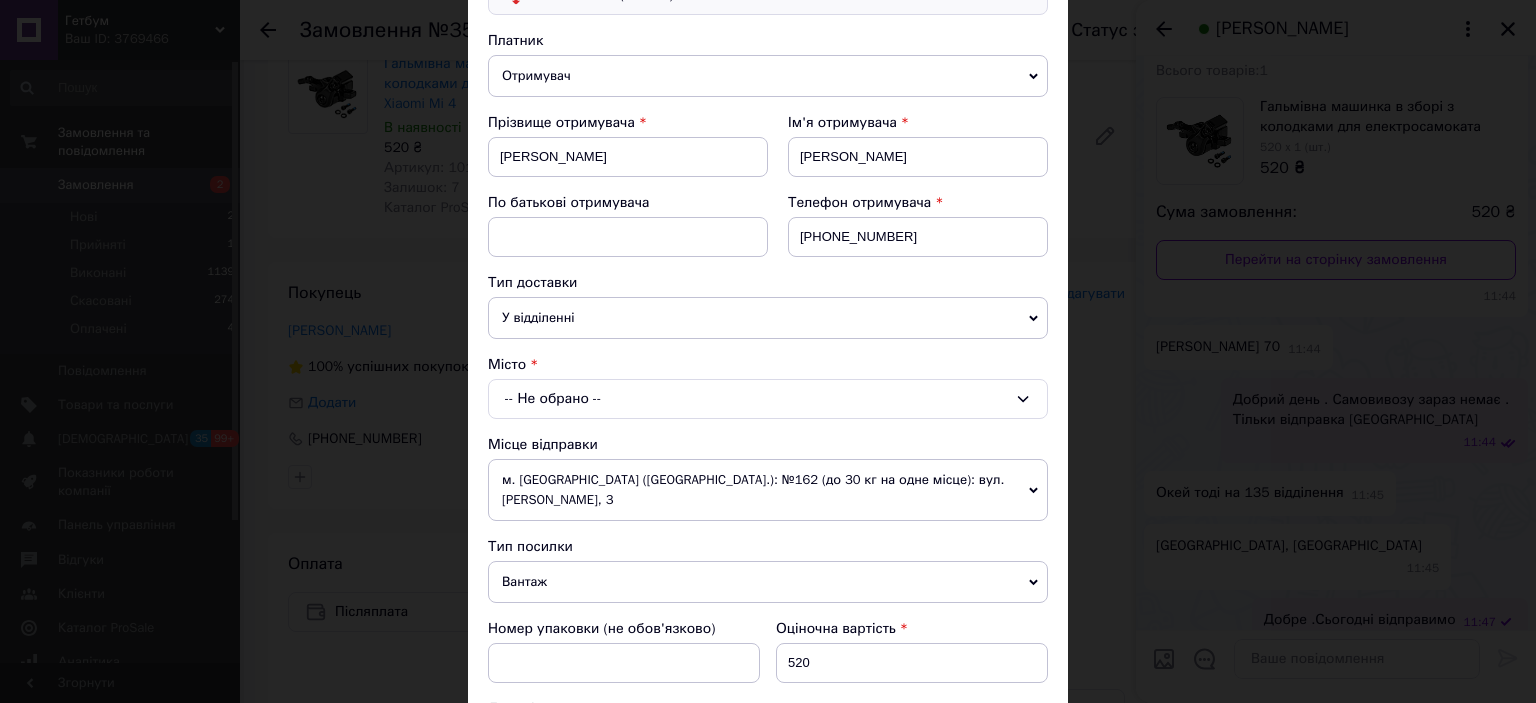 click on "-- Не обрано --" at bounding box center [768, 399] 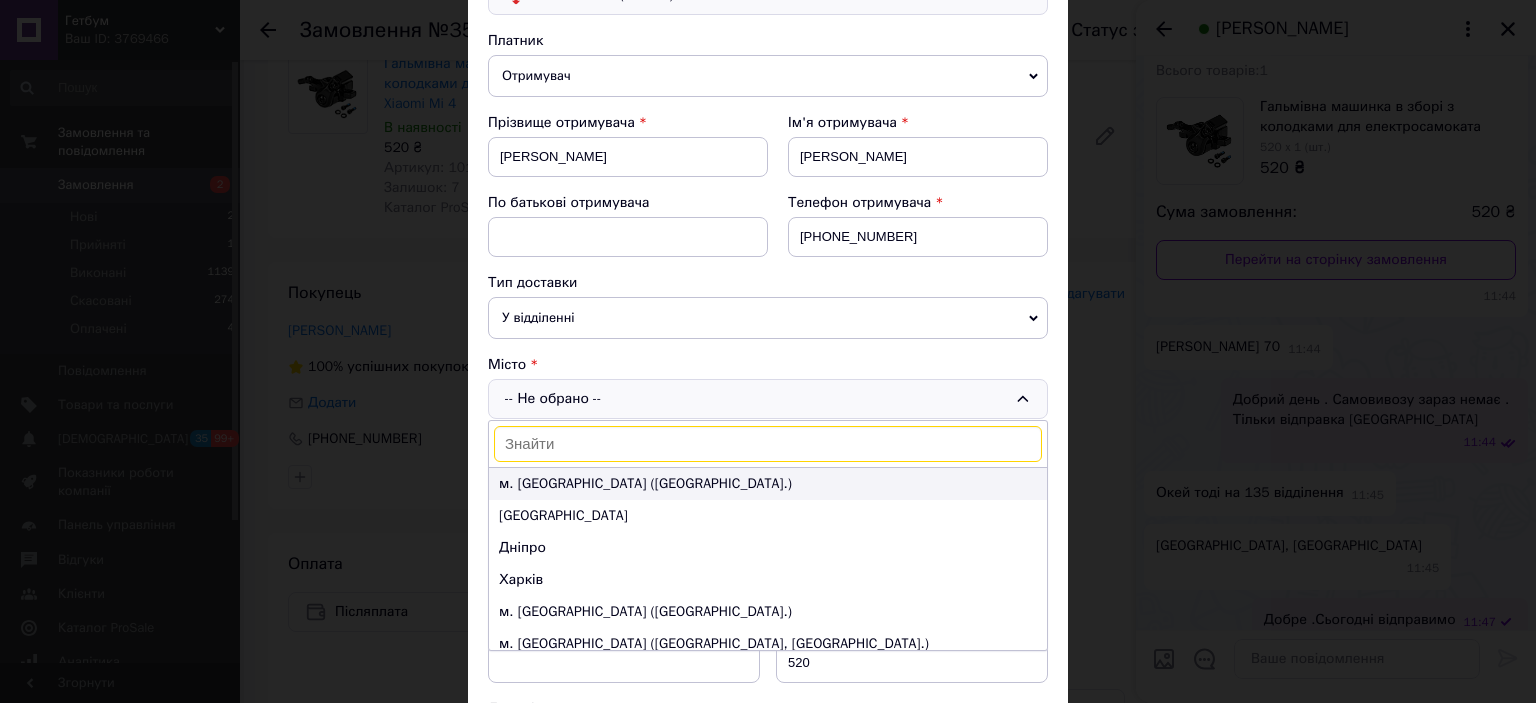 click on "м. [GEOGRAPHIC_DATA] ([GEOGRAPHIC_DATA].)" at bounding box center [768, 484] 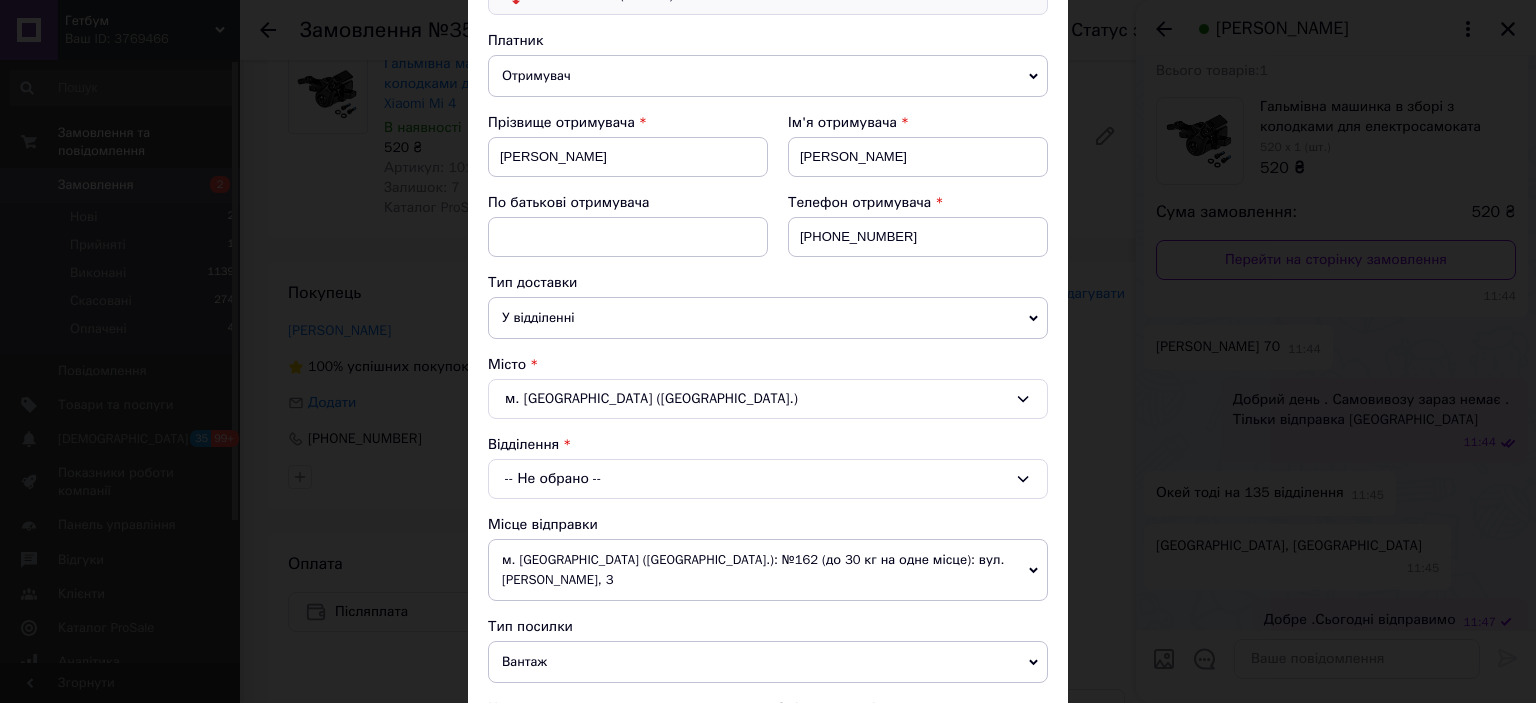 click on "м. [GEOGRAPHIC_DATA] ([GEOGRAPHIC_DATA].): №162 (до 30 кг на одне місце): вул. [PERSON_NAME], 3" at bounding box center (768, 570) 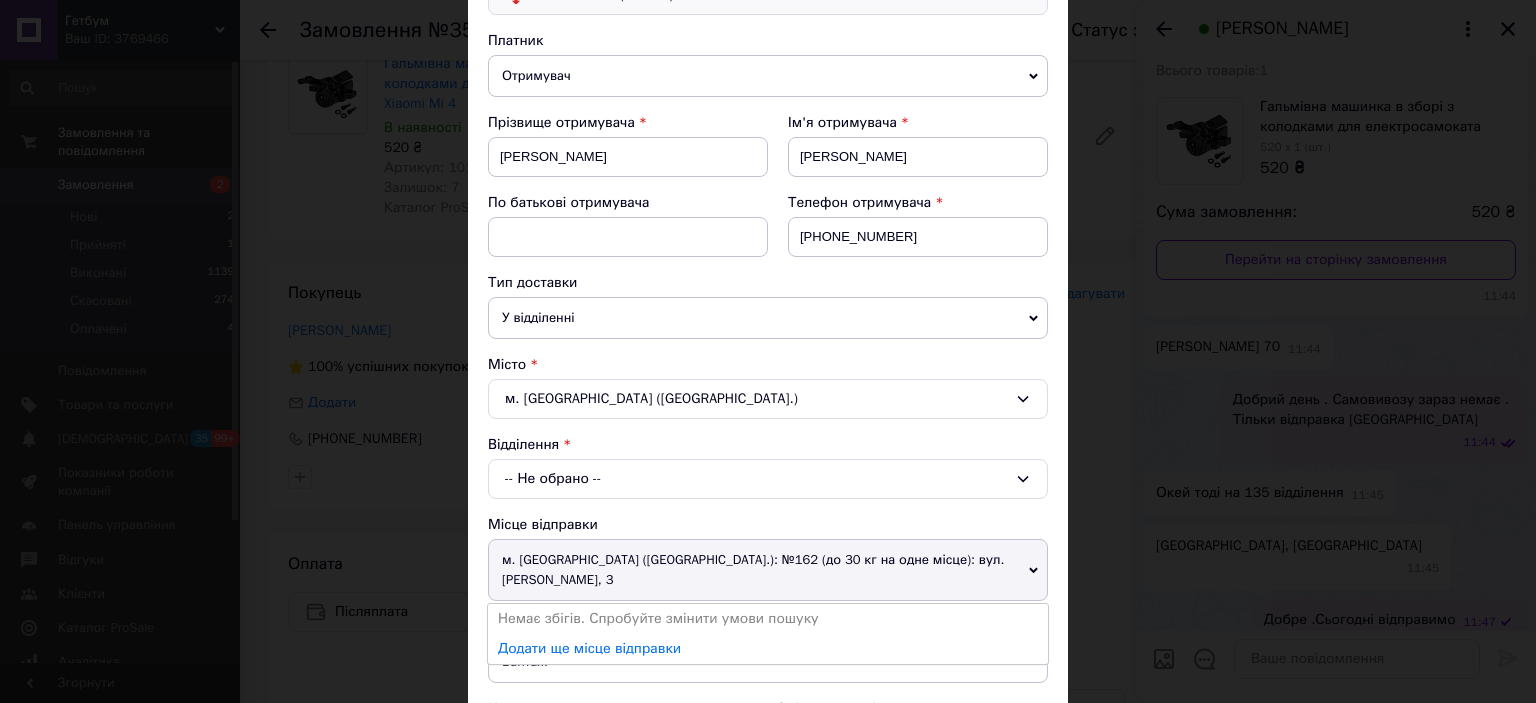 click on "-- Не обрано --" at bounding box center (768, 479) 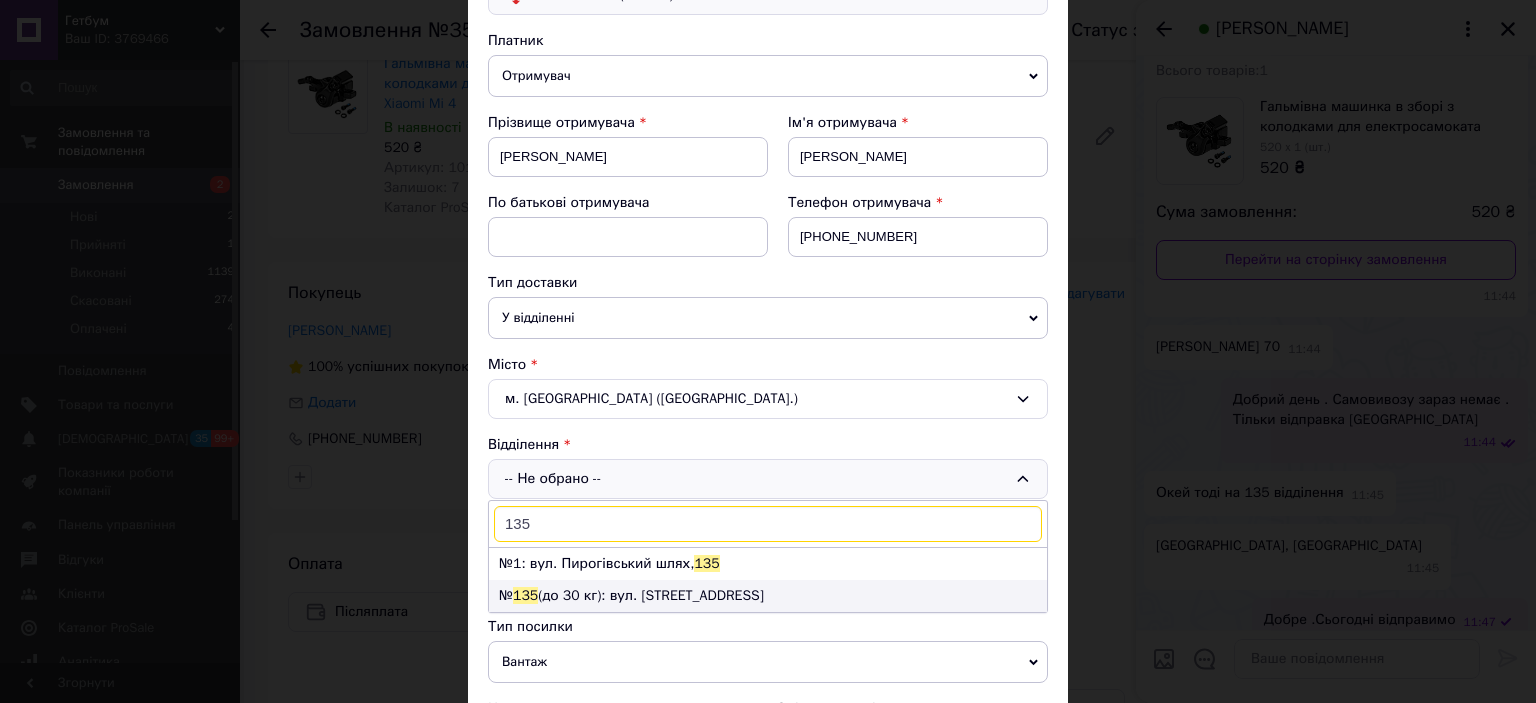 type on "135" 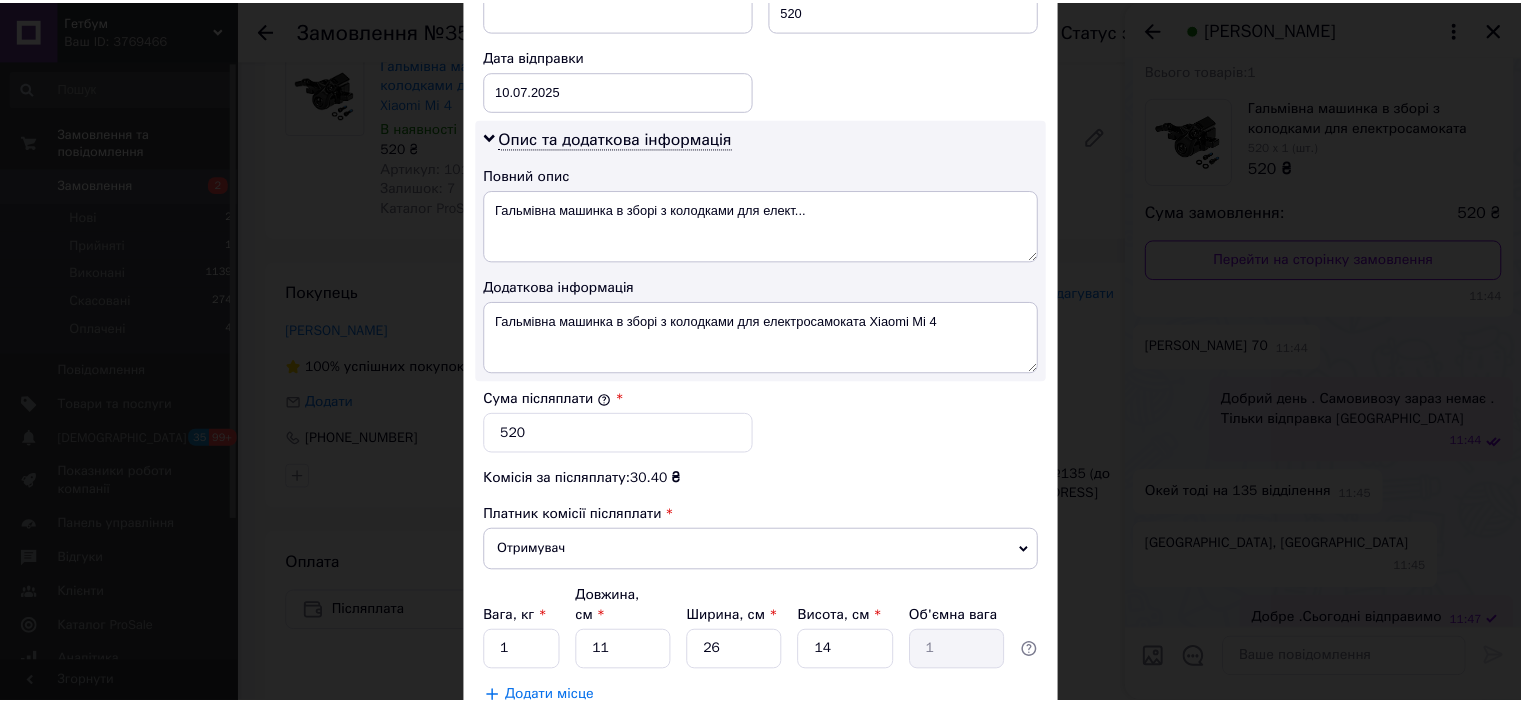 scroll, scrollTop: 1040, scrollLeft: 0, axis: vertical 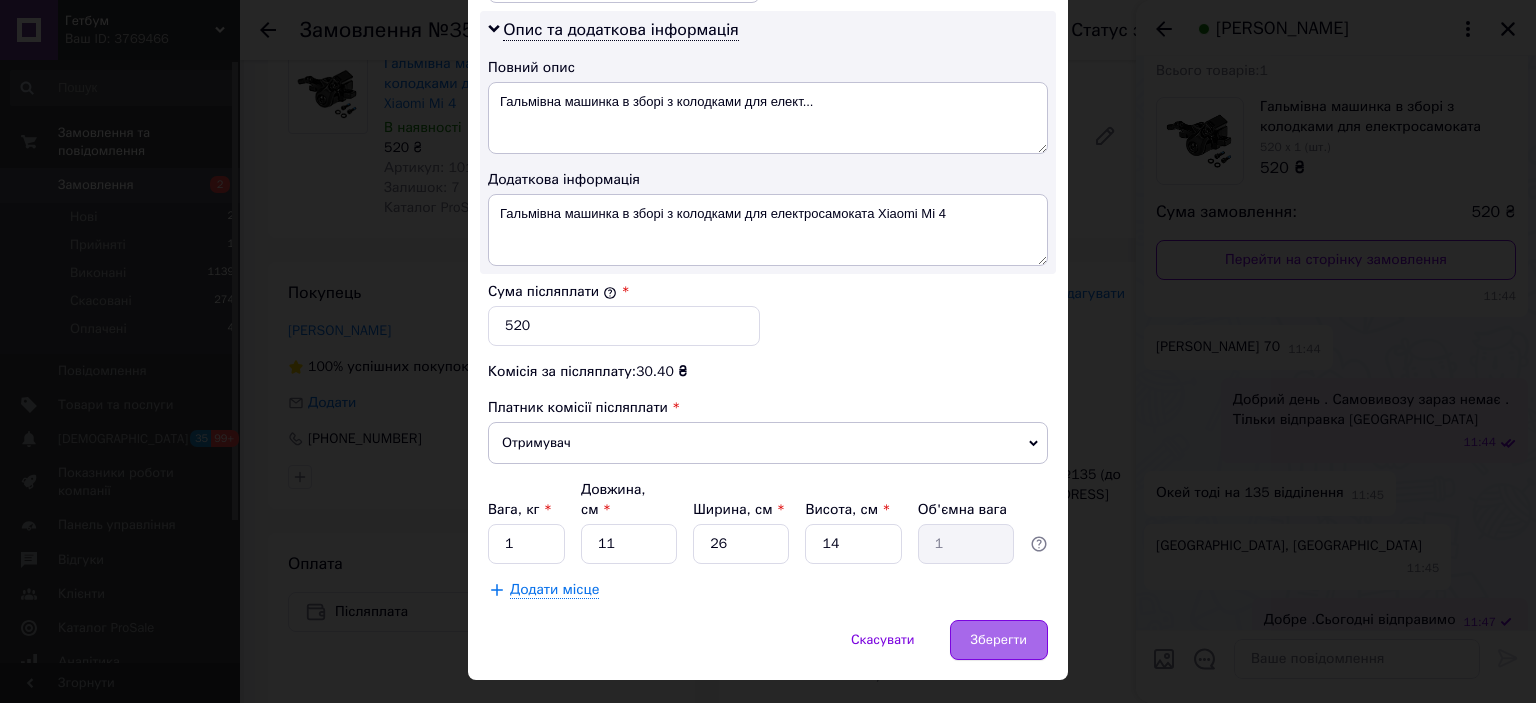 click on "Зберегти" at bounding box center [999, 640] 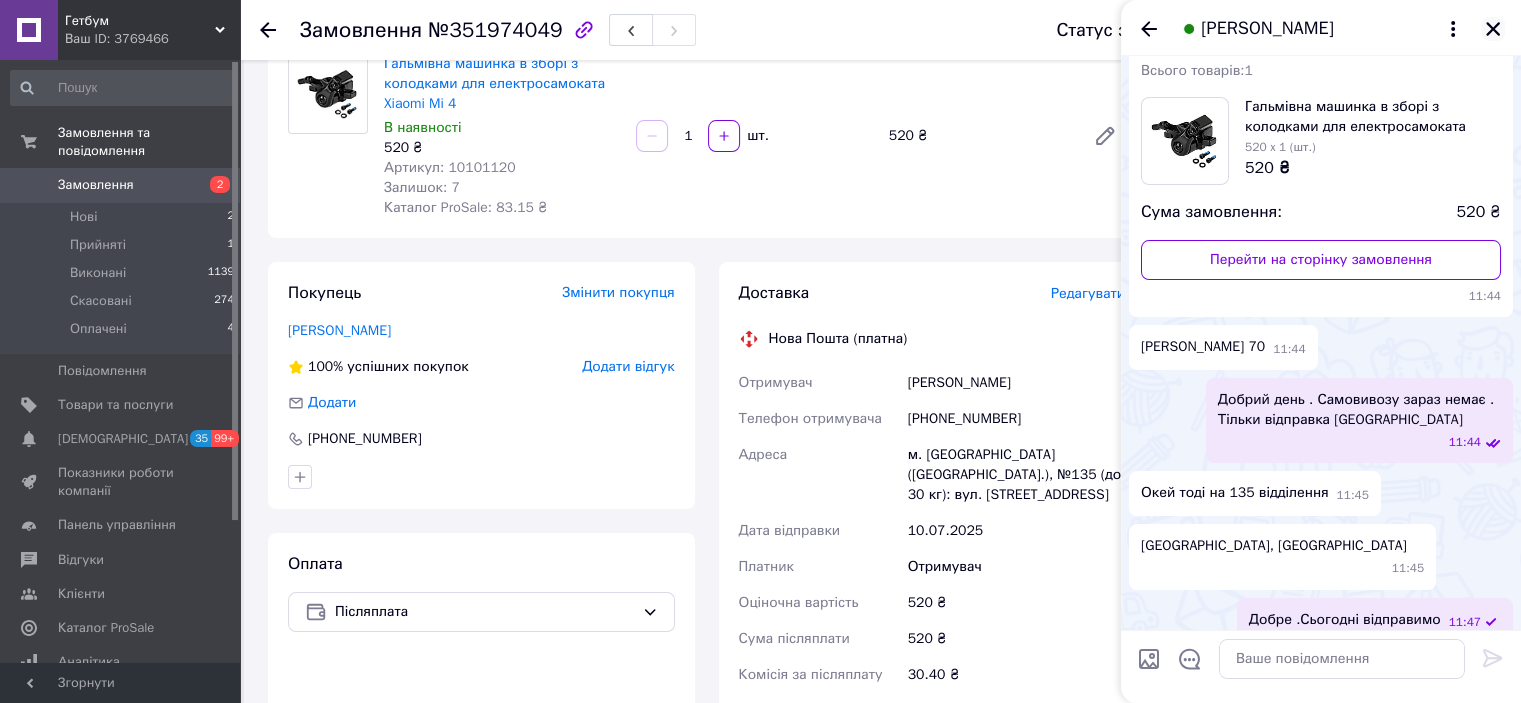click 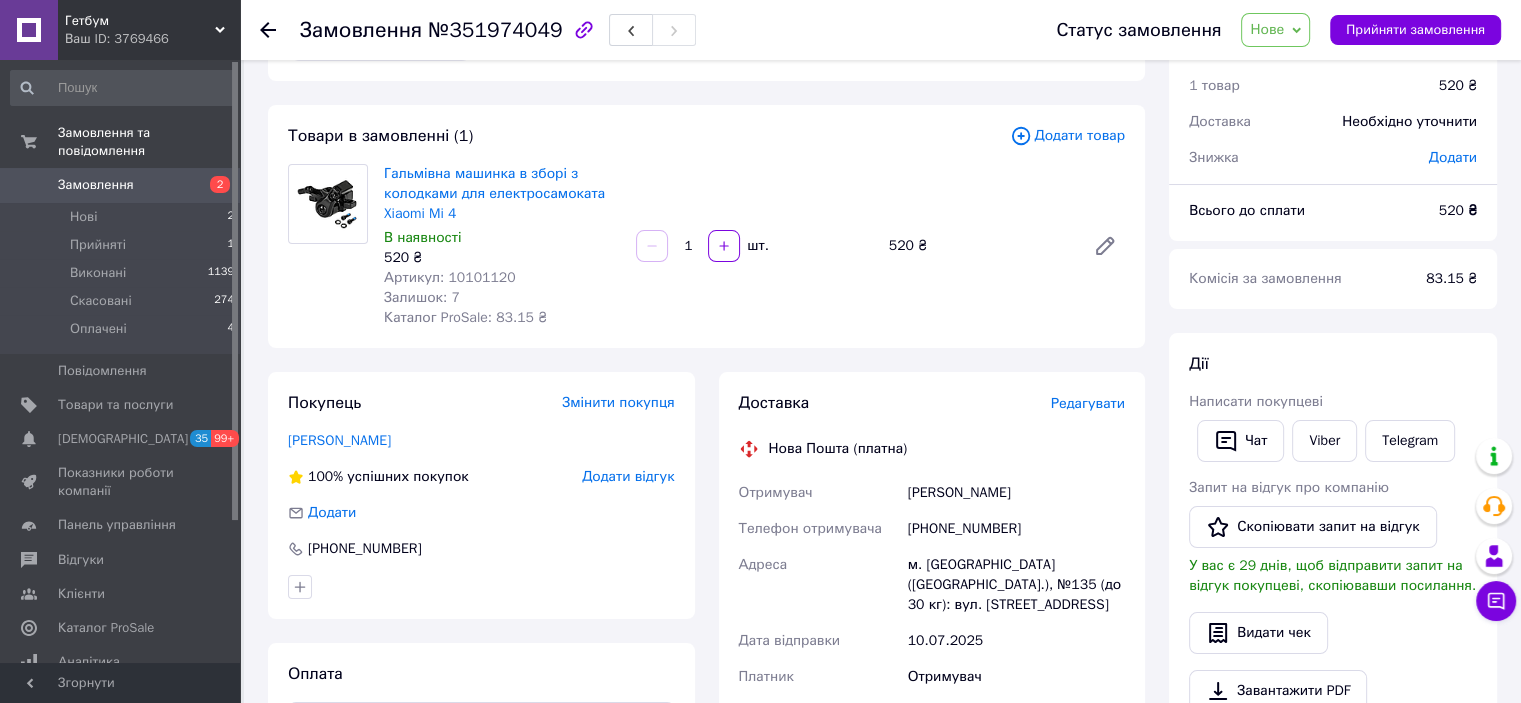 scroll, scrollTop: 0, scrollLeft: 0, axis: both 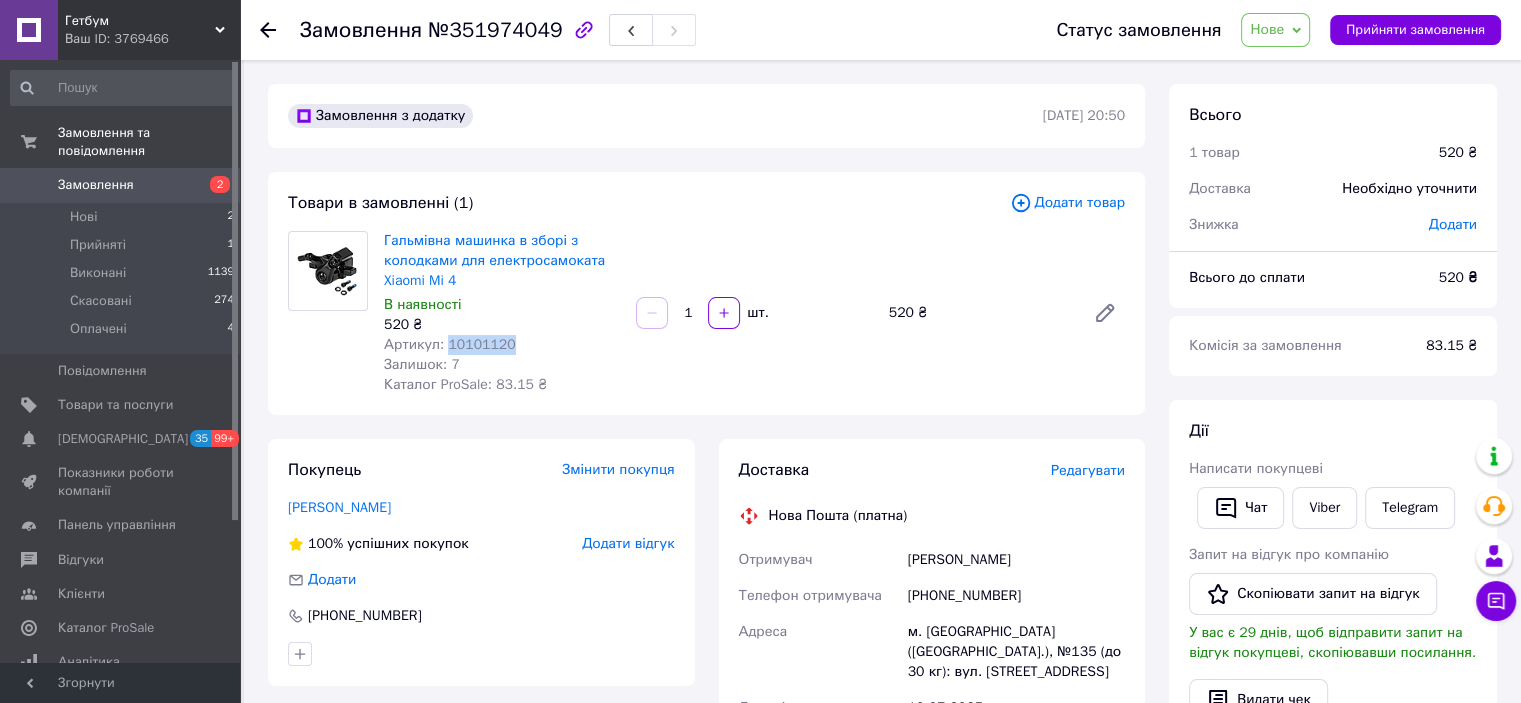 copy on "10101120" 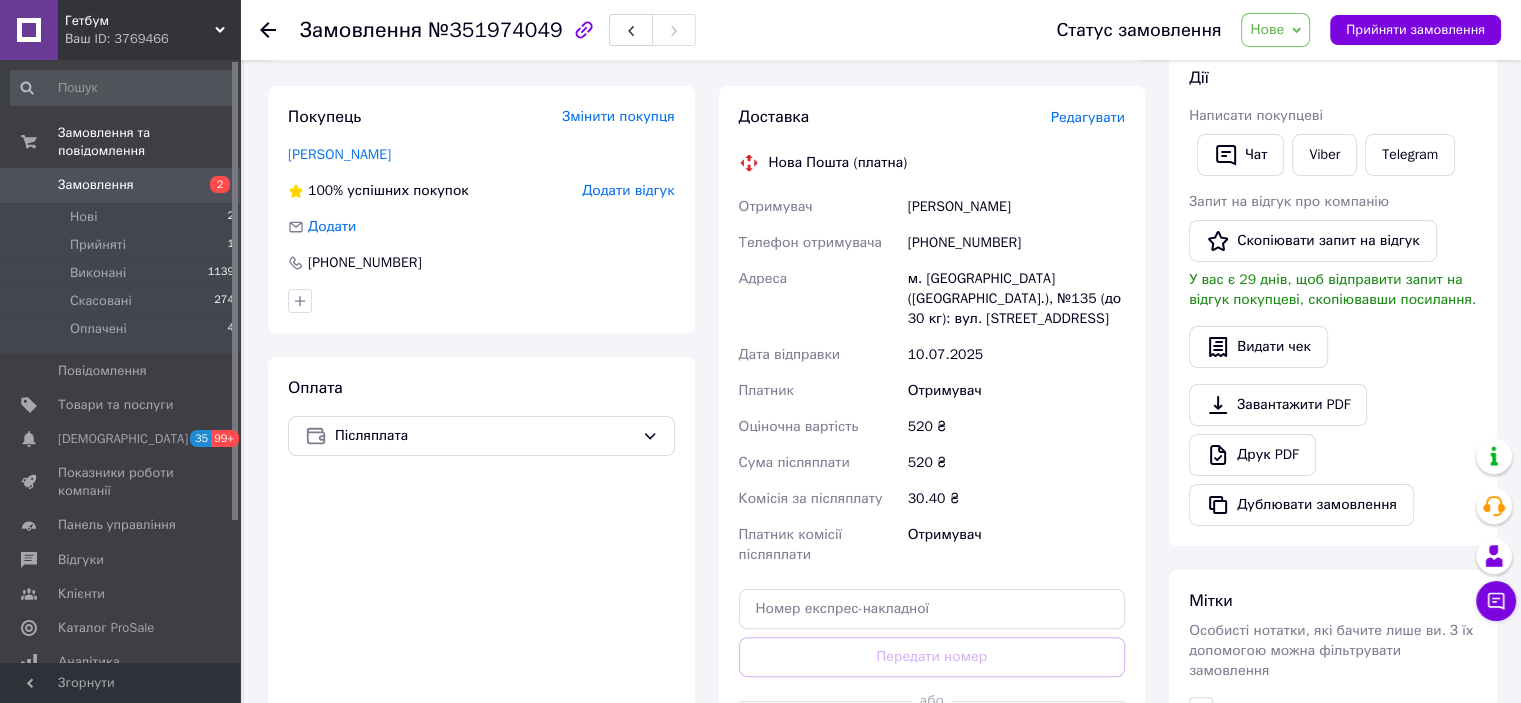 scroll, scrollTop: 400, scrollLeft: 0, axis: vertical 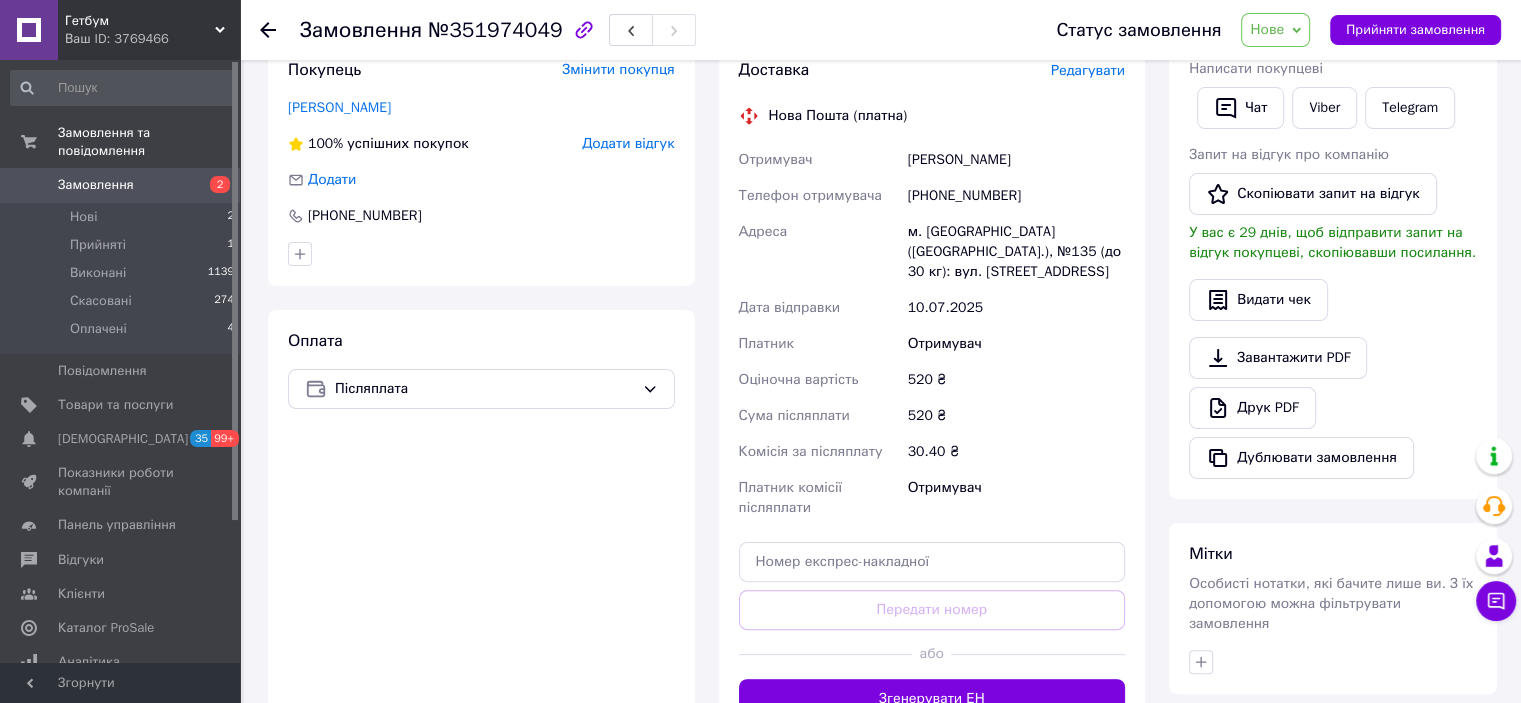 click on "Нове" at bounding box center (1275, 30) 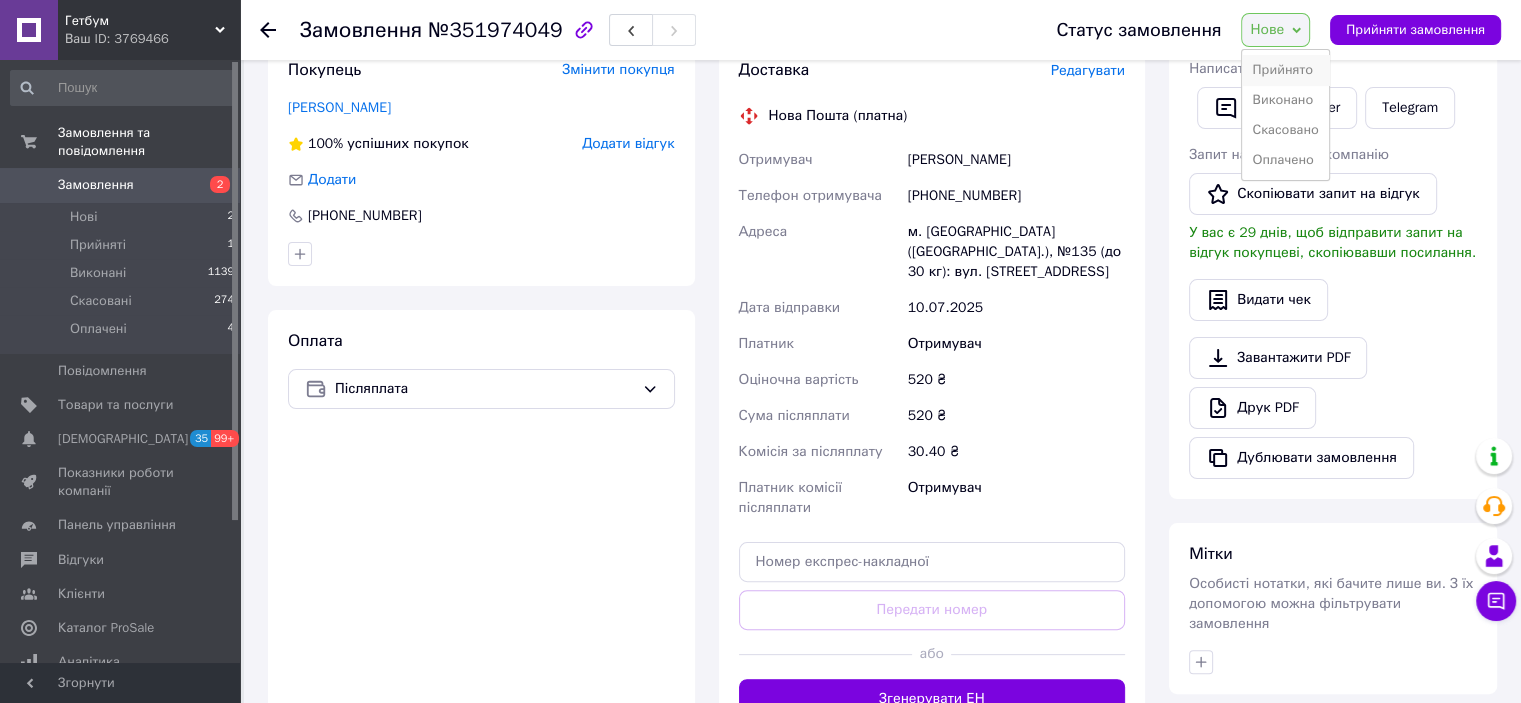click on "Прийнято" at bounding box center [1285, 70] 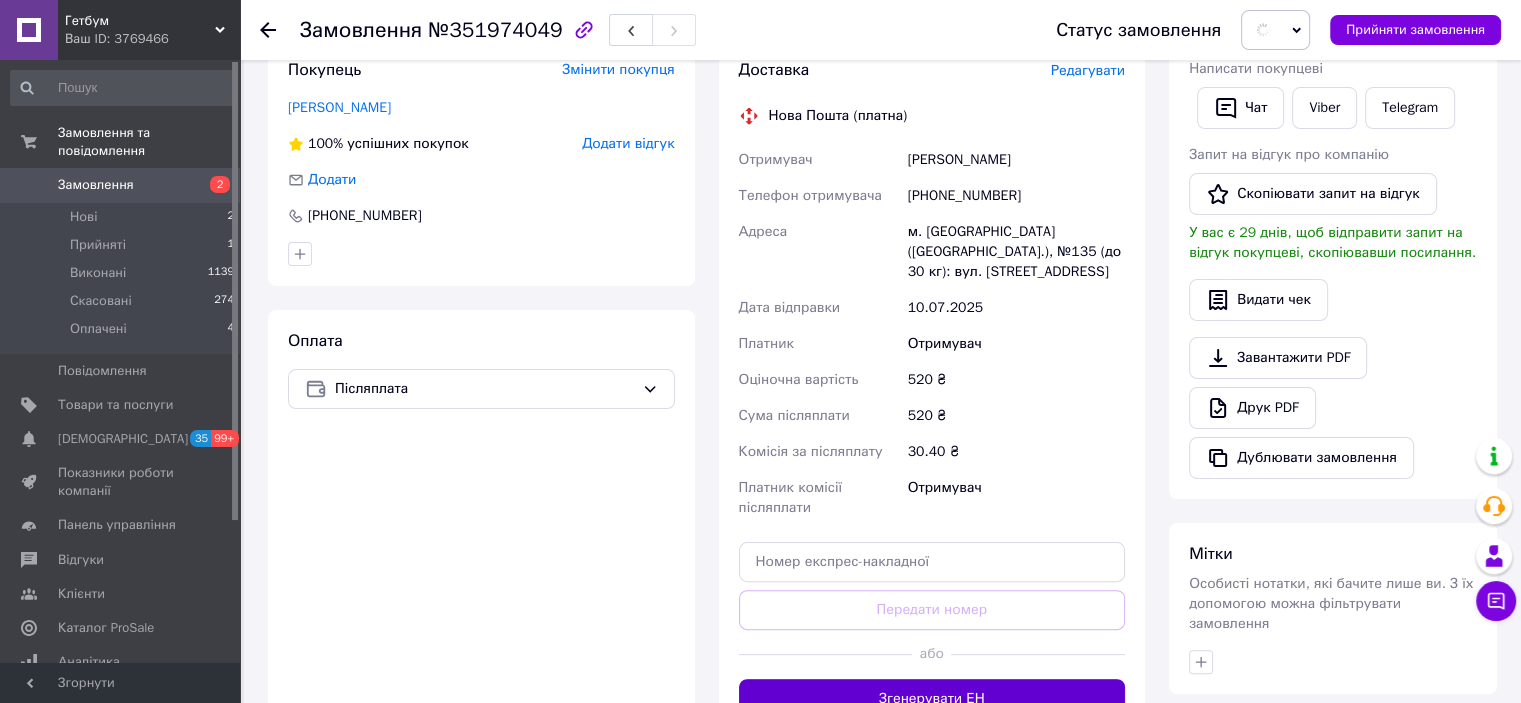 click on "Згенерувати ЕН" at bounding box center (932, 699) 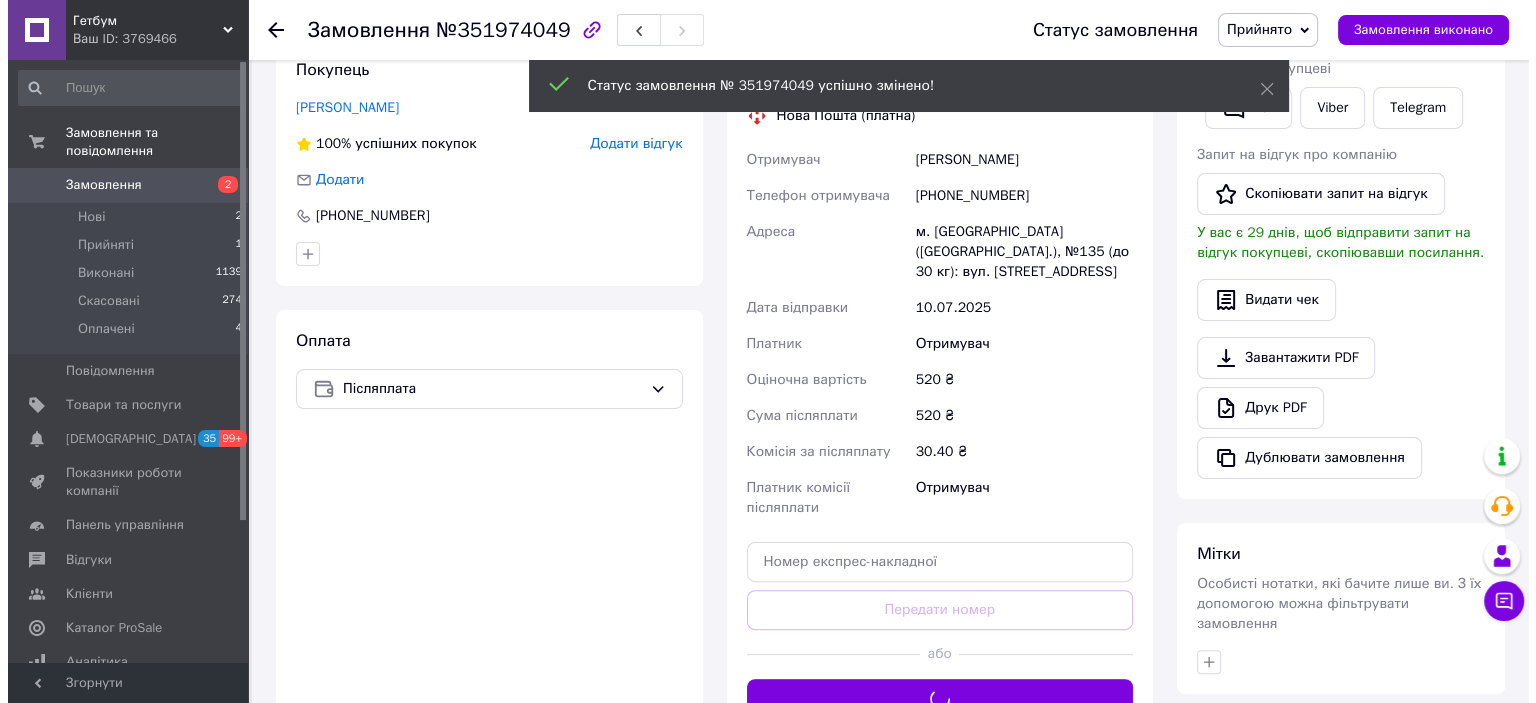 scroll, scrollTop: 0, scrollLeft: 0, axis: both 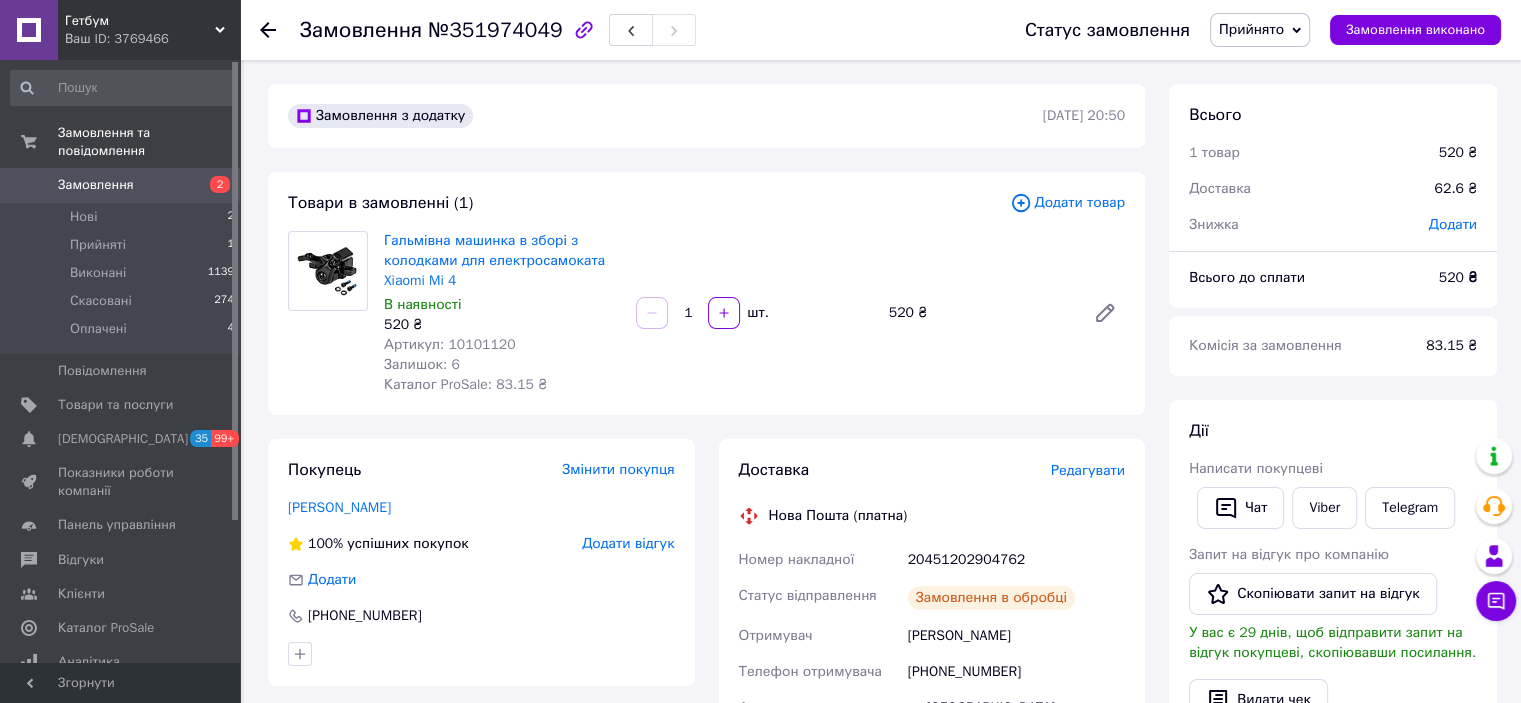 click on "Прийнято" at bounding box center [1260, 30] 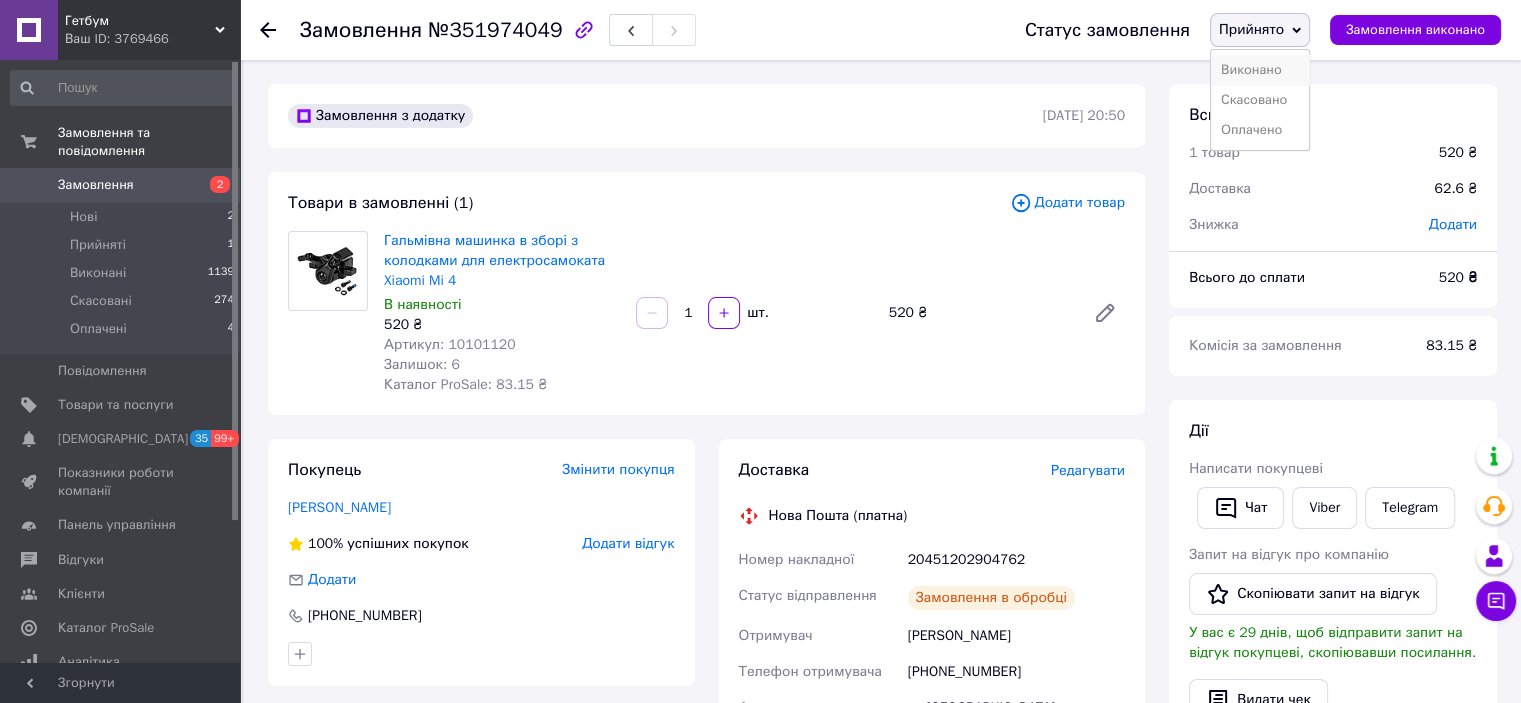 click on "Виконано" at bounding box center (1260, 70) 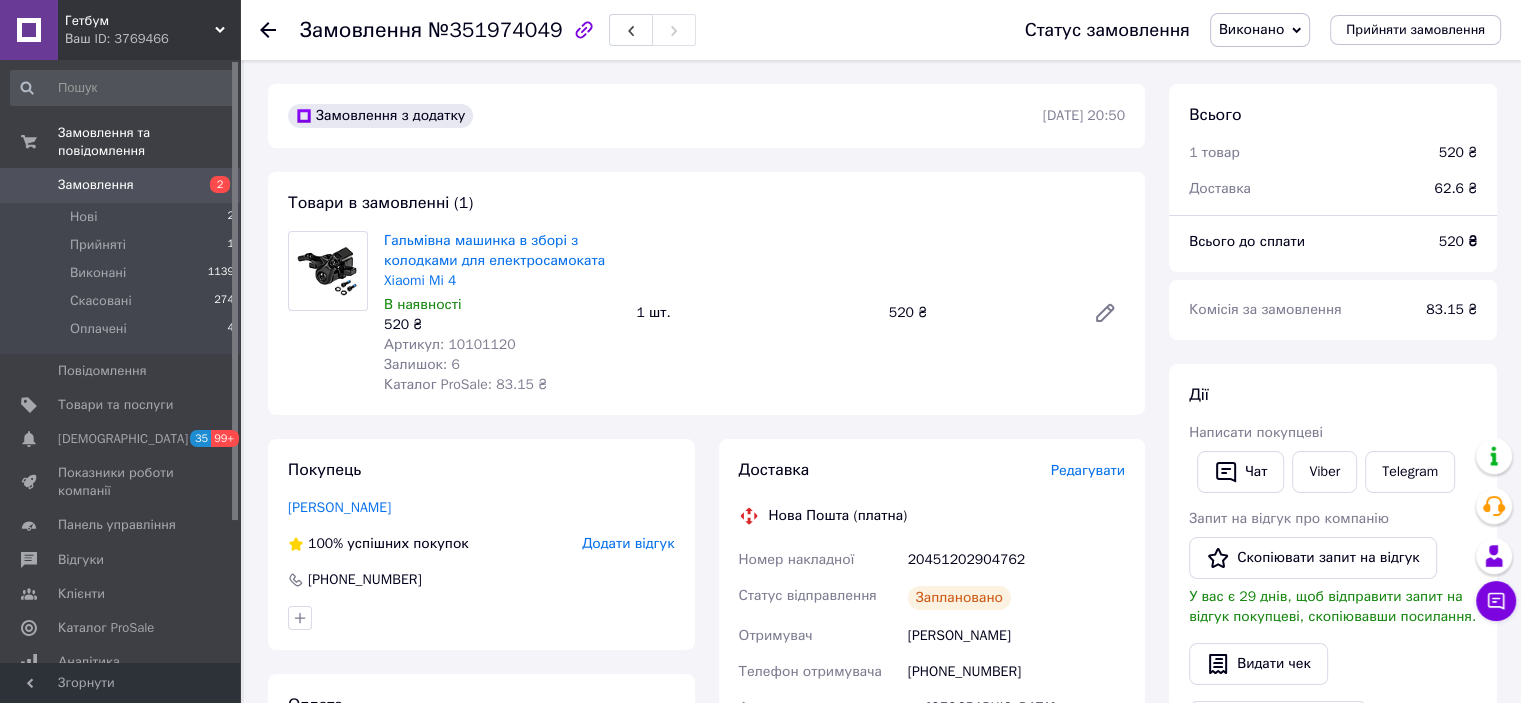 click on "Замовлення" at bounding box center (96, 185) 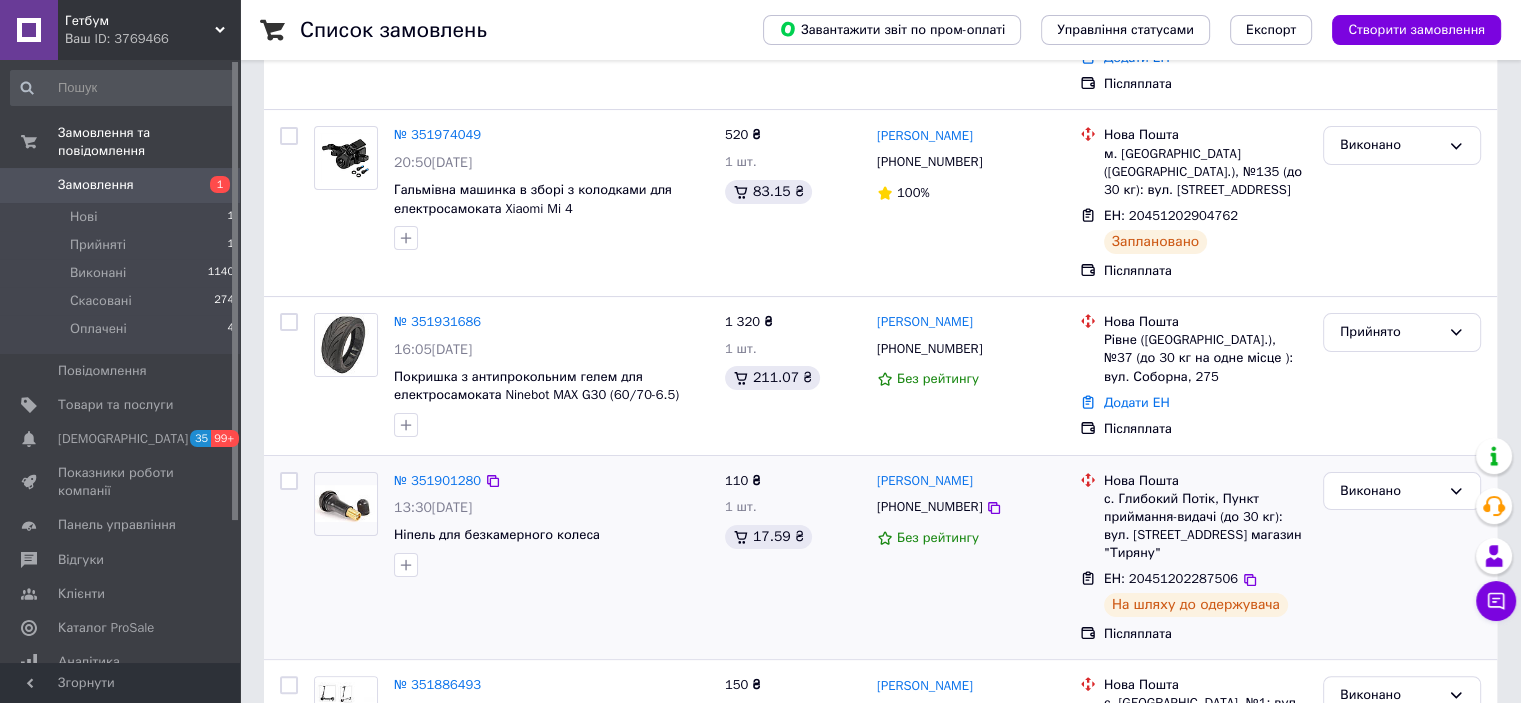 scroll, scrollTop: 300, scrollLeft: 0, axis: vertical 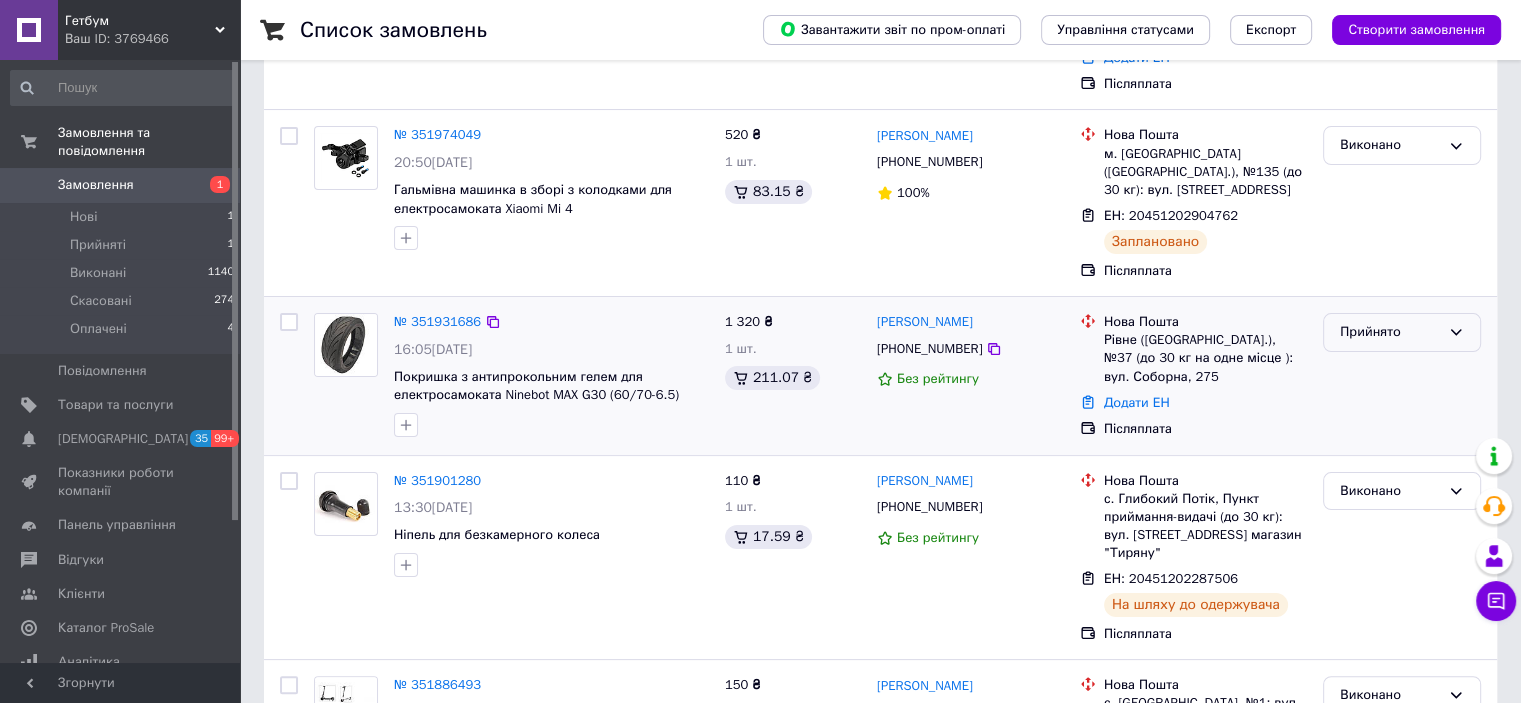 click 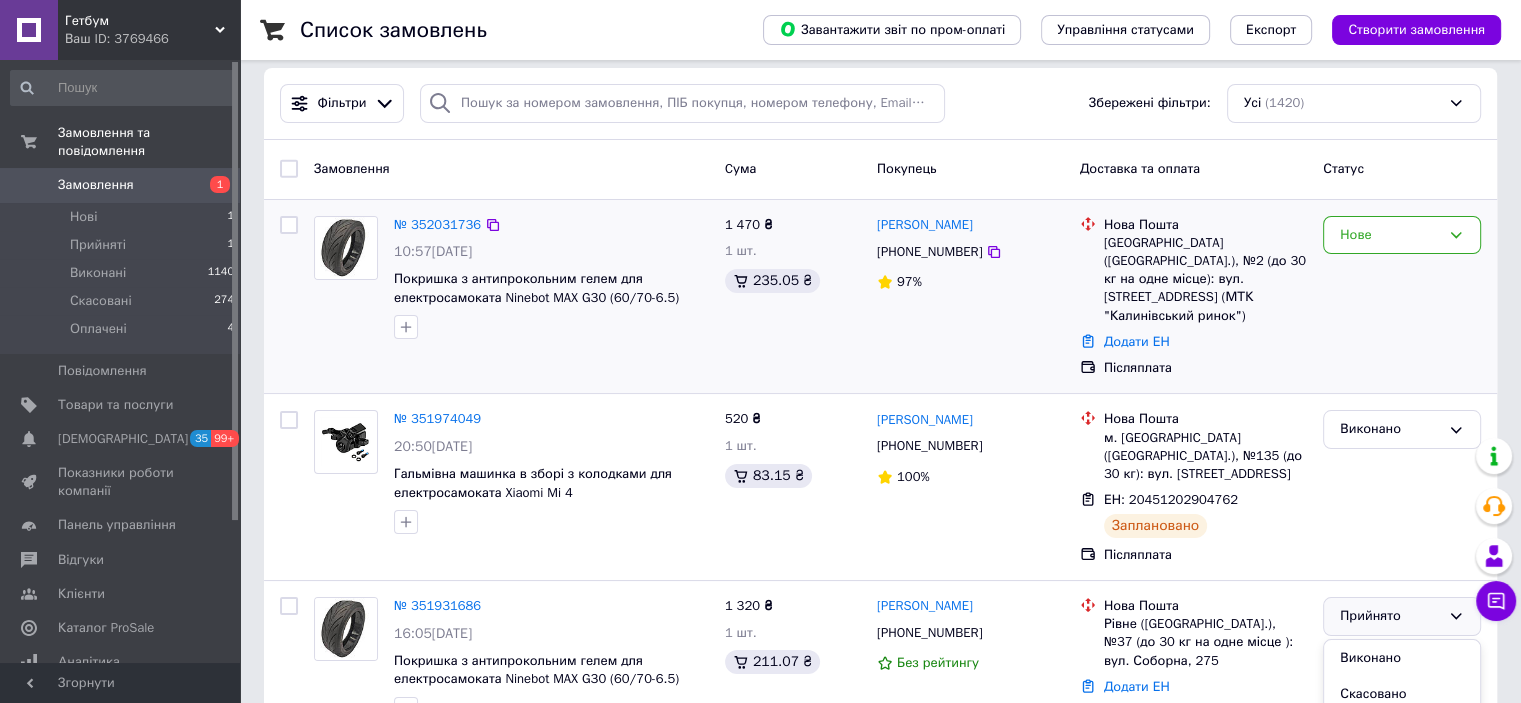 scroll, scrollTop: 0, scrollLeft: 0, axis: both 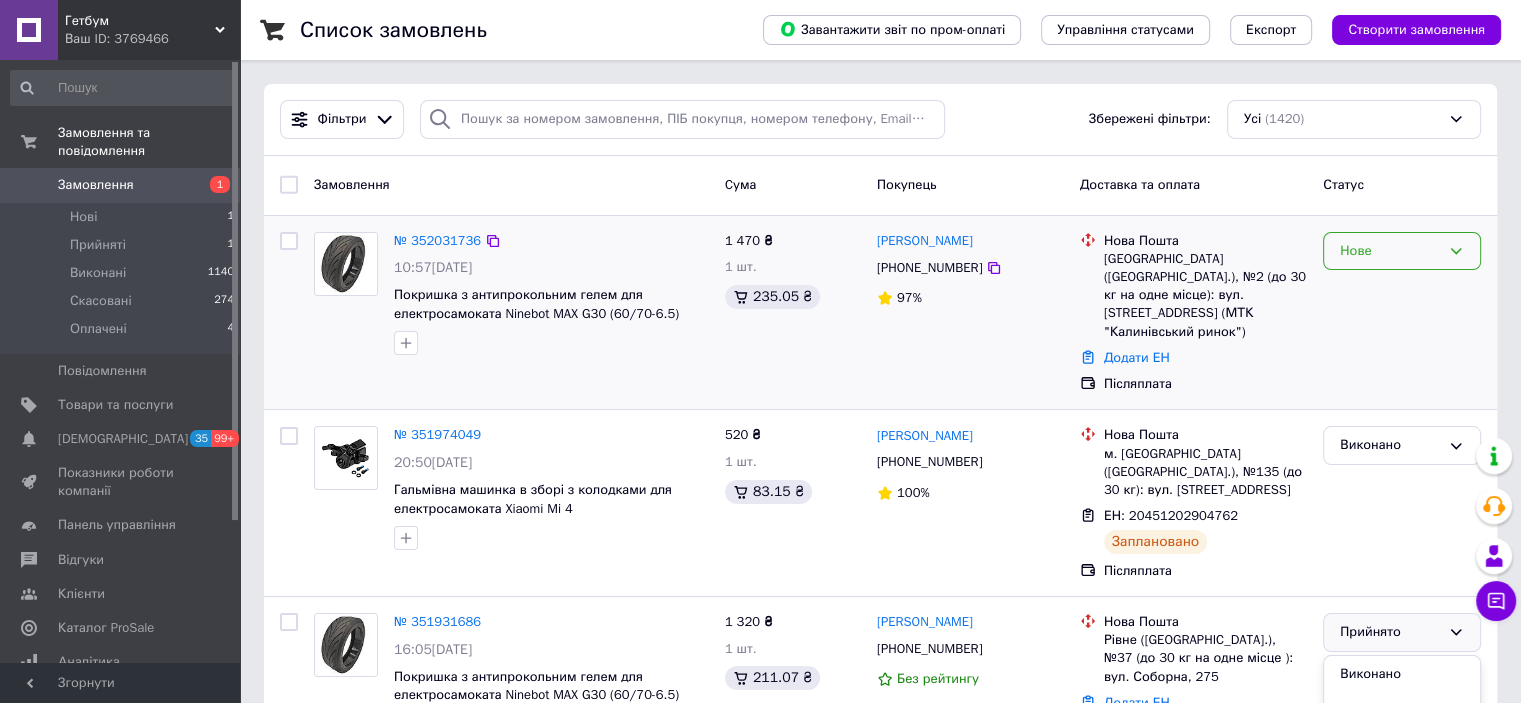 click on "Нове" at bounding box center [1402, 251] 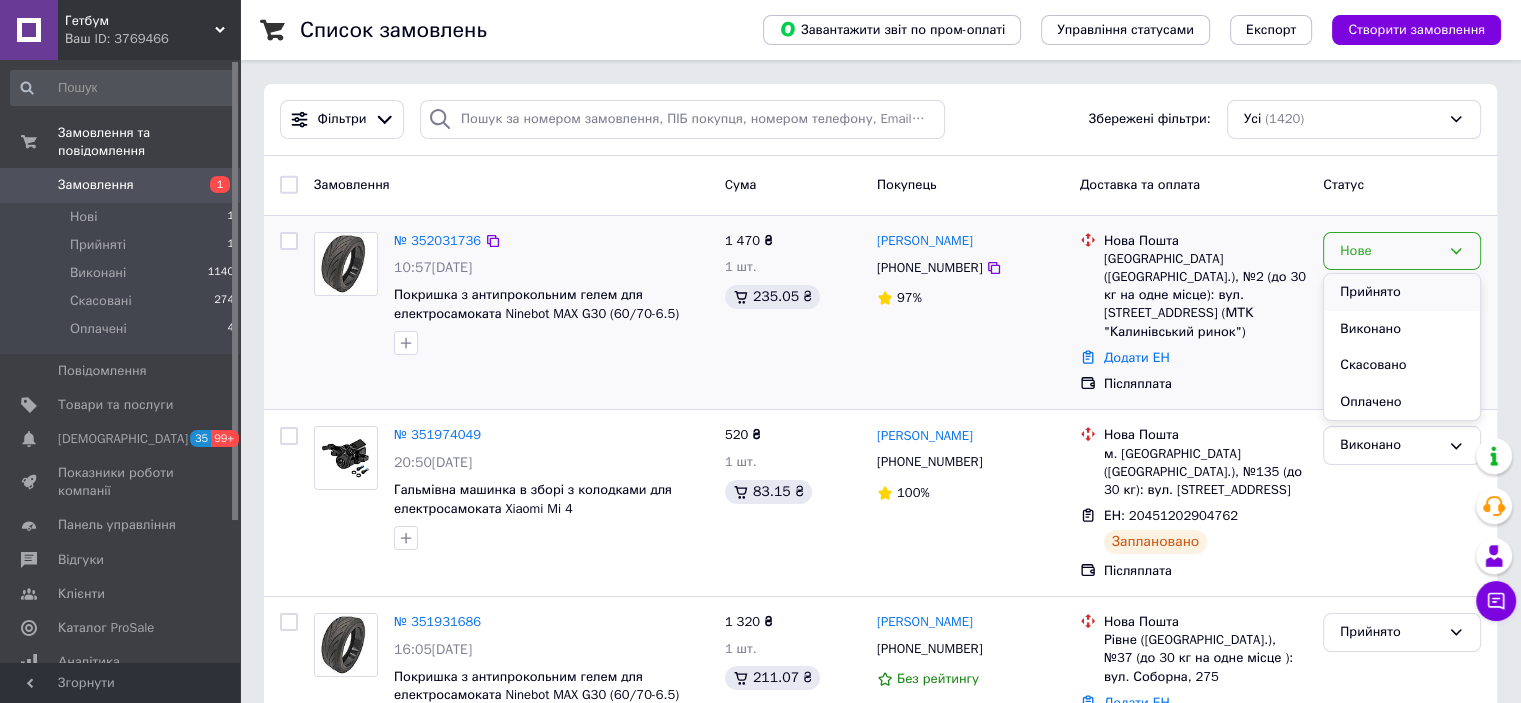 click on "Прийнято" at bounding box center [1402, 292] 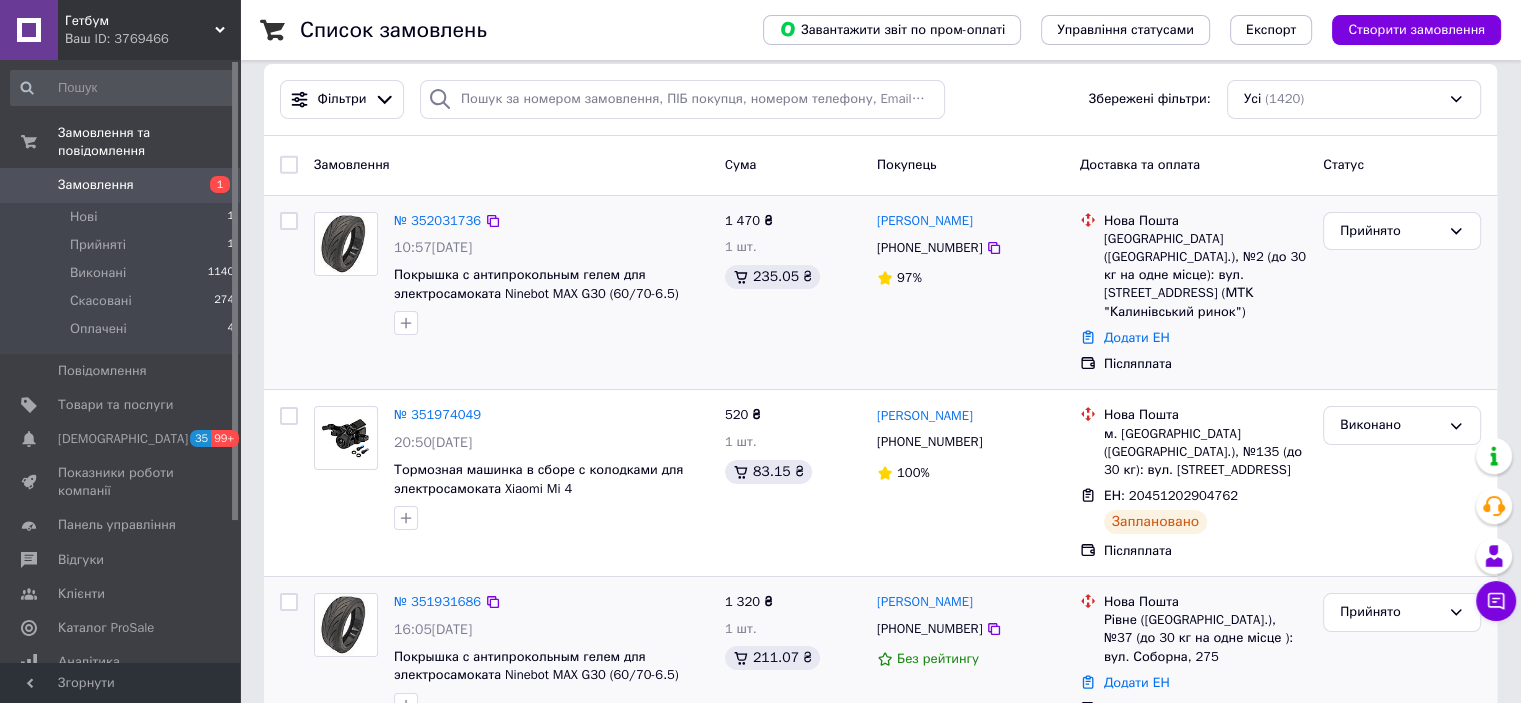 scroll, scrollTop: 0, scrollLeft: 0, axis: both 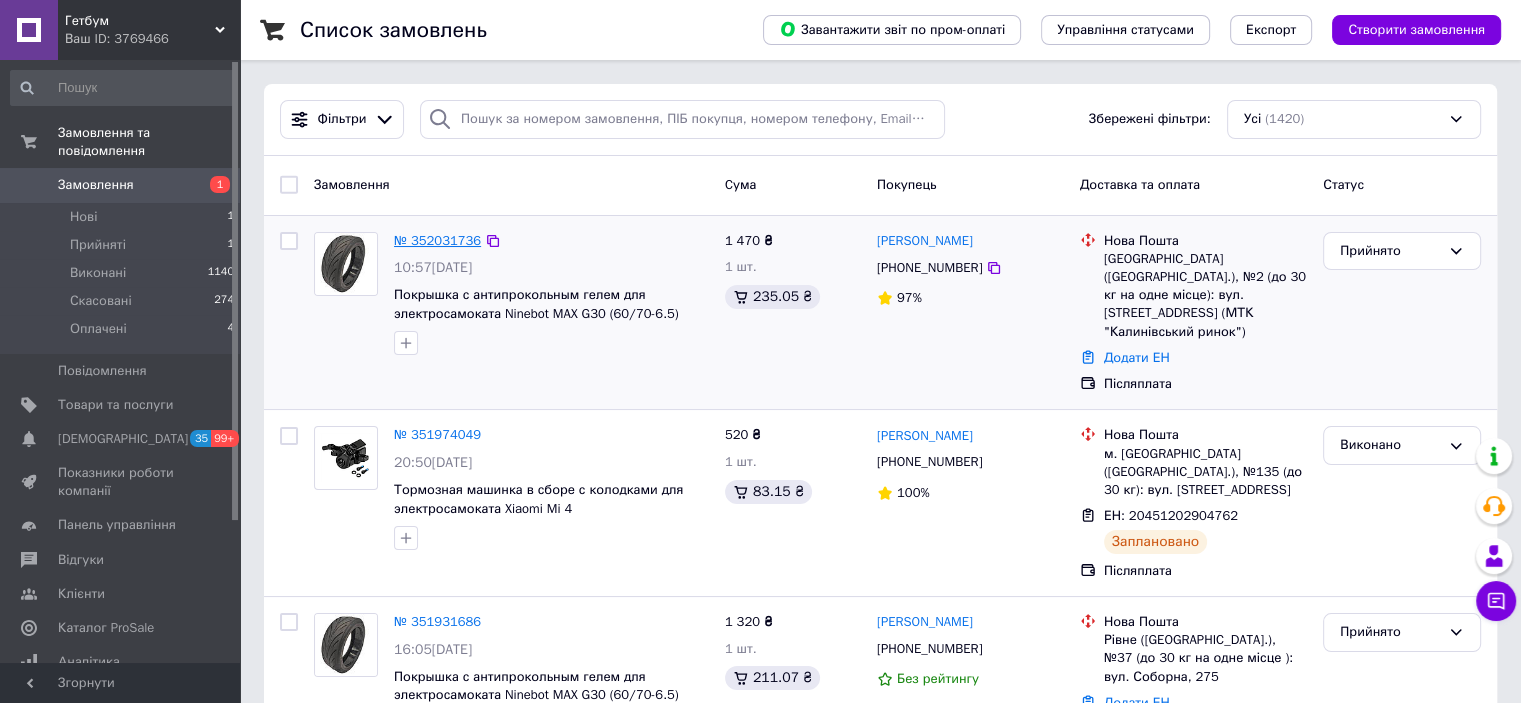 click on "№ 352031736" at bounding box center (437, 240) 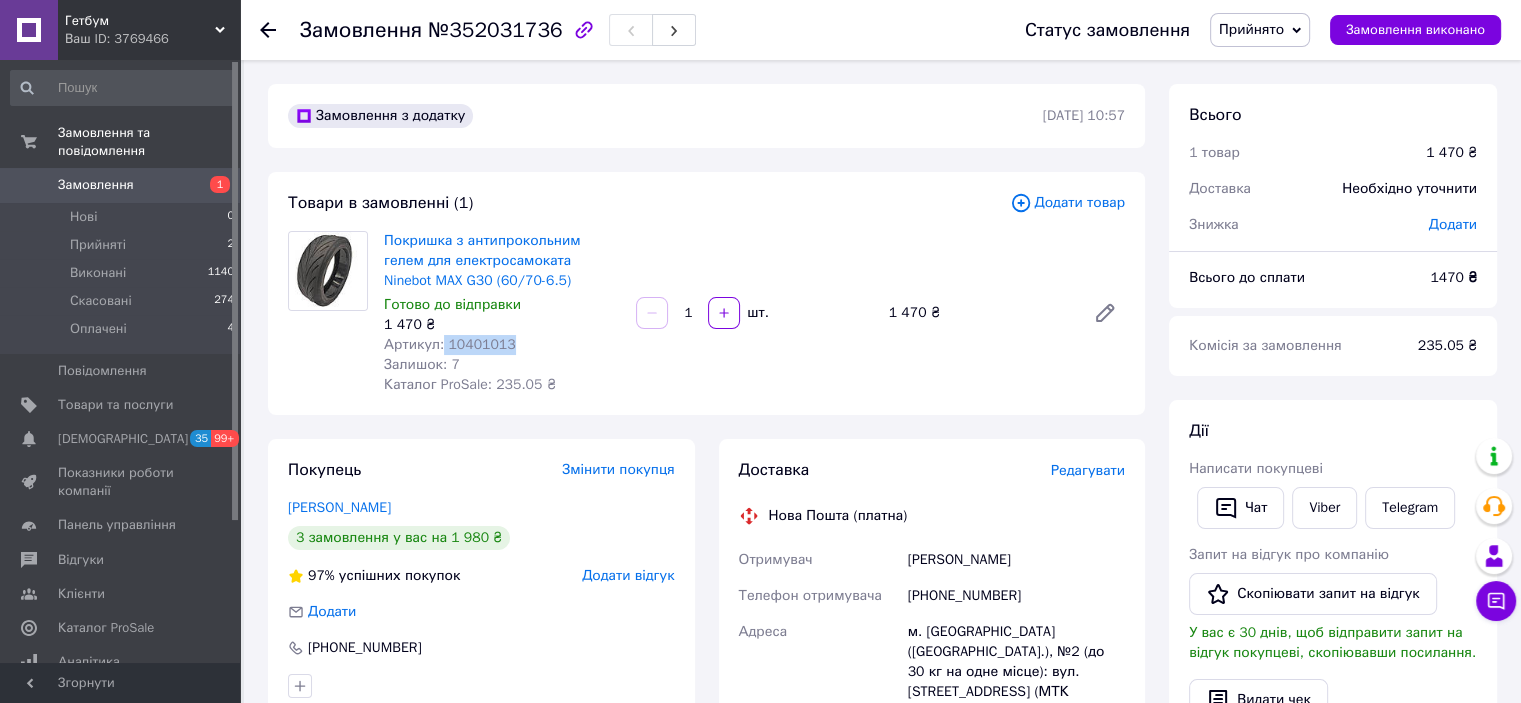 drag, startPoint x: 508, startPoint y: 347, endPoint x: 440, endPoint y: 344, distance: 68.06615 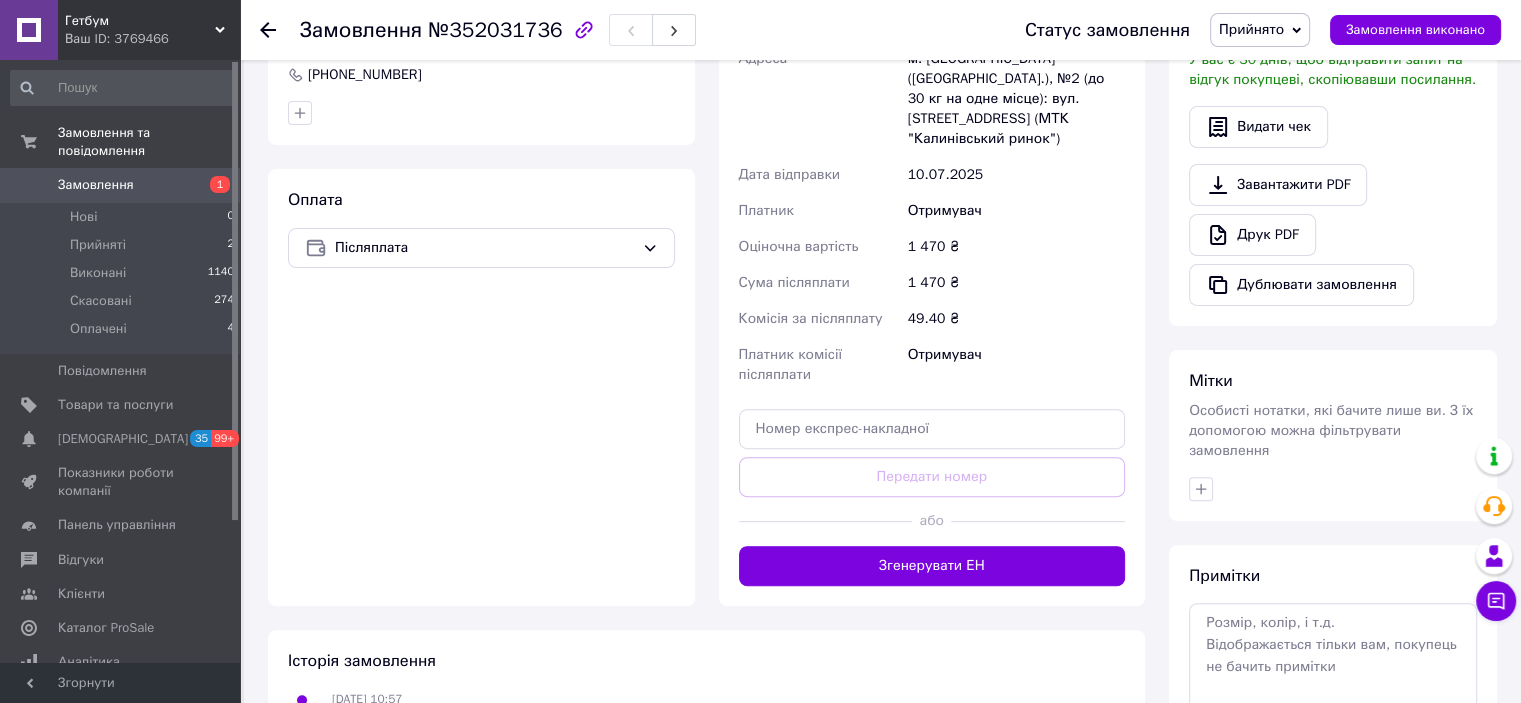 scroll, scrollTop: 600, scrollLeft: 0, axis: vertical 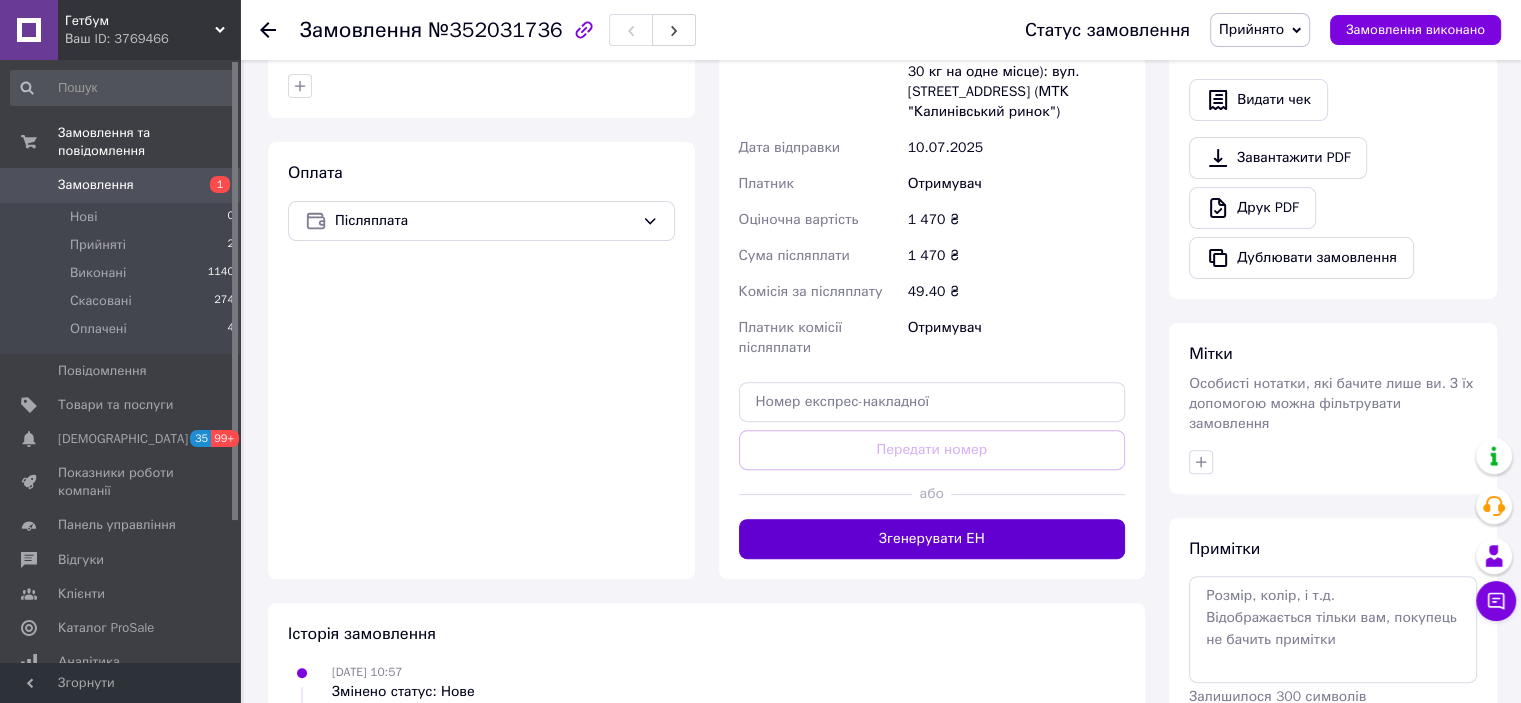 click on "Згенерувати ЕН" at bounding box center (932, 539) 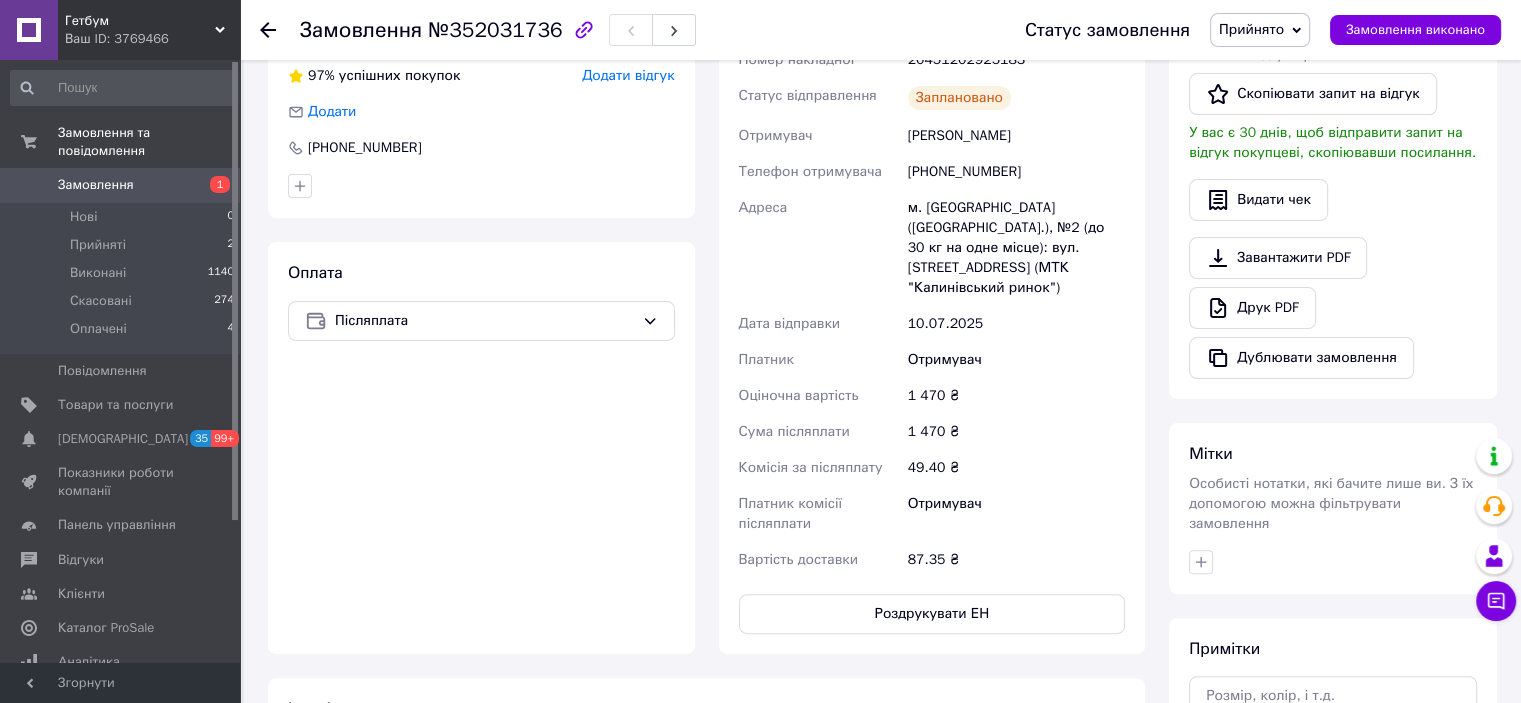 scroll, scrollTop: 0, scrollLeft: 0, axis: both 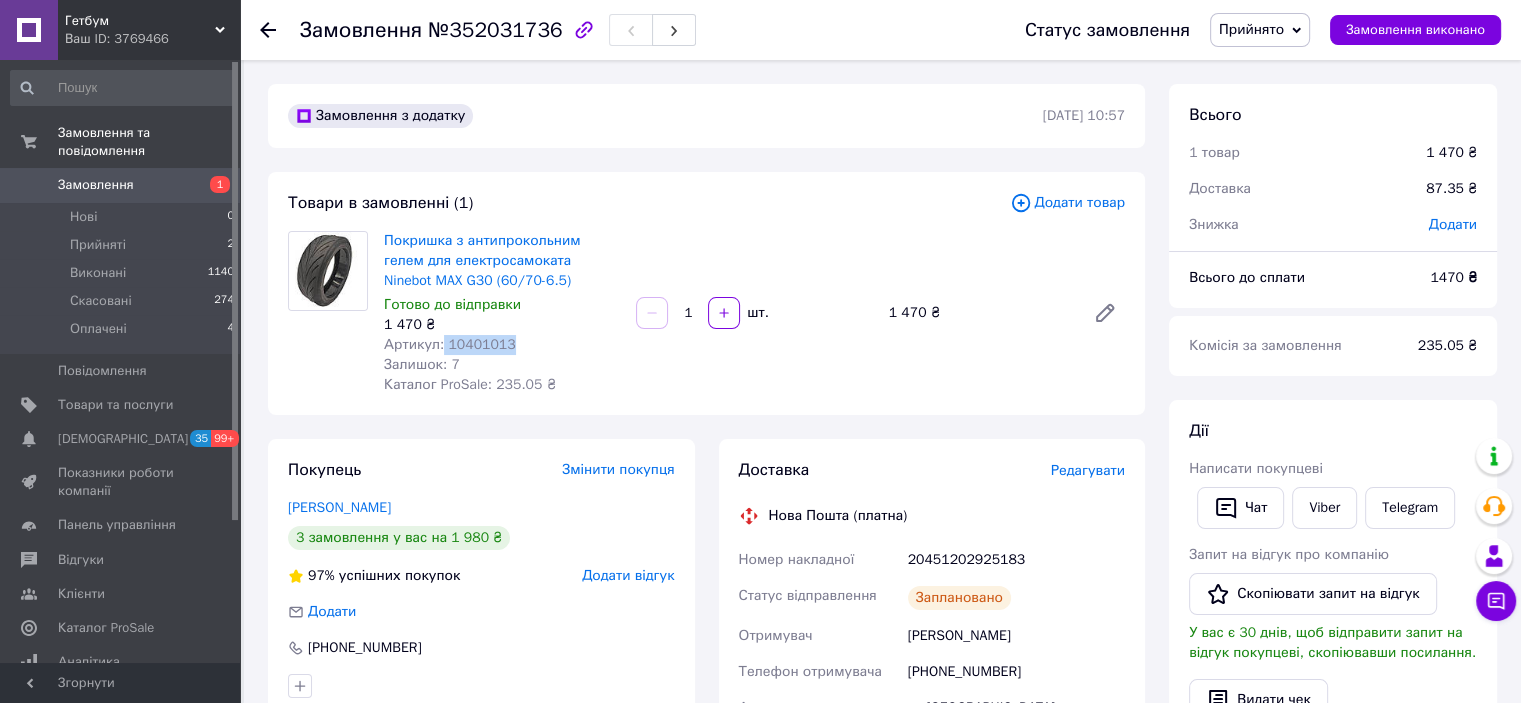 click on "Прийнято" at bounding box center (1251, 29) 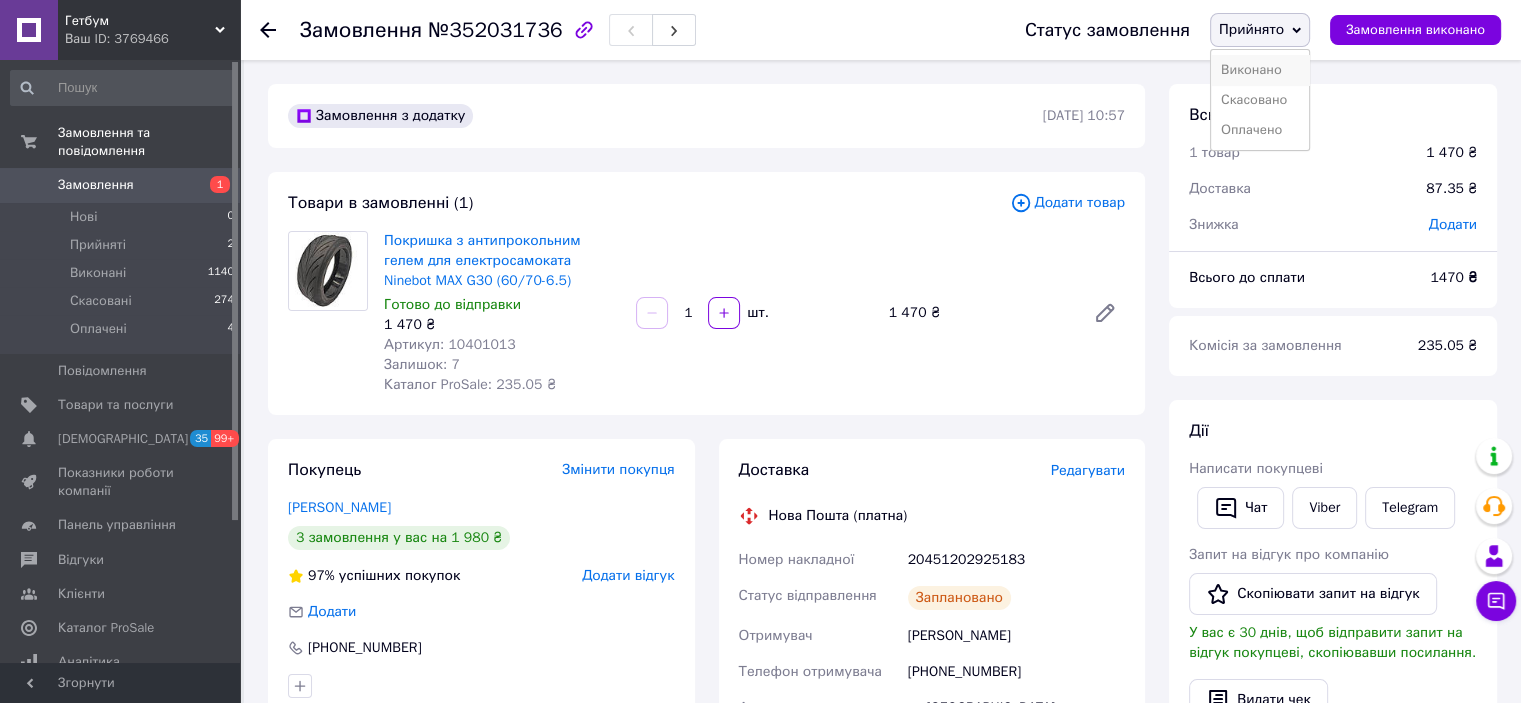 click on "Виконано" at bounding box center [1260, 70] 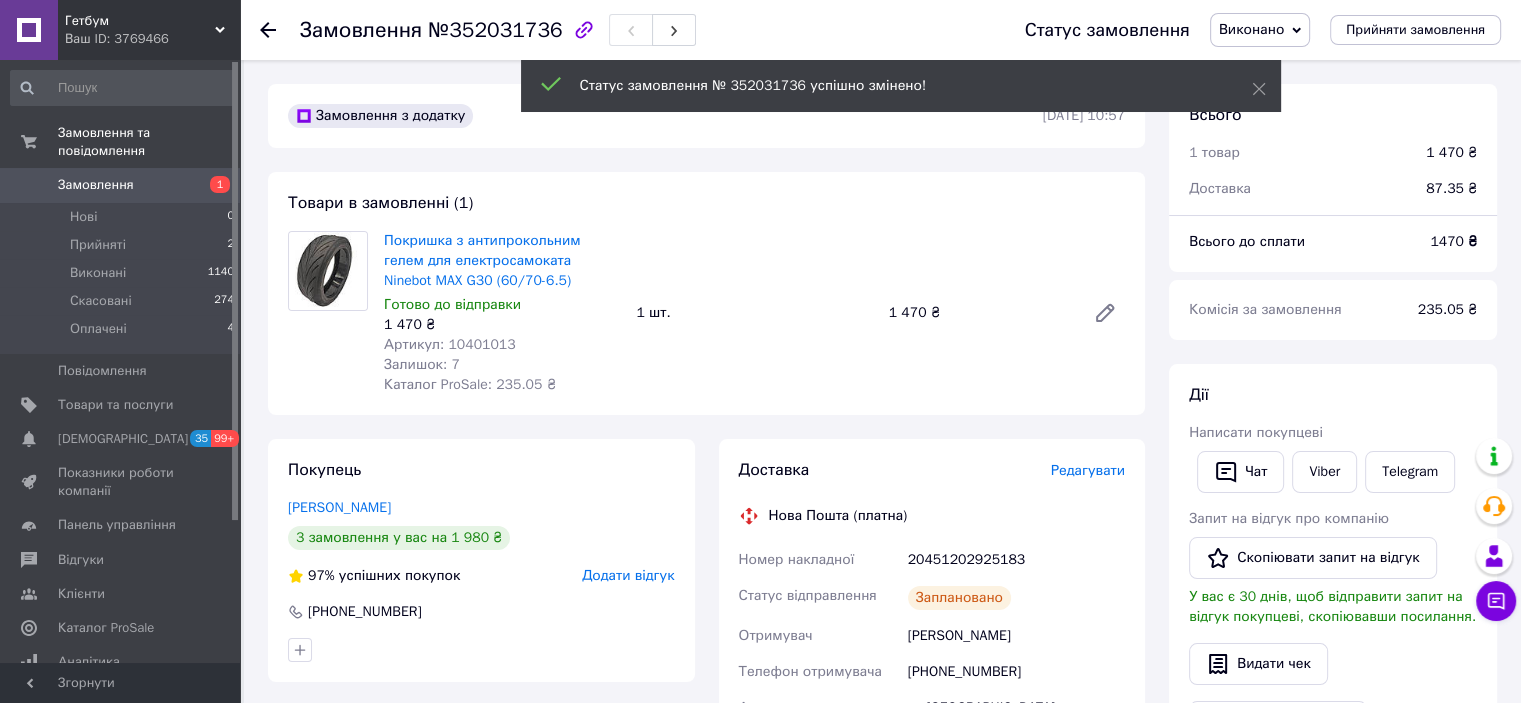 click on "Покришка з антипрокольним гелем для електросамоката Ninebot MAX G30 (60/70-6.5)" at bounding box center [502, 261] 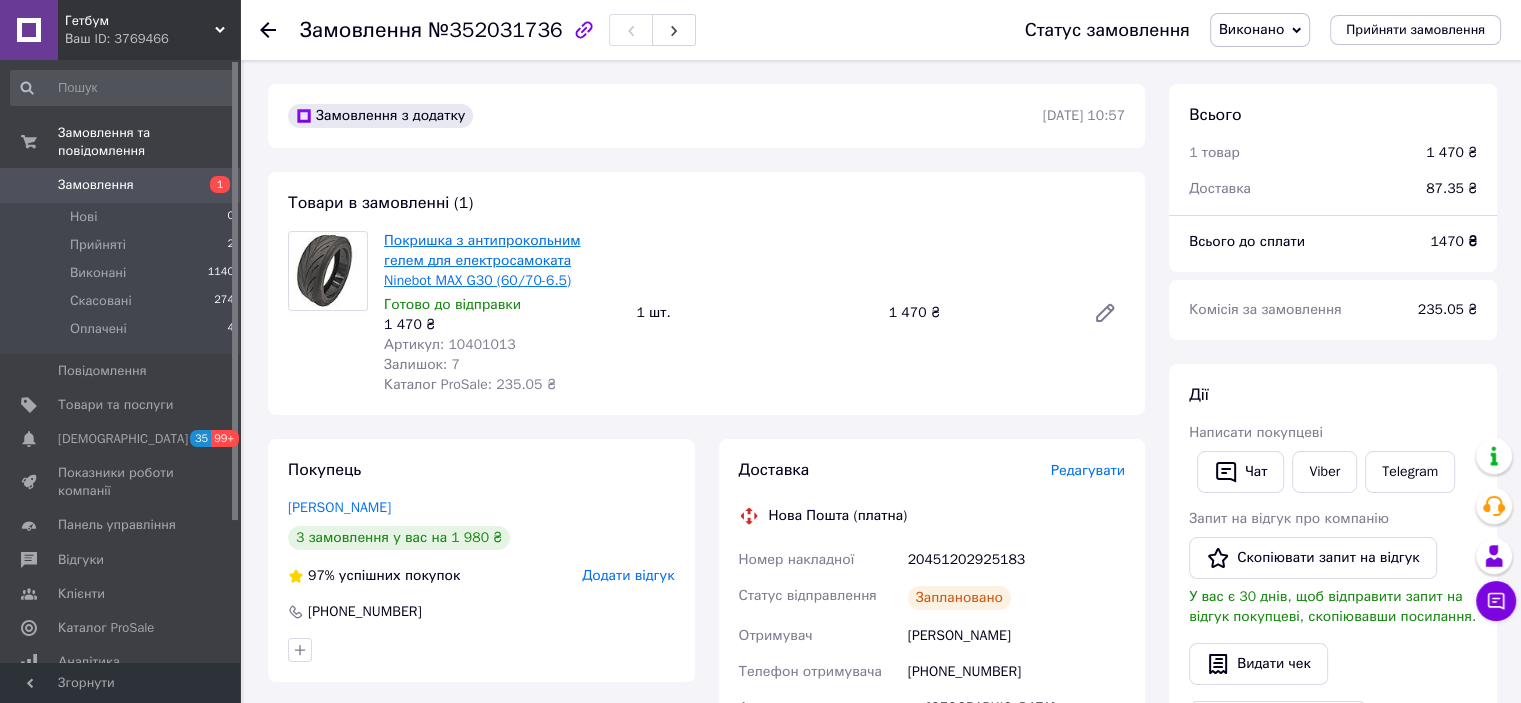 click on "Покришка з антипрокольним гелем для електросамоката Ninebot MAX G30 (60/70-6.5)" at bounding box center (482, 260) 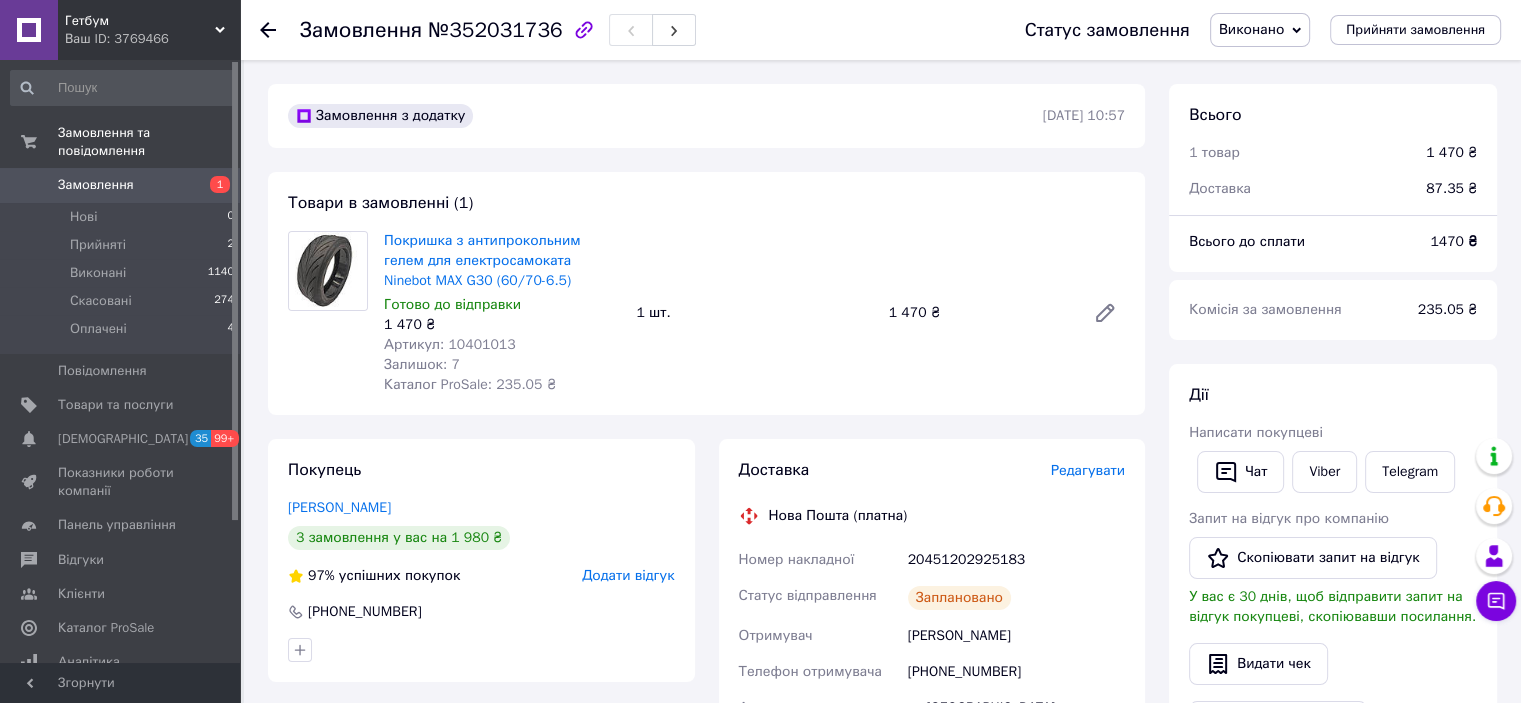 click on "Замовлення" at bounding box center [96, 185] 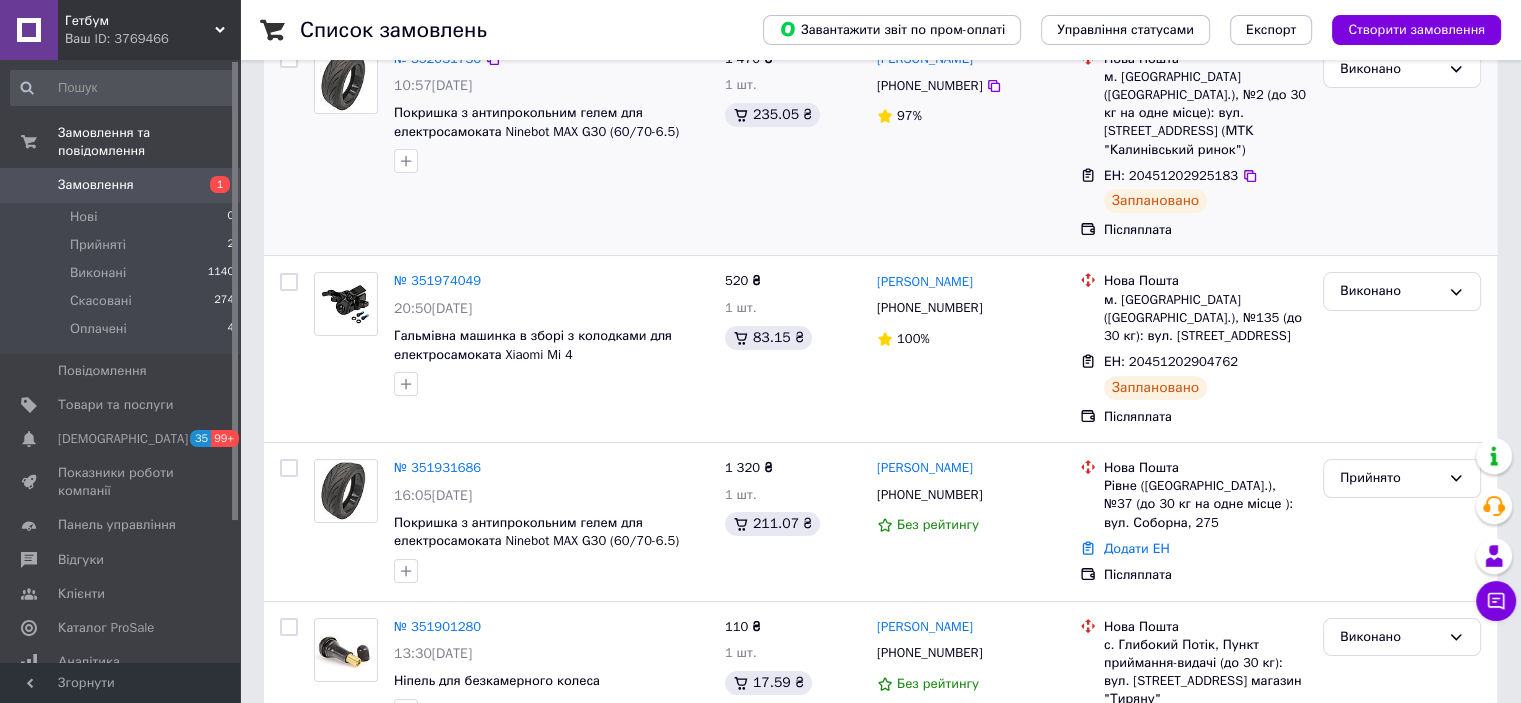 scroll, scrollTop: 200, scrollLeft: 0, axis: vertical 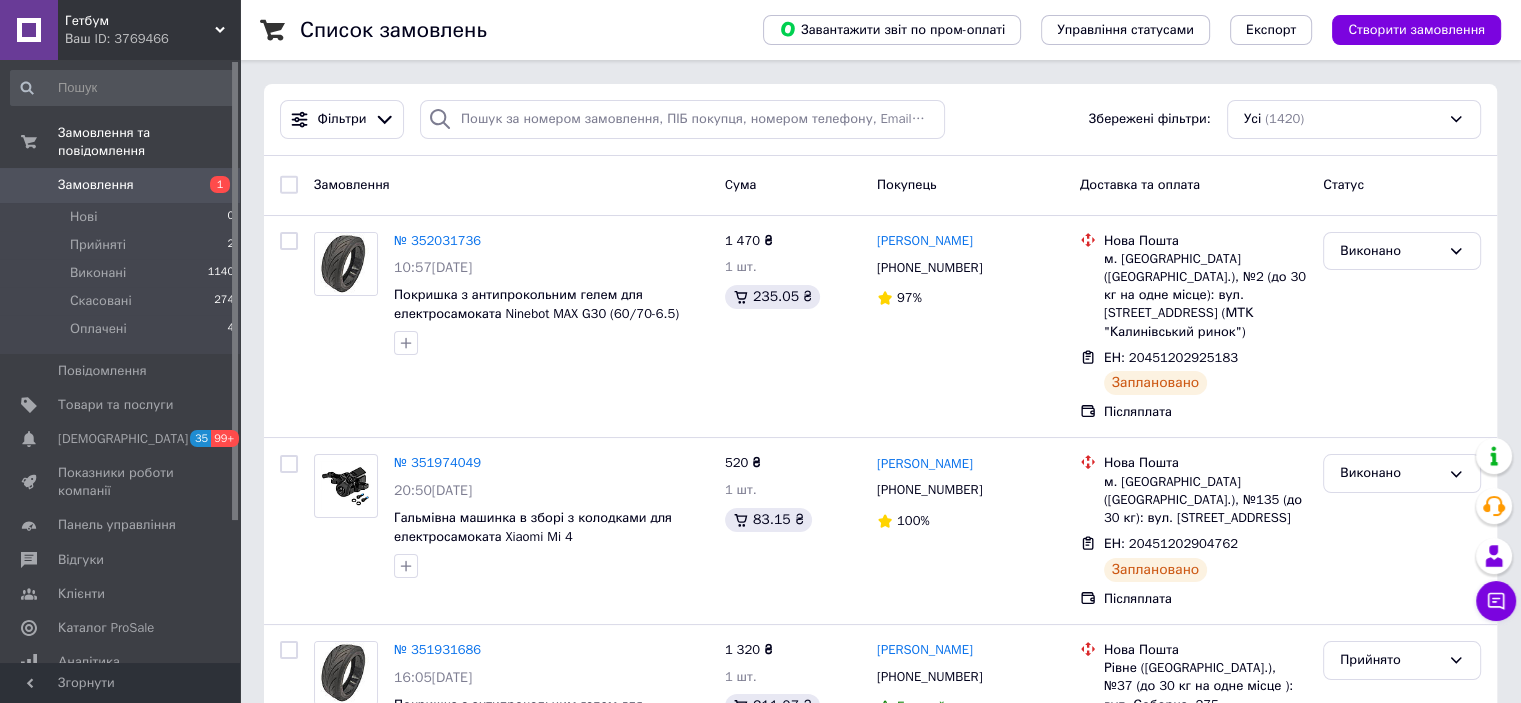 click on "Замовлення" at bounding box center [96, 185] 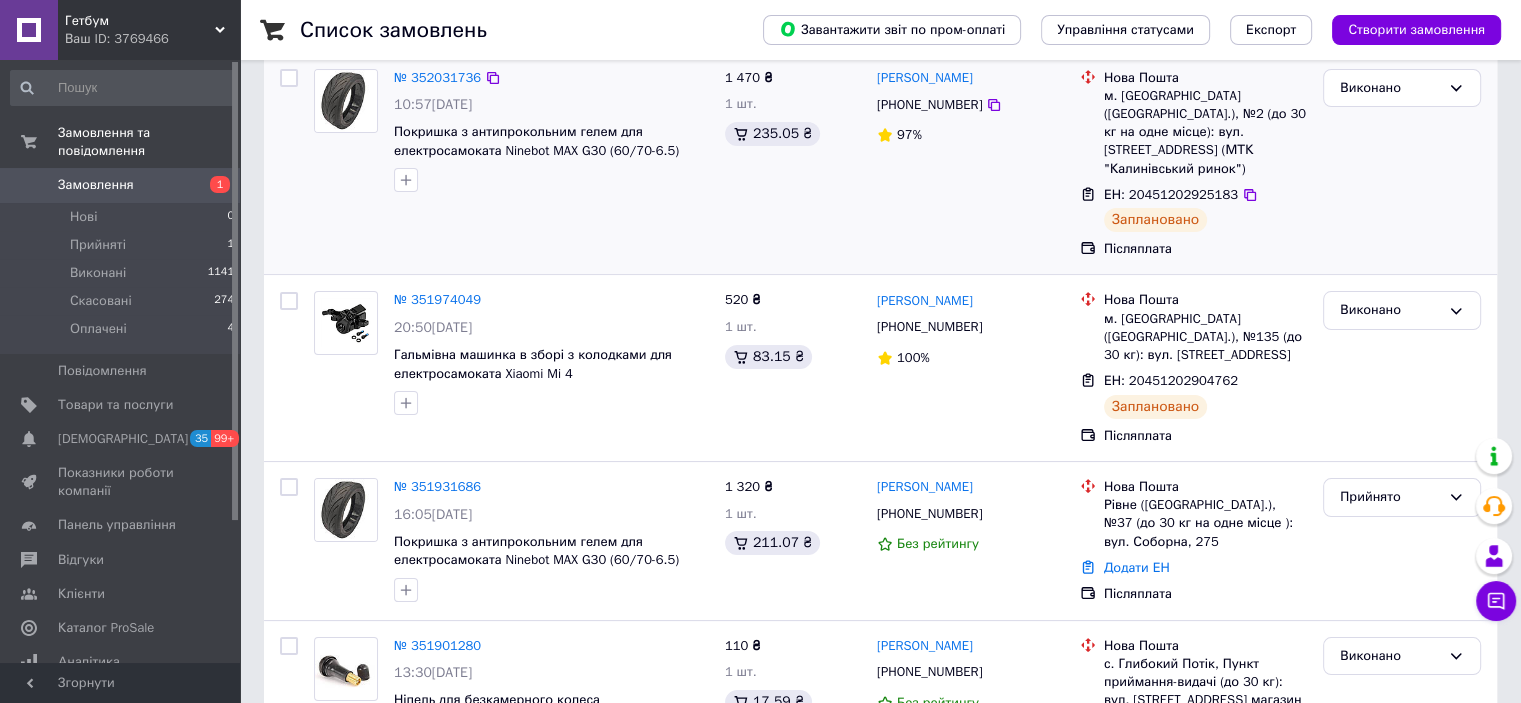 scroll, scrollTop: 300, scrollLeft: 0, axis: vertical 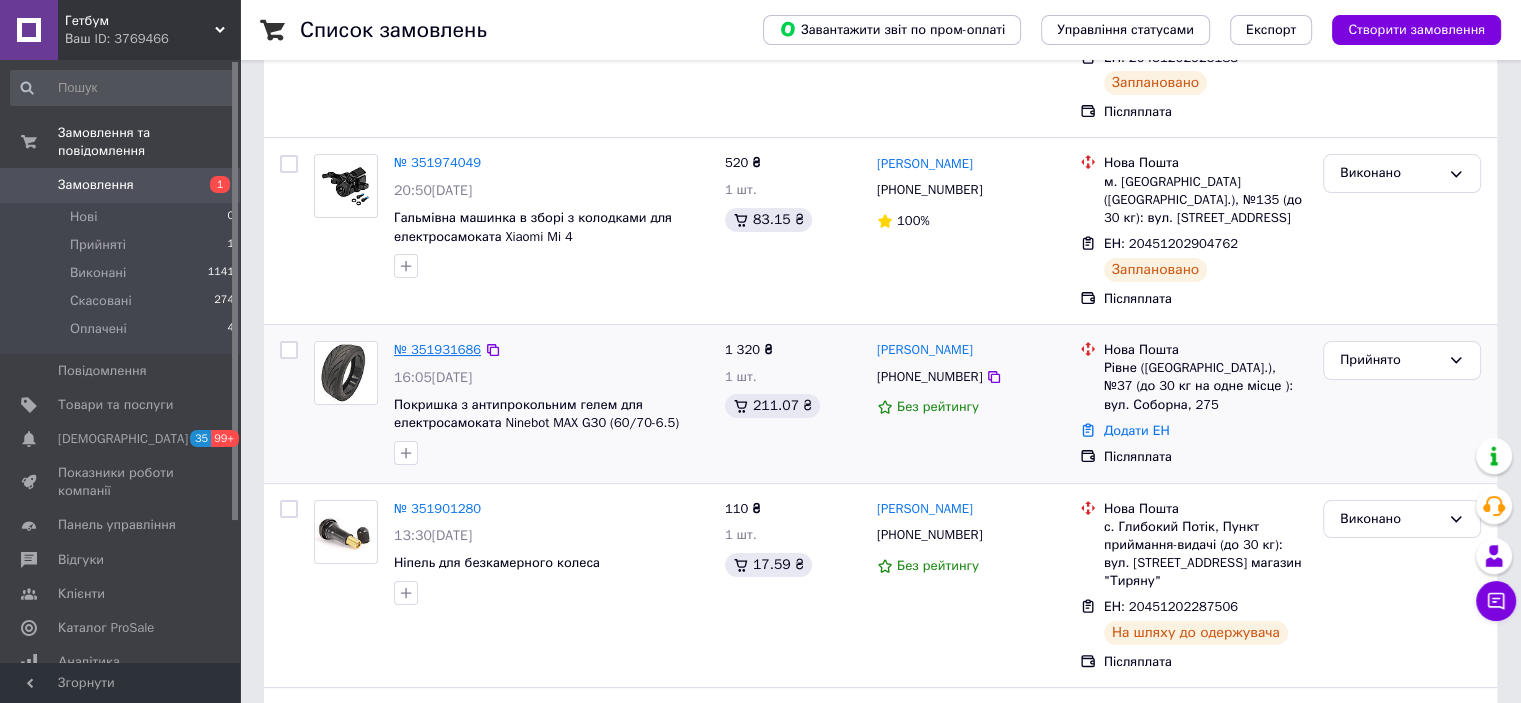 click on "№ 351931686" at bounding box center [437, 349] 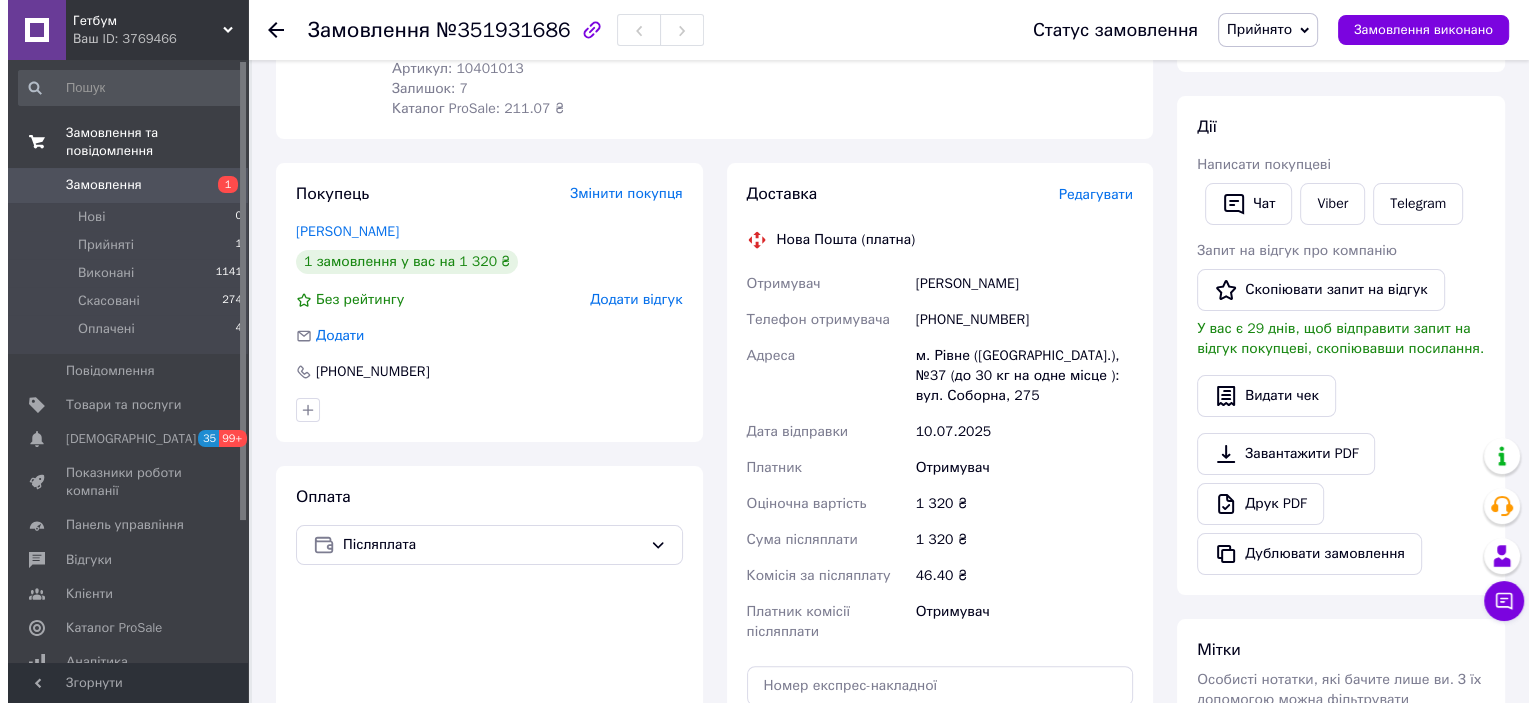 scroll, scrollTop: 200, scrollLeft: 0, axis: vertical 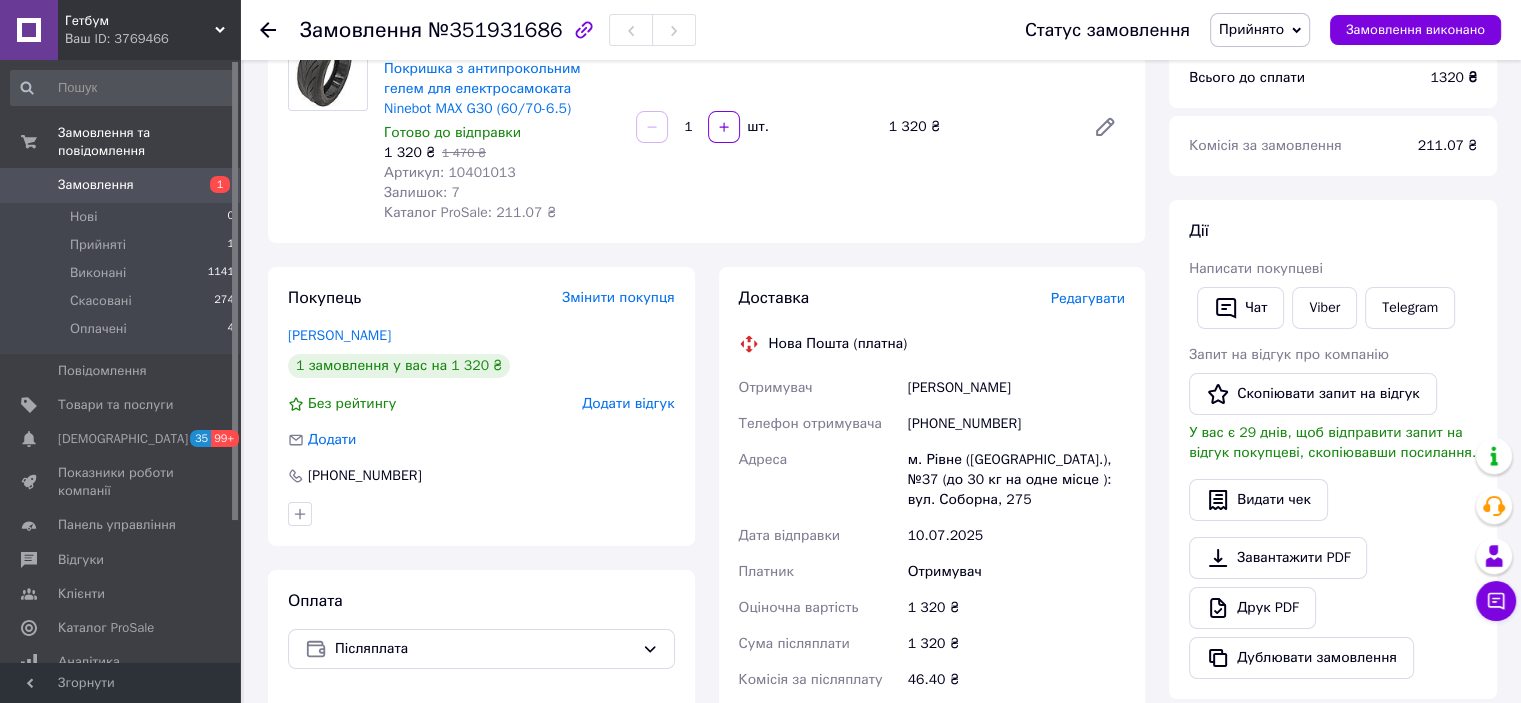 click on "Редагувати" at bounding box center (1088, 298) 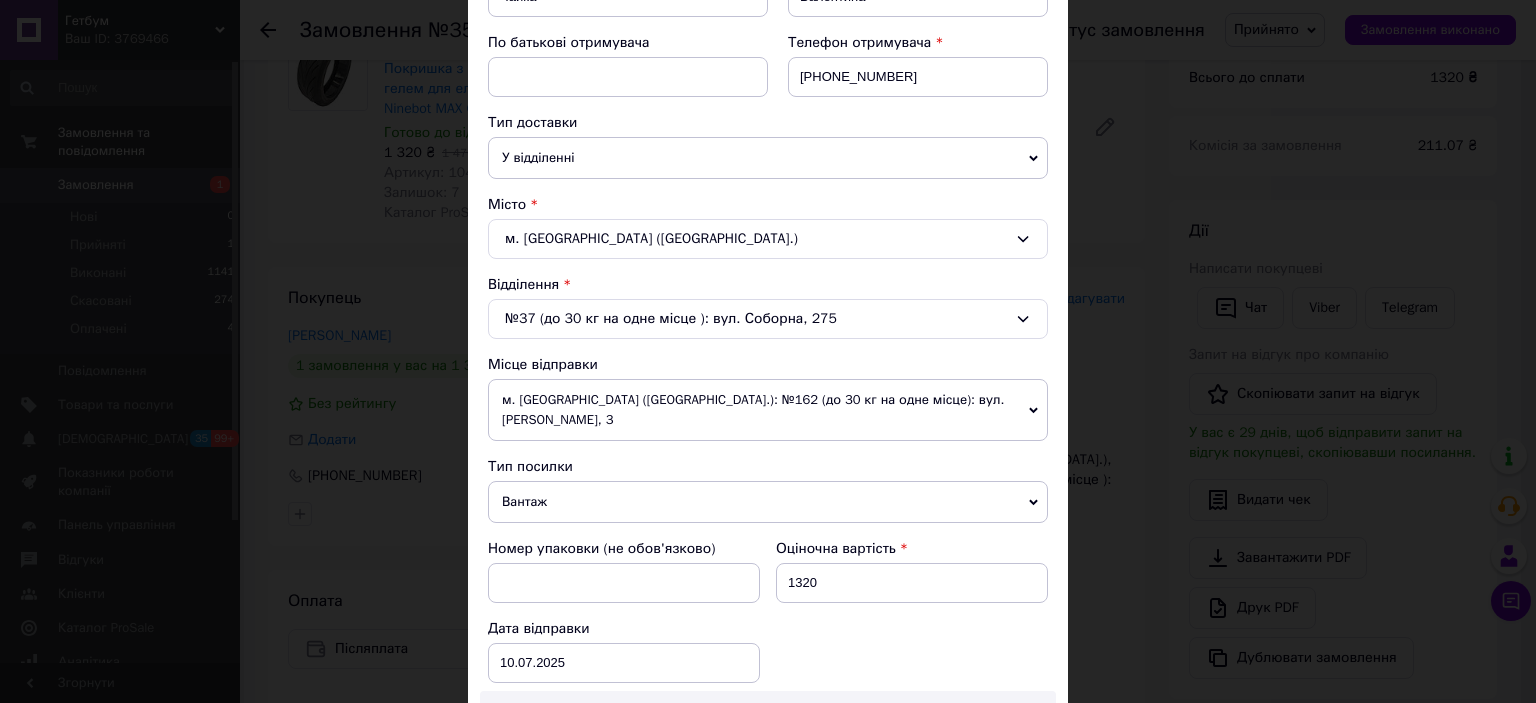 scroll, scrollTop: 400, scrollLeft: 0, axis: vertical 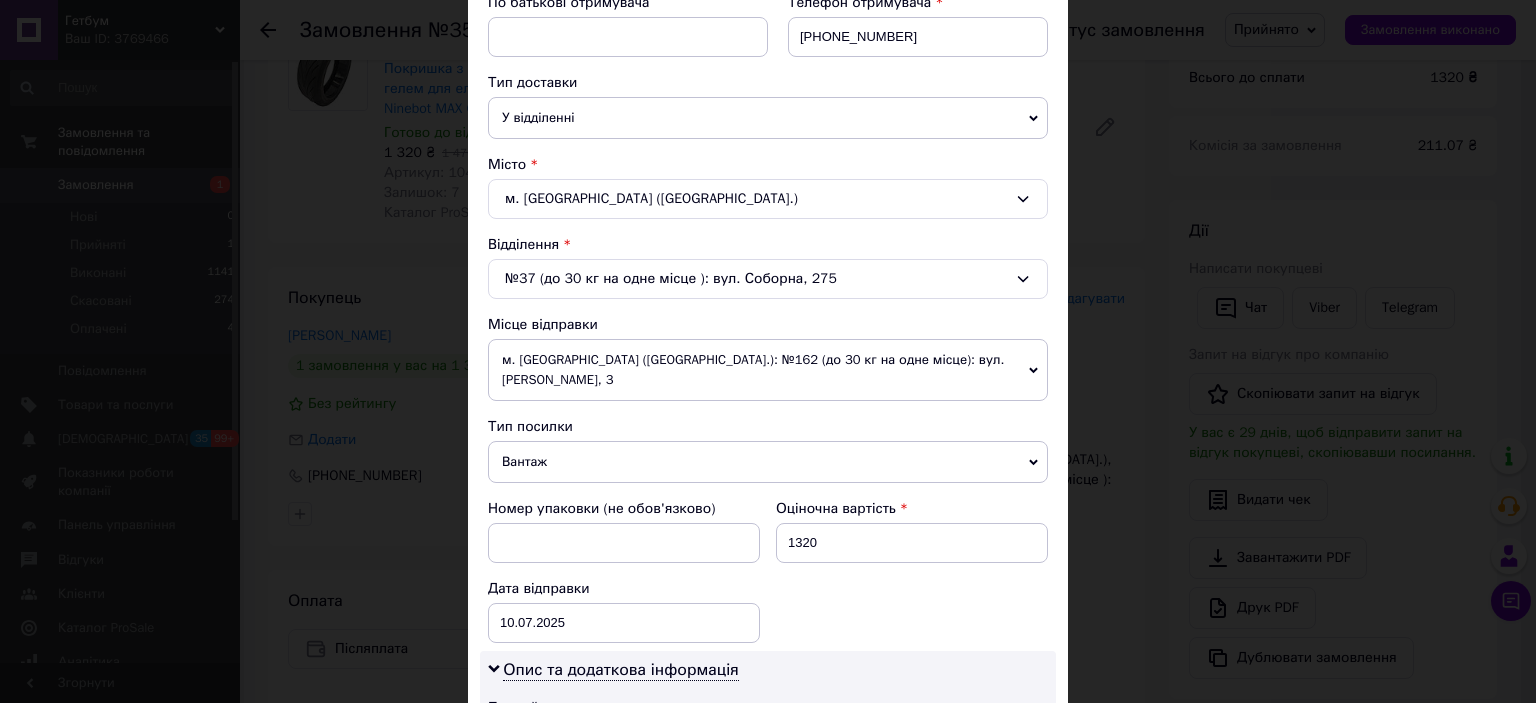 click on "м. [GEOGRAPHIC_DATA] ([GEOGRAPHIC_DATA].)" at bounding box center (768, 199) 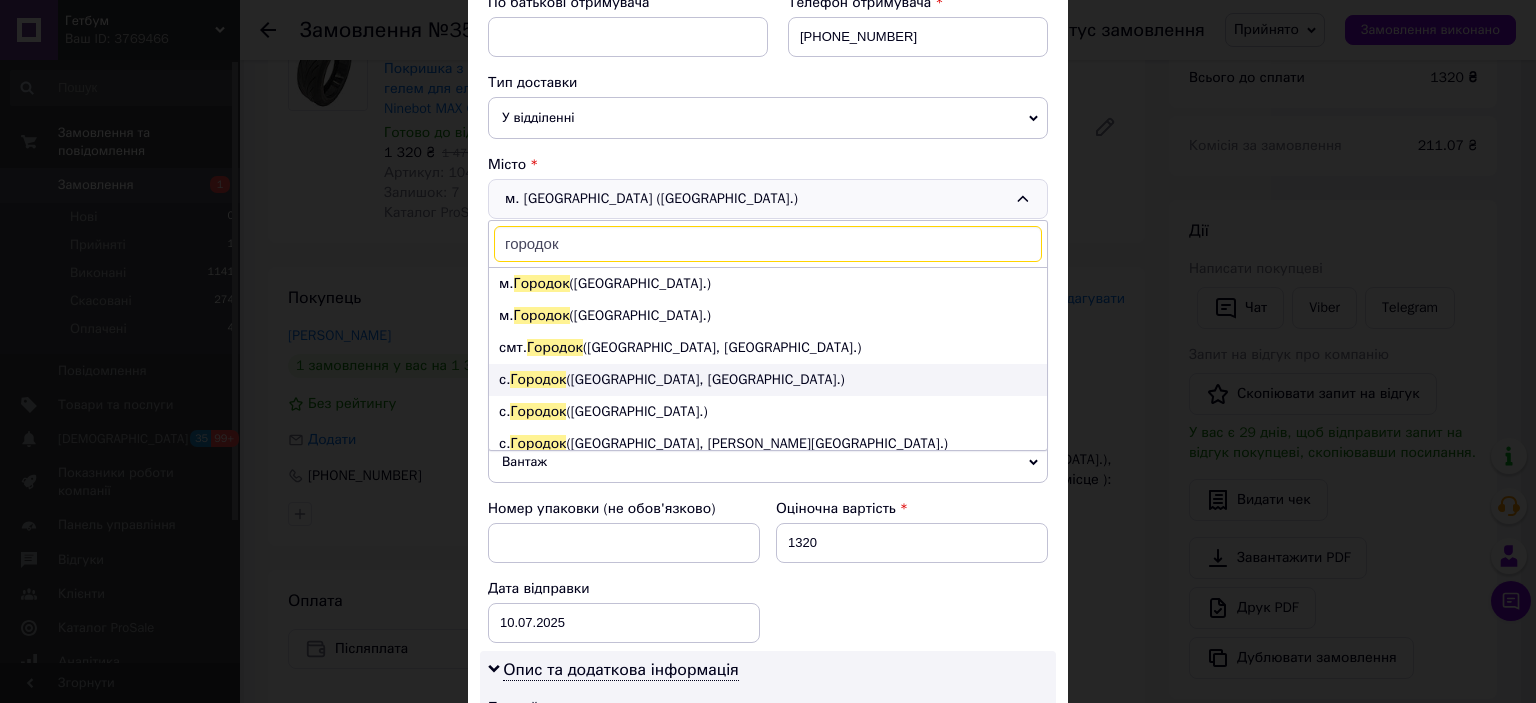 type on "городок" 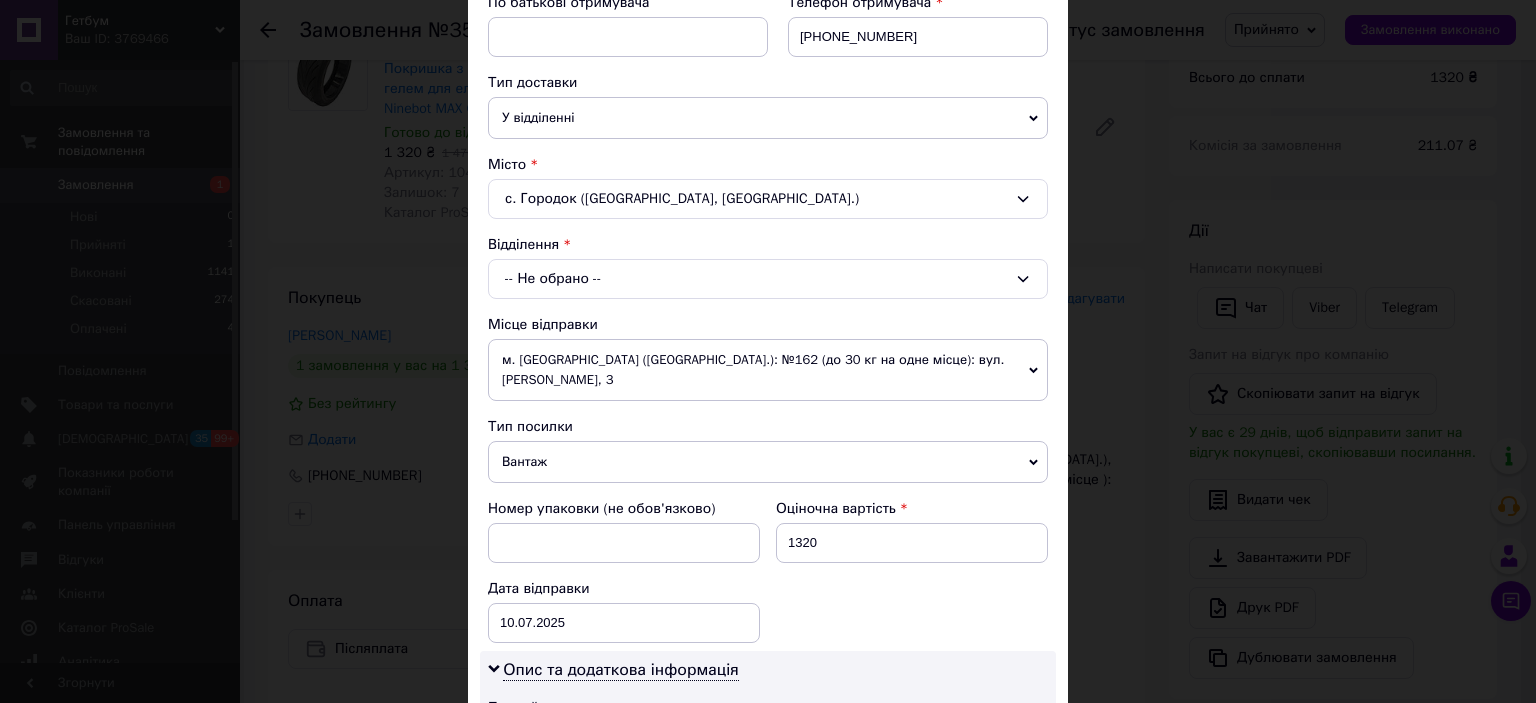 click on "-- Не обрано --" at bounding box center [768, 279] 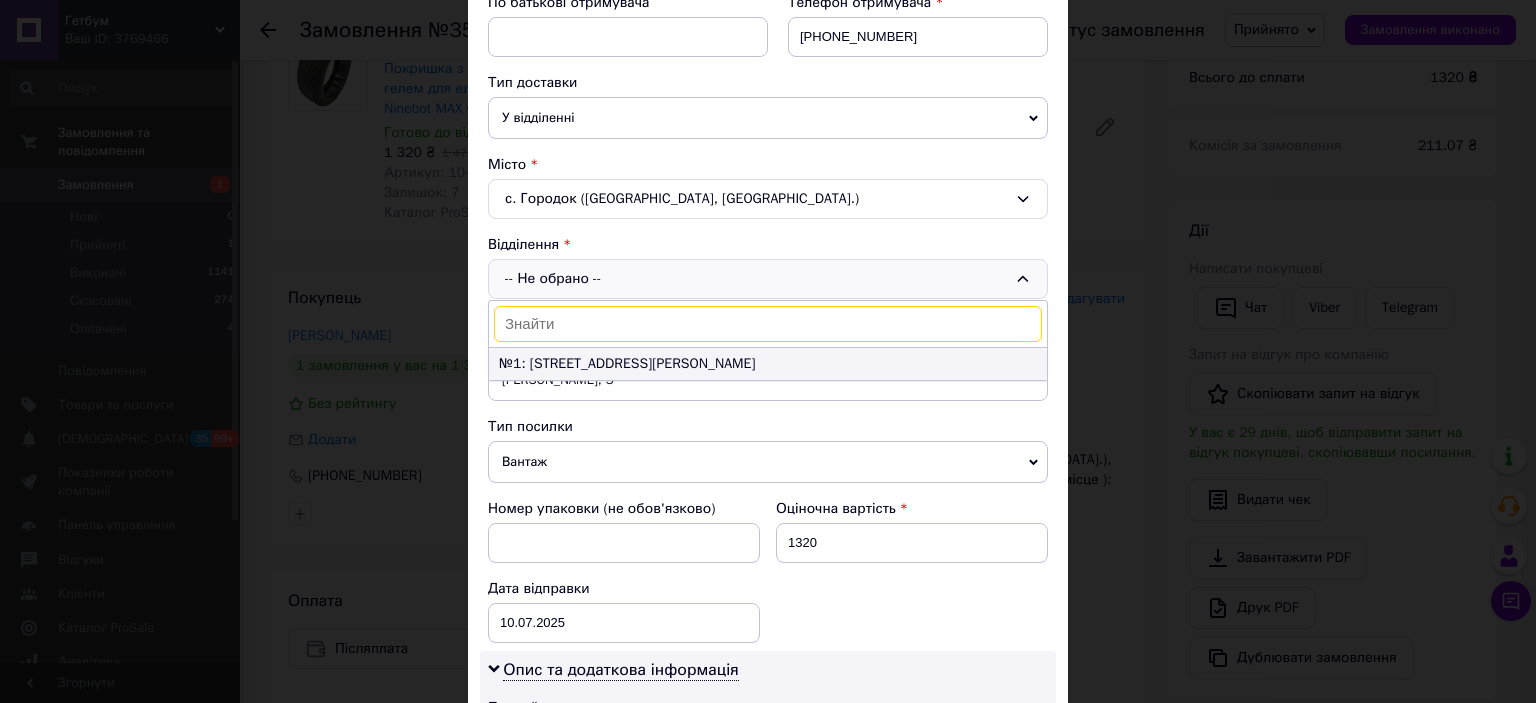 click on "№1: вул. барона Штейнгеля, 2-А" at bounding box center (768, 364) 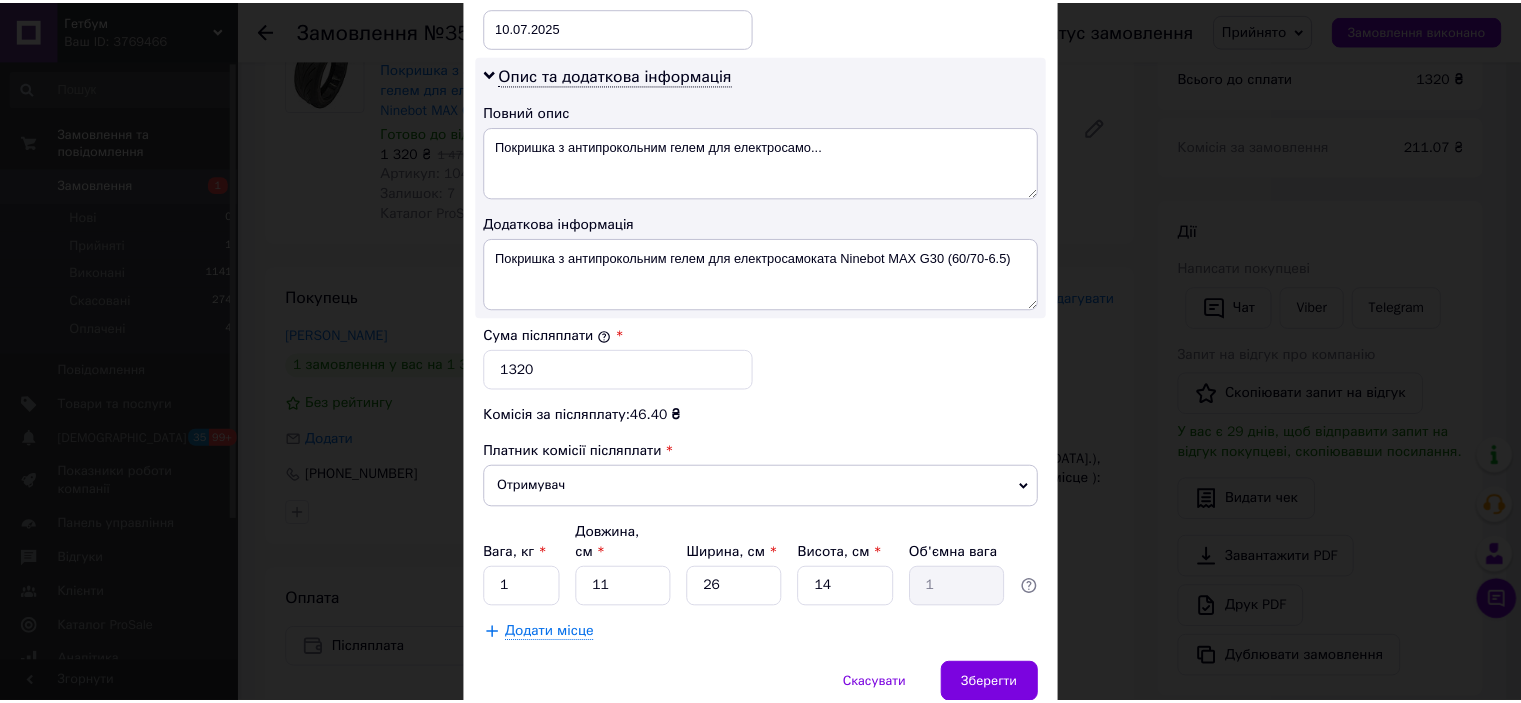 scroll, scrollTop: 1040, scrollLeft: 0, axis: vertical 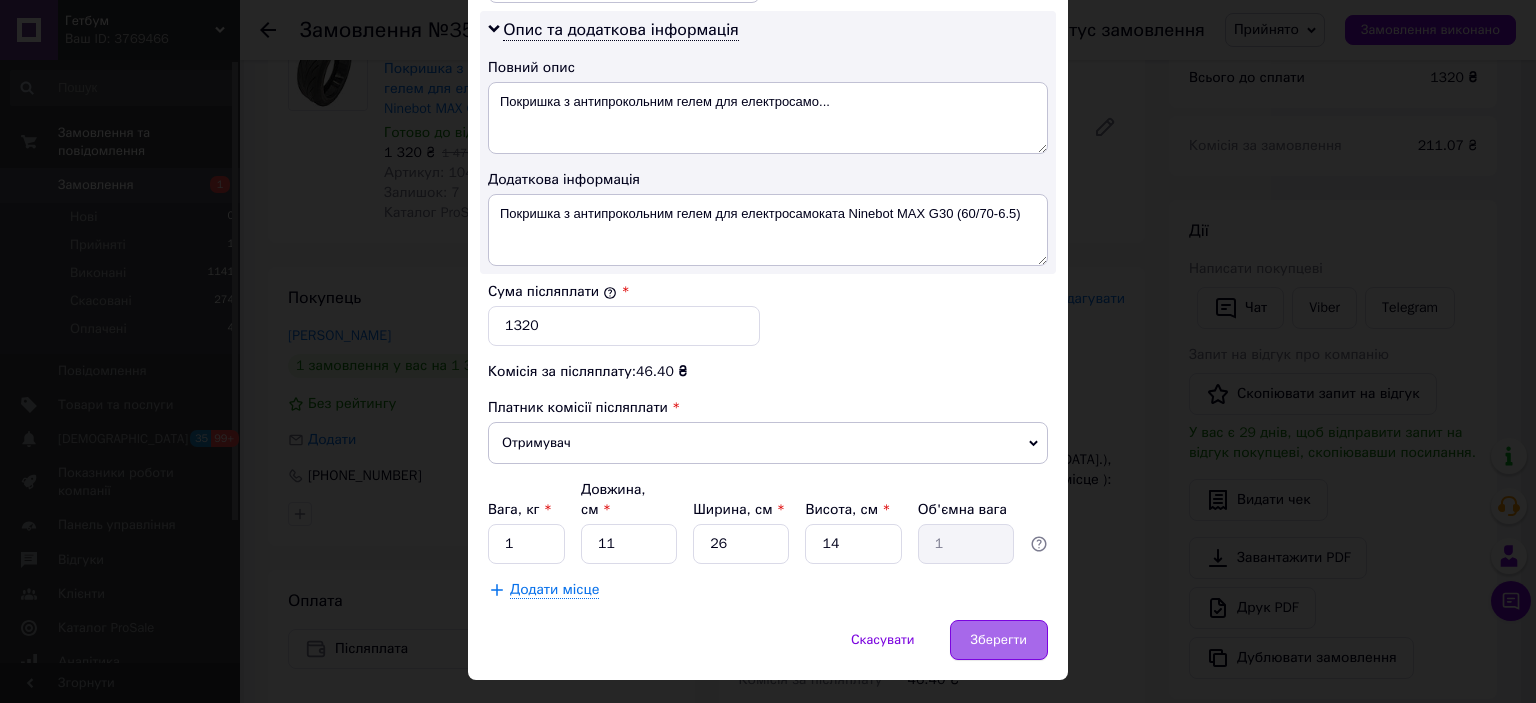 click on "Зберегти" at bounding box center (999, 640) 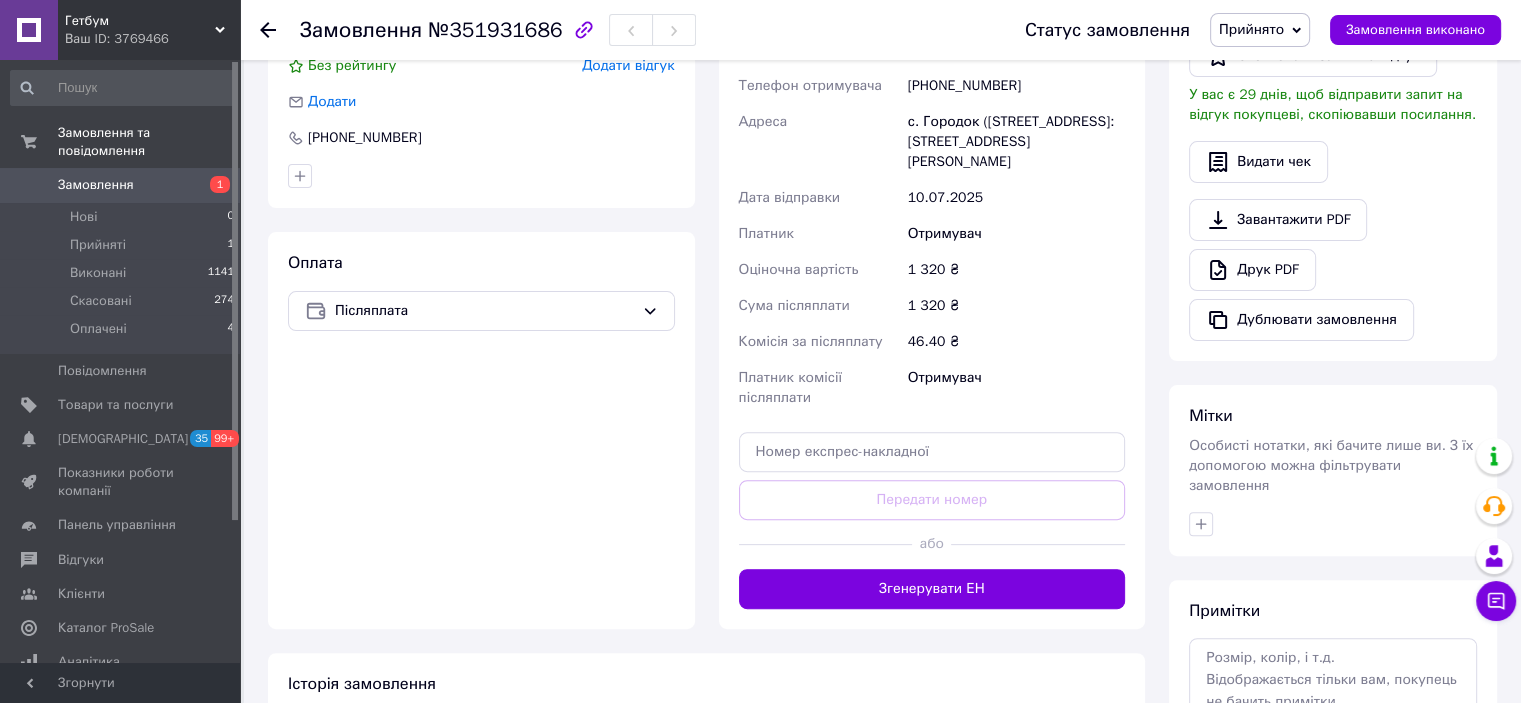 scroll, scrollTop: 700, scrollLeft: 0, axis: vertical 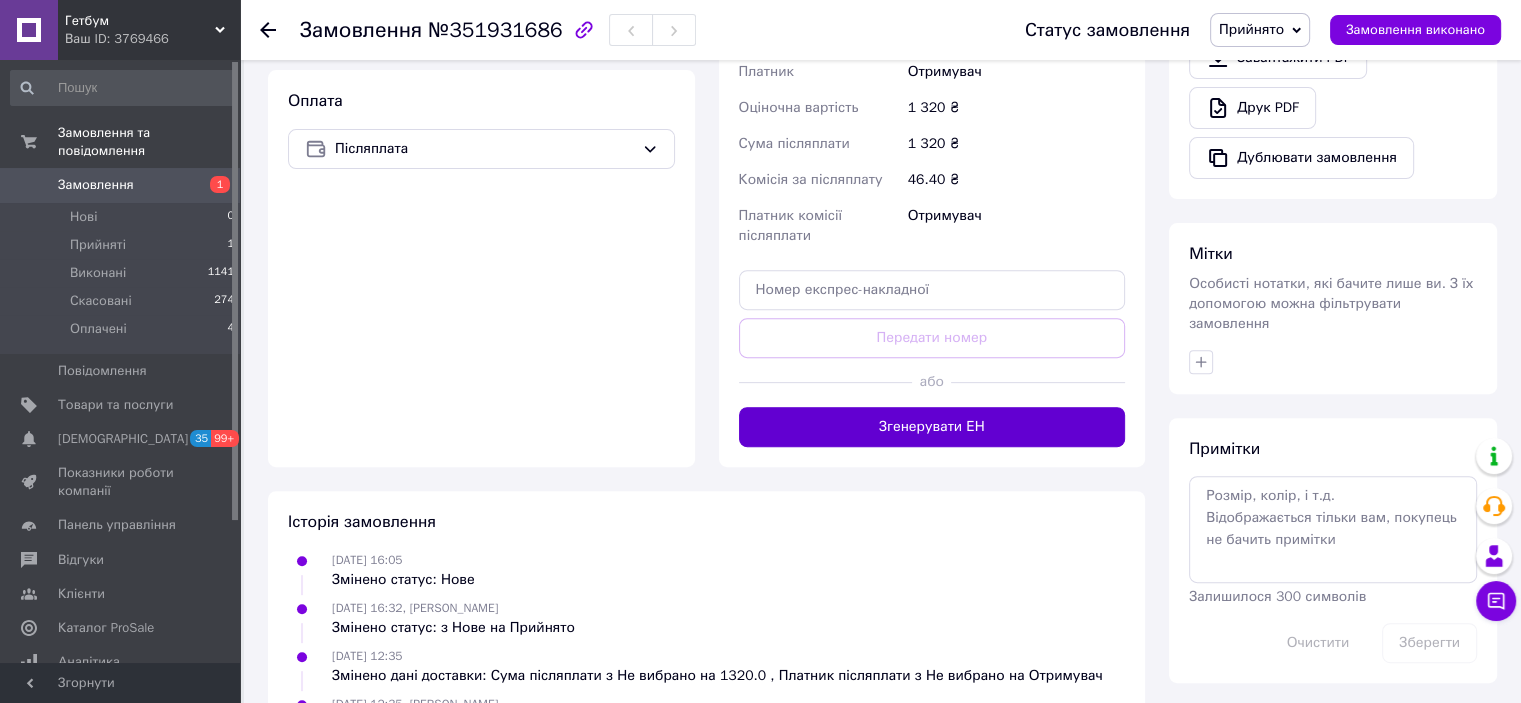 click on "Згенерувати ЕН" at bounding box center (932, 427) 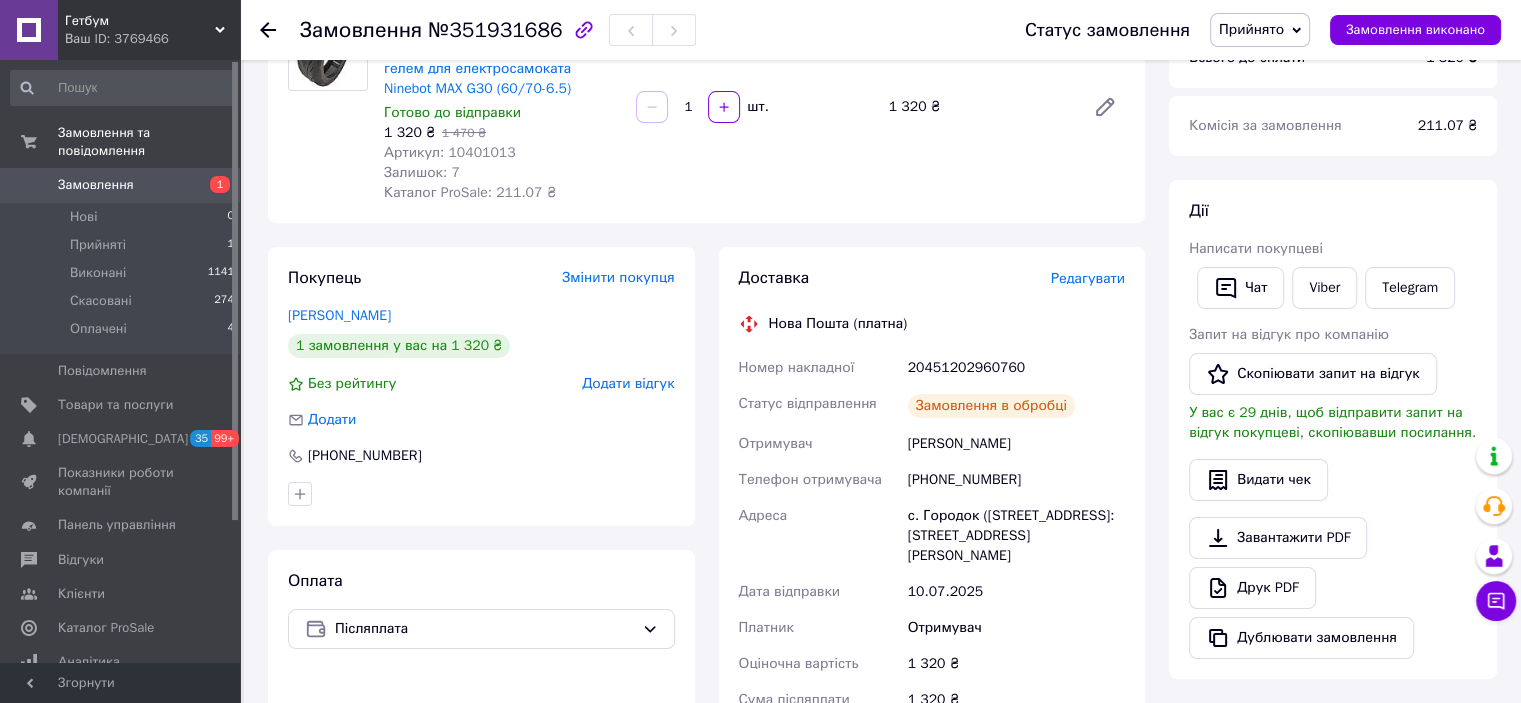 scroll, scrollTop: 0, scrollLeft: 0, axis: both 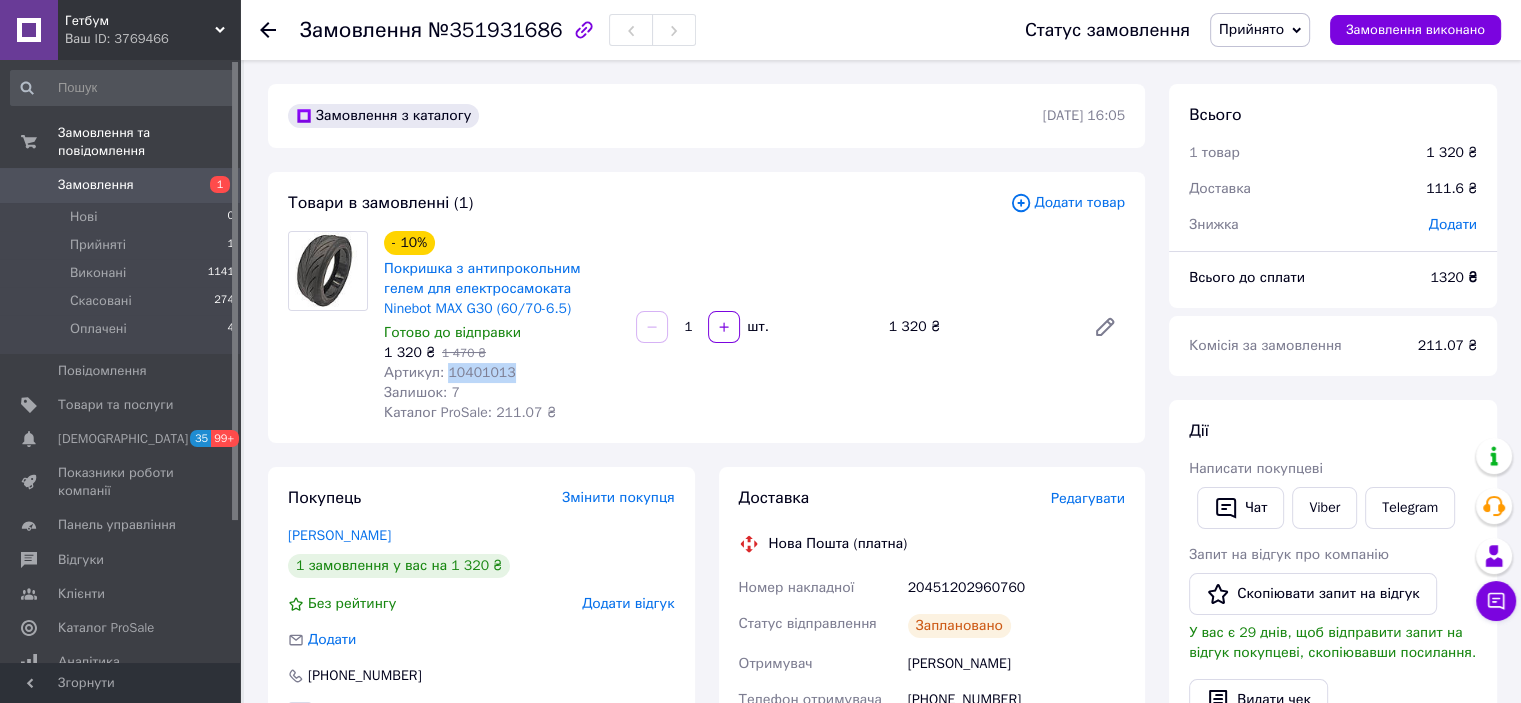 copy on "10401013" 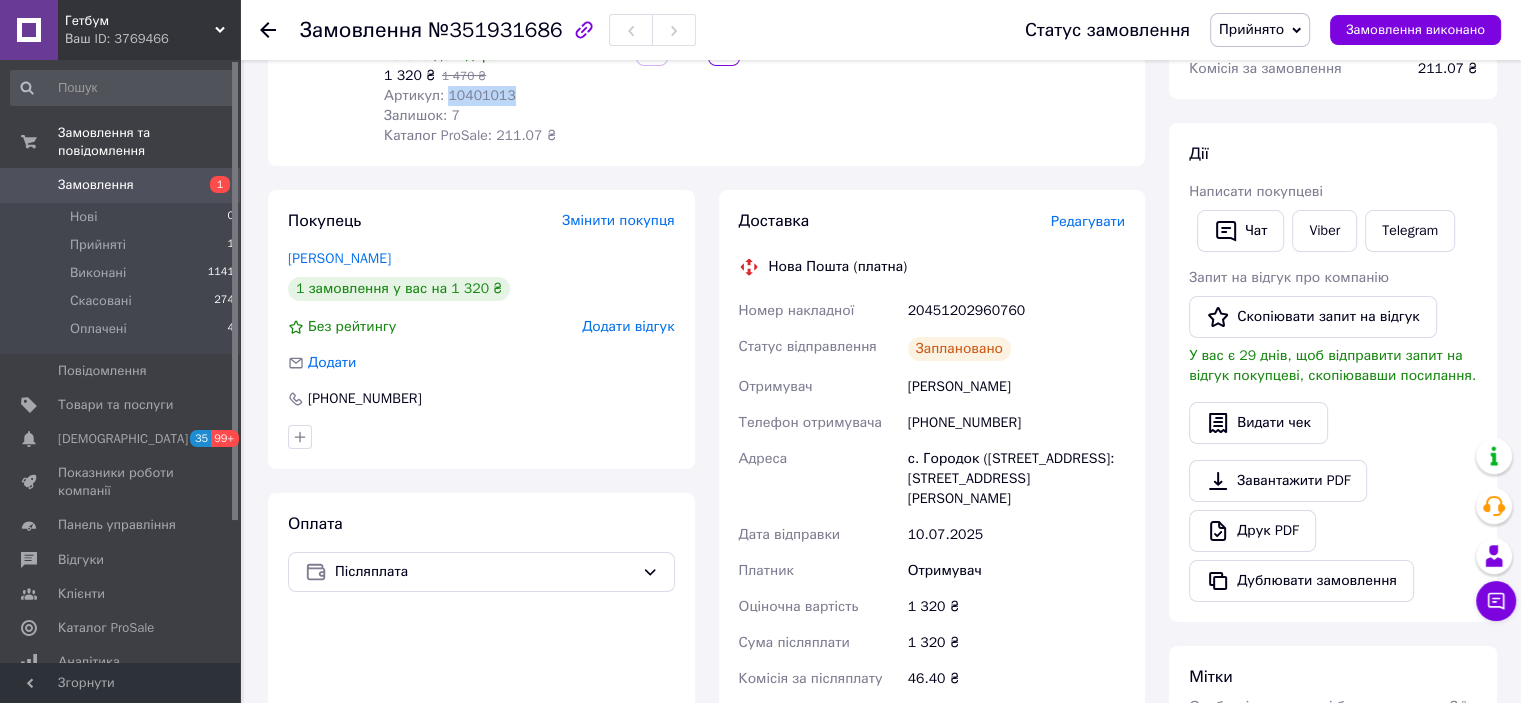 scroll, scrollTop: 100, scrollLeft: 0, axis: vertical 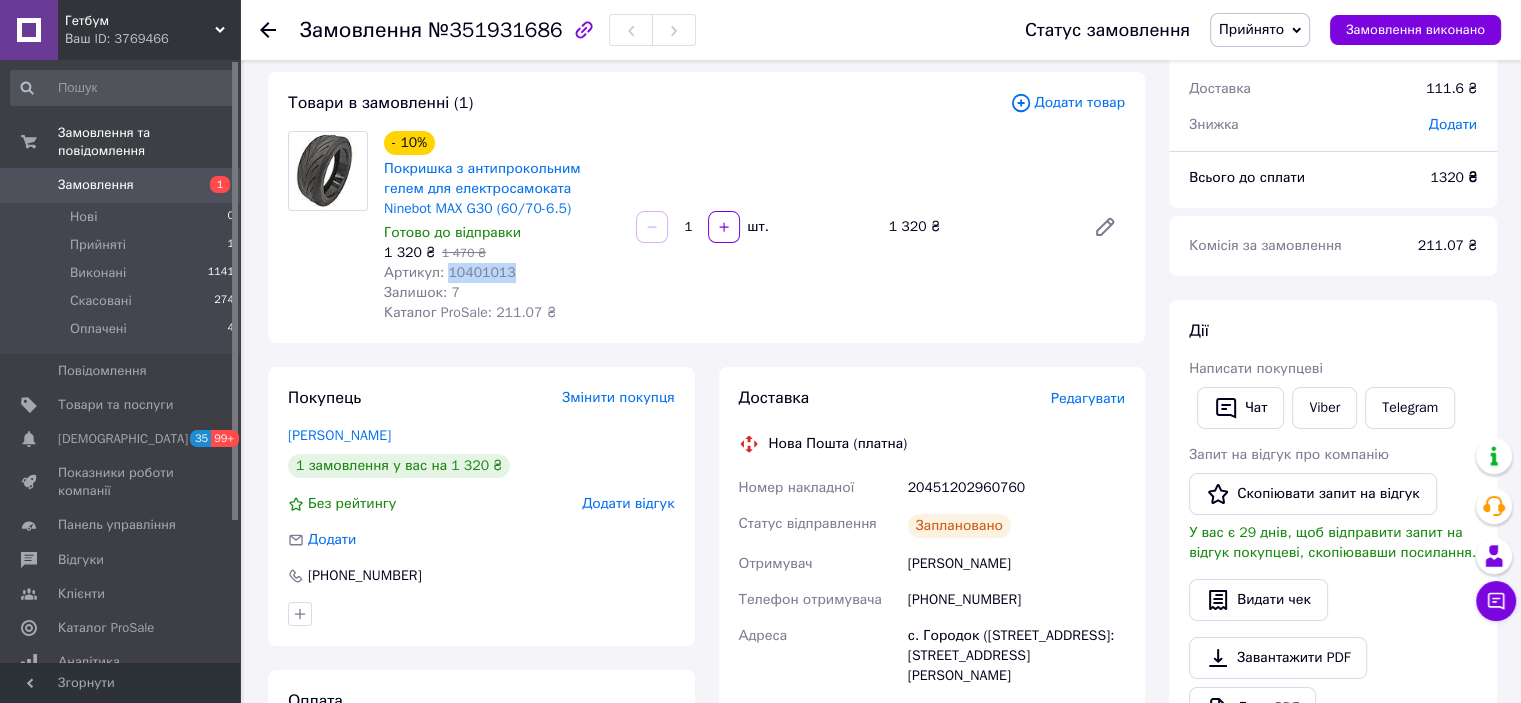 click on "Прийнято" at bounding box center [1260, 30] 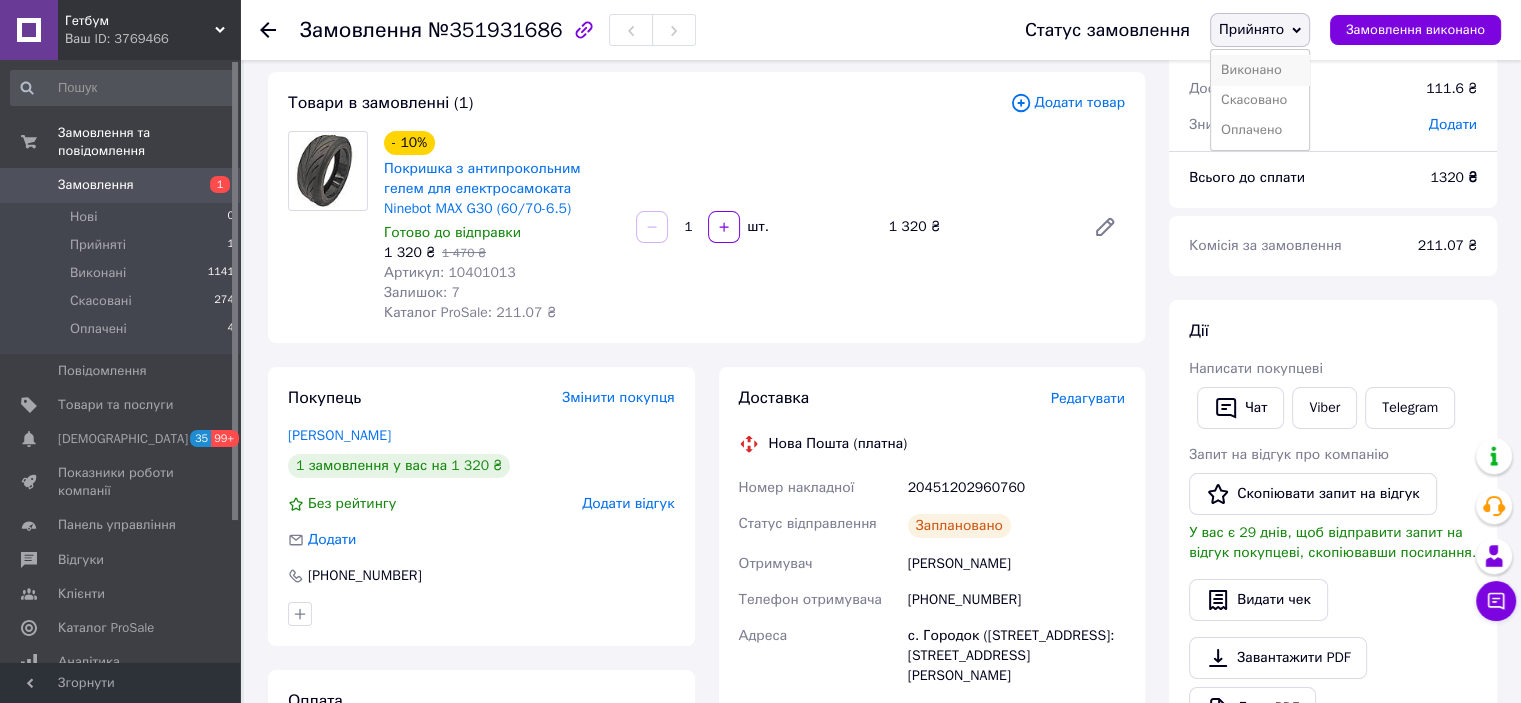 click on "Виконано" at bounding box center (1260, 70) 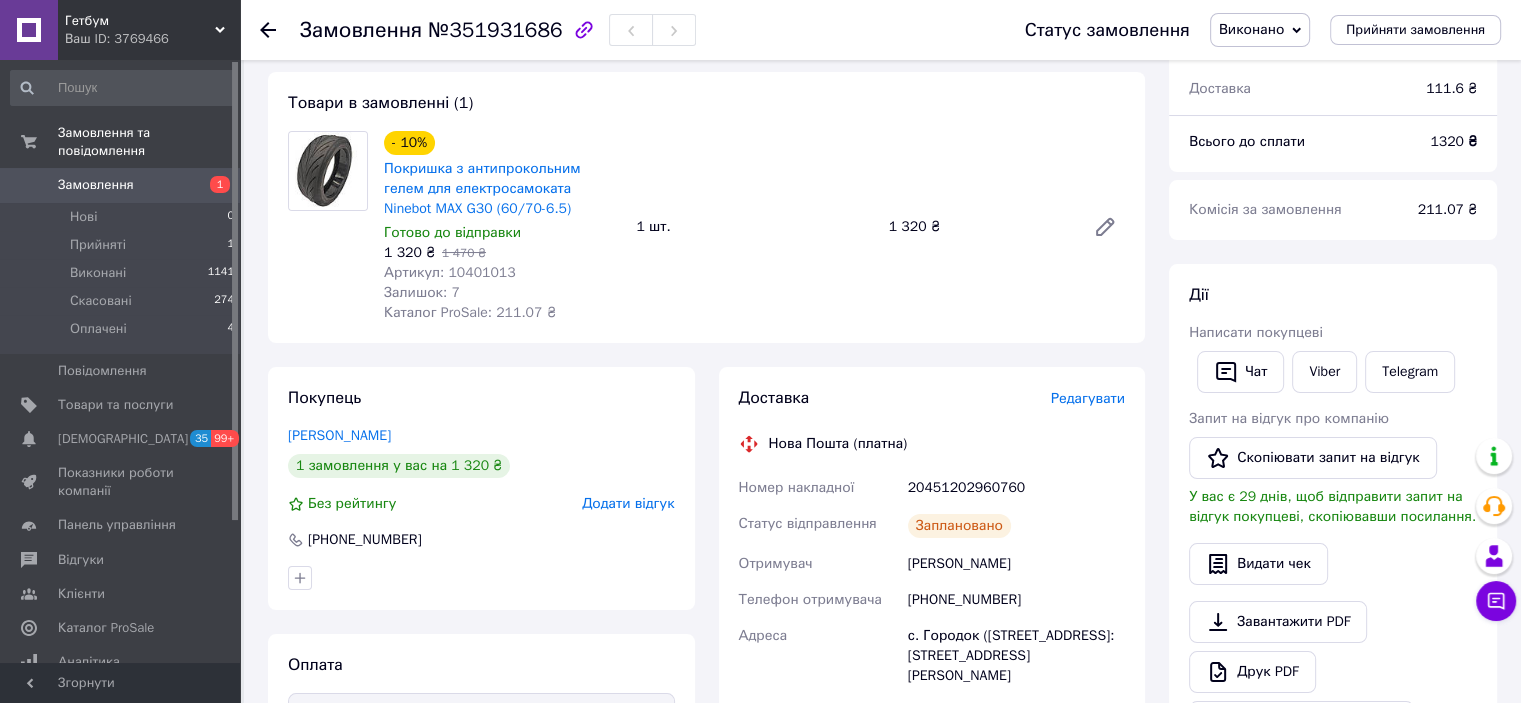 click on "Замовлення 1" at bounding box center [123, 185] 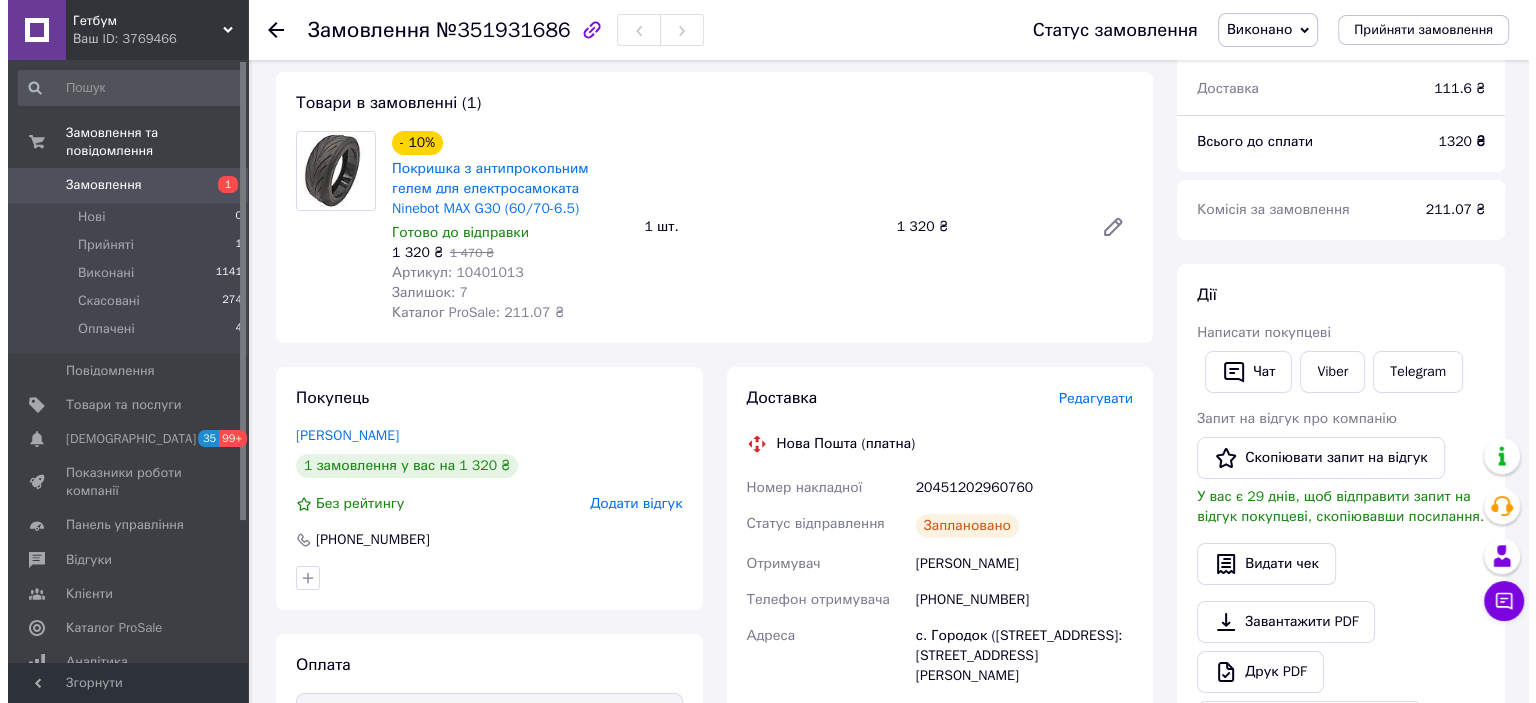 scroll, scrollTop: 0, scrollLeft: 0, axis: both 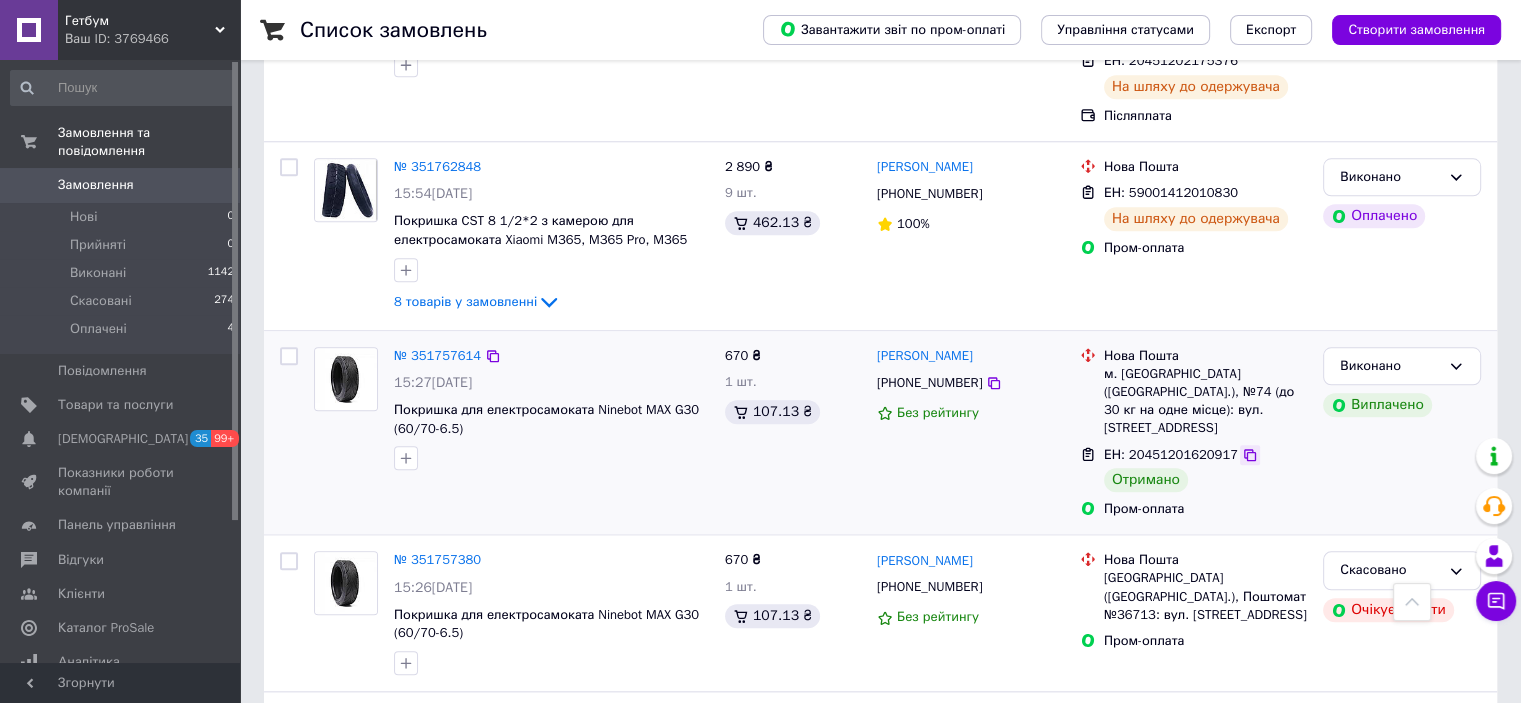 click 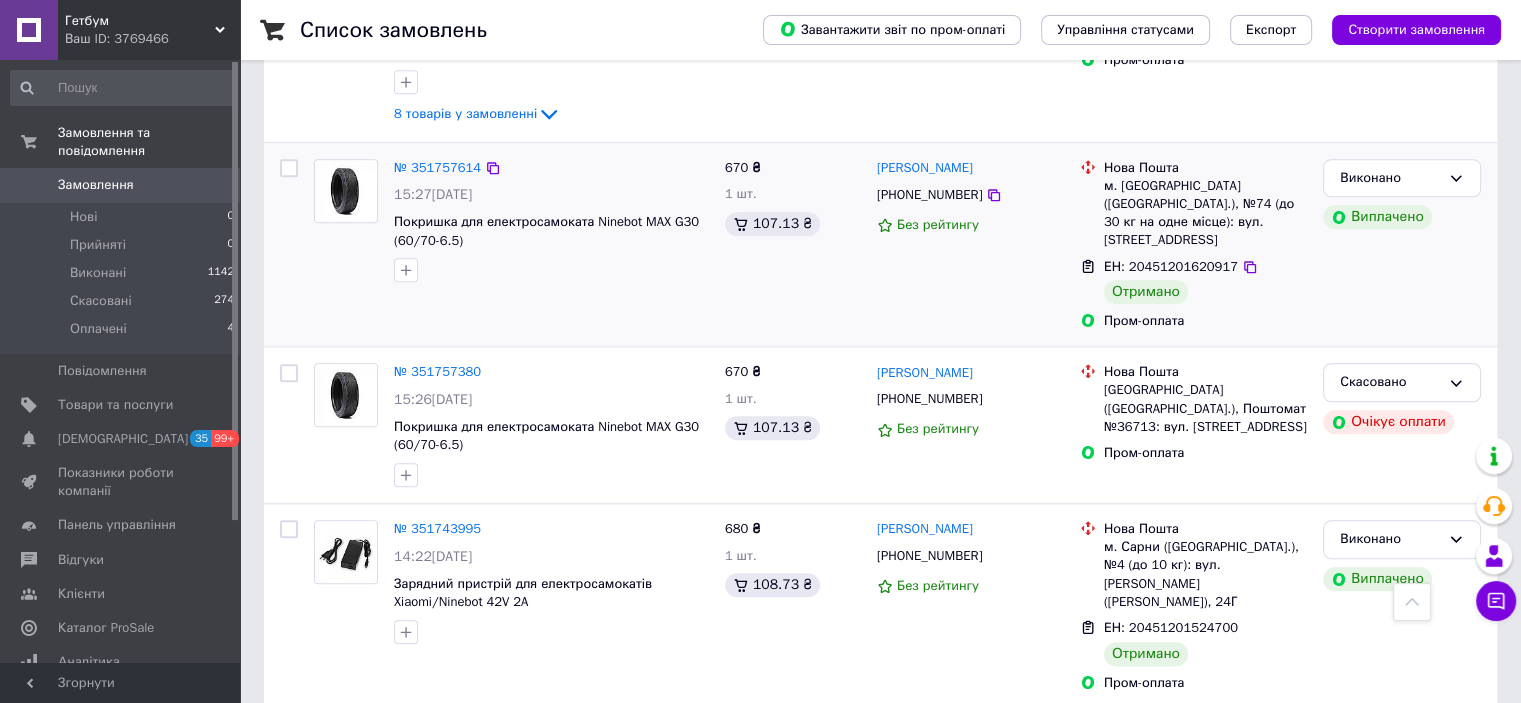 scroll, scrollTop: 2200, scrollLeft: 0, axis: vertical 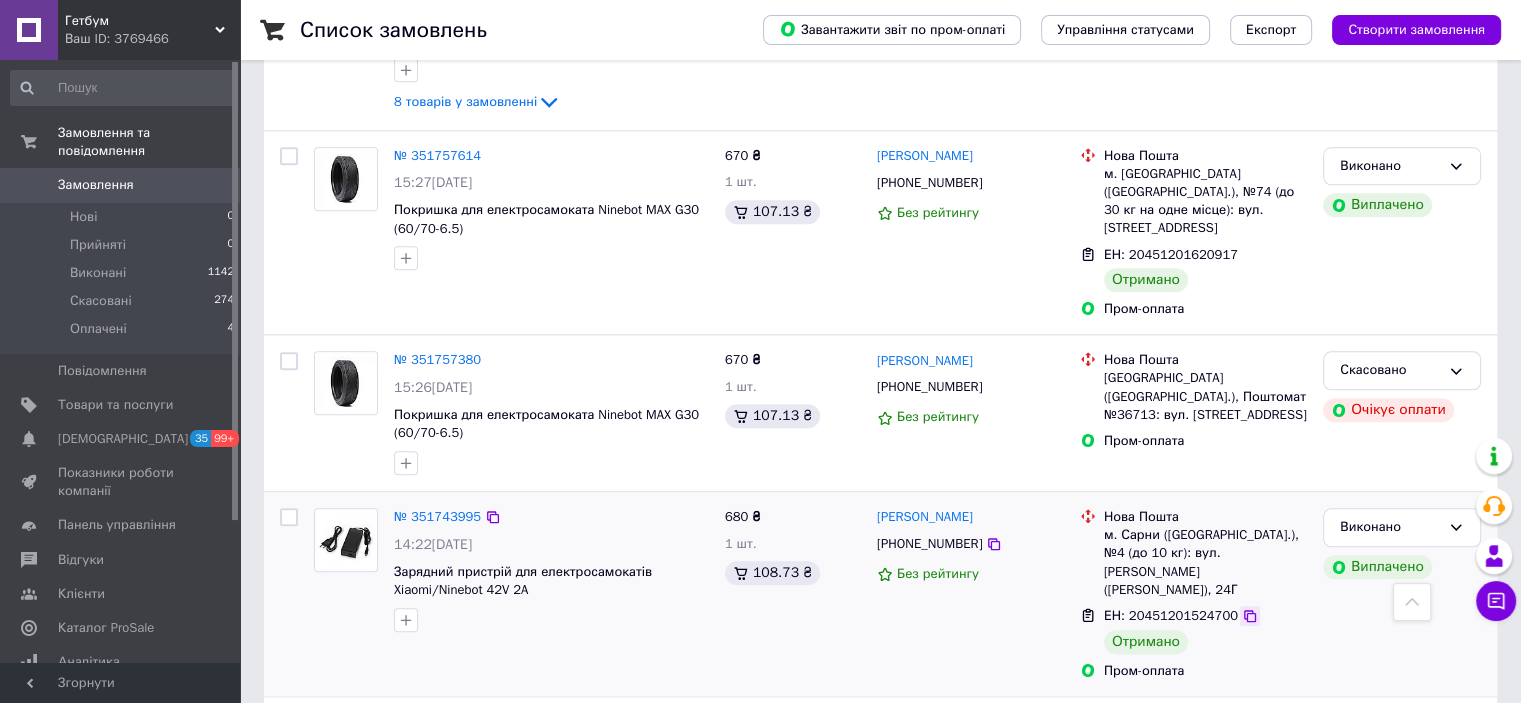 click 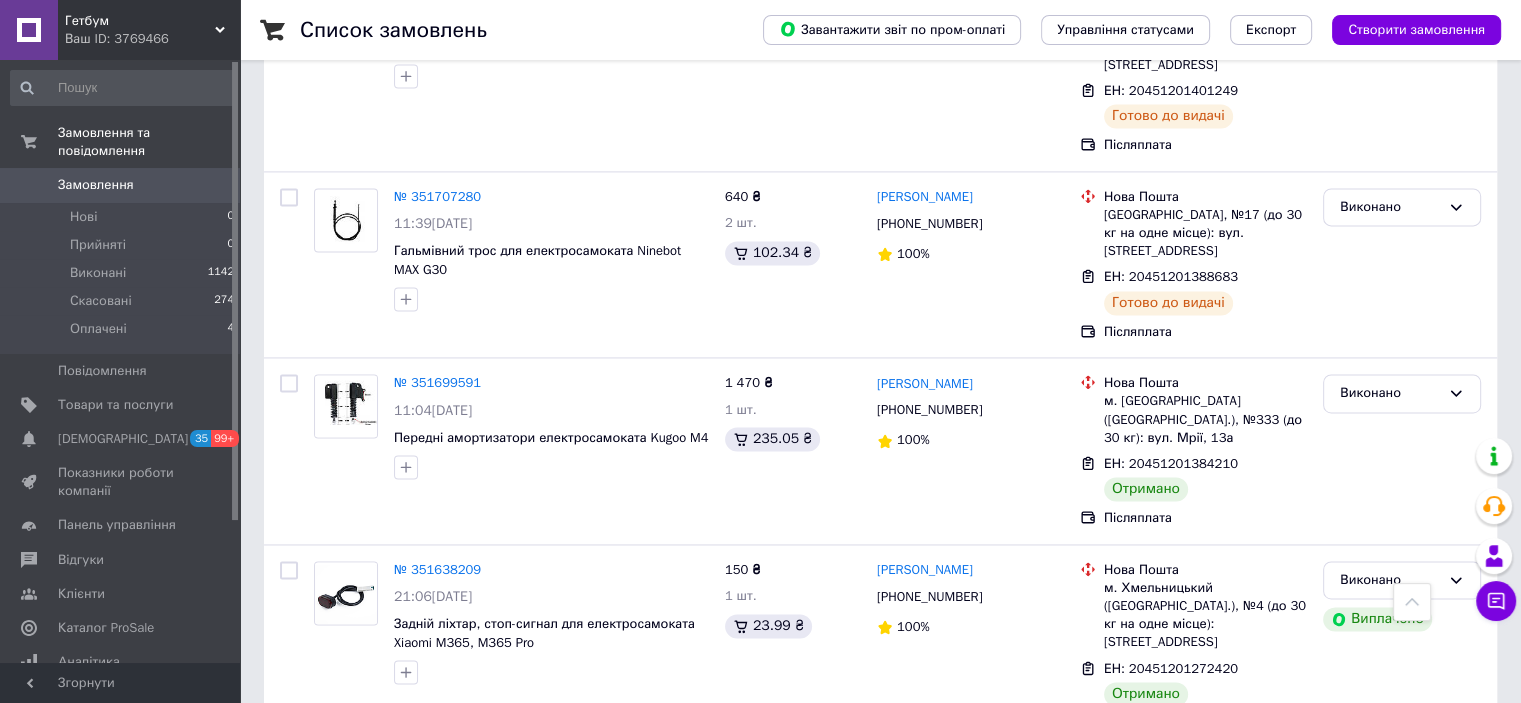 scroll, scrollTop: 3000, scrollLeft: 0, axis: vertical 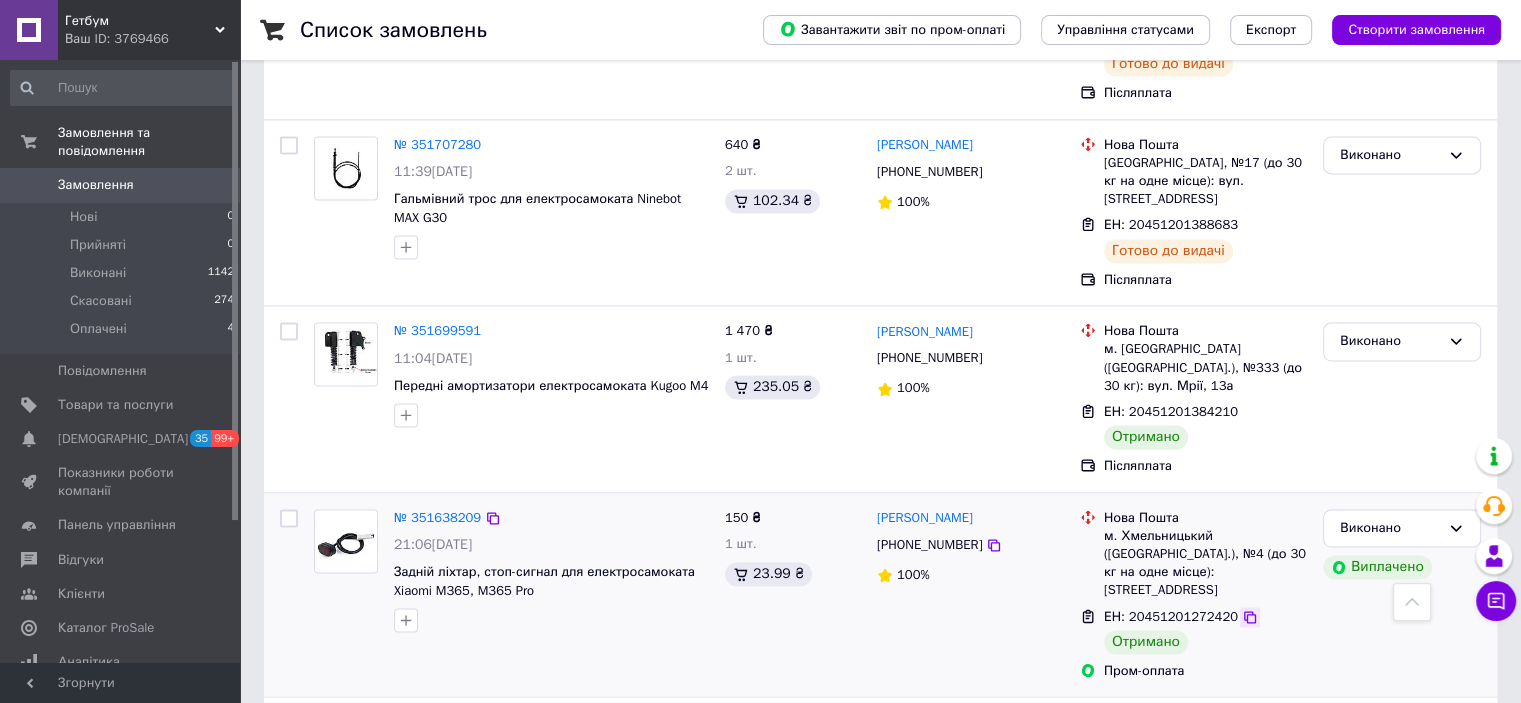 click 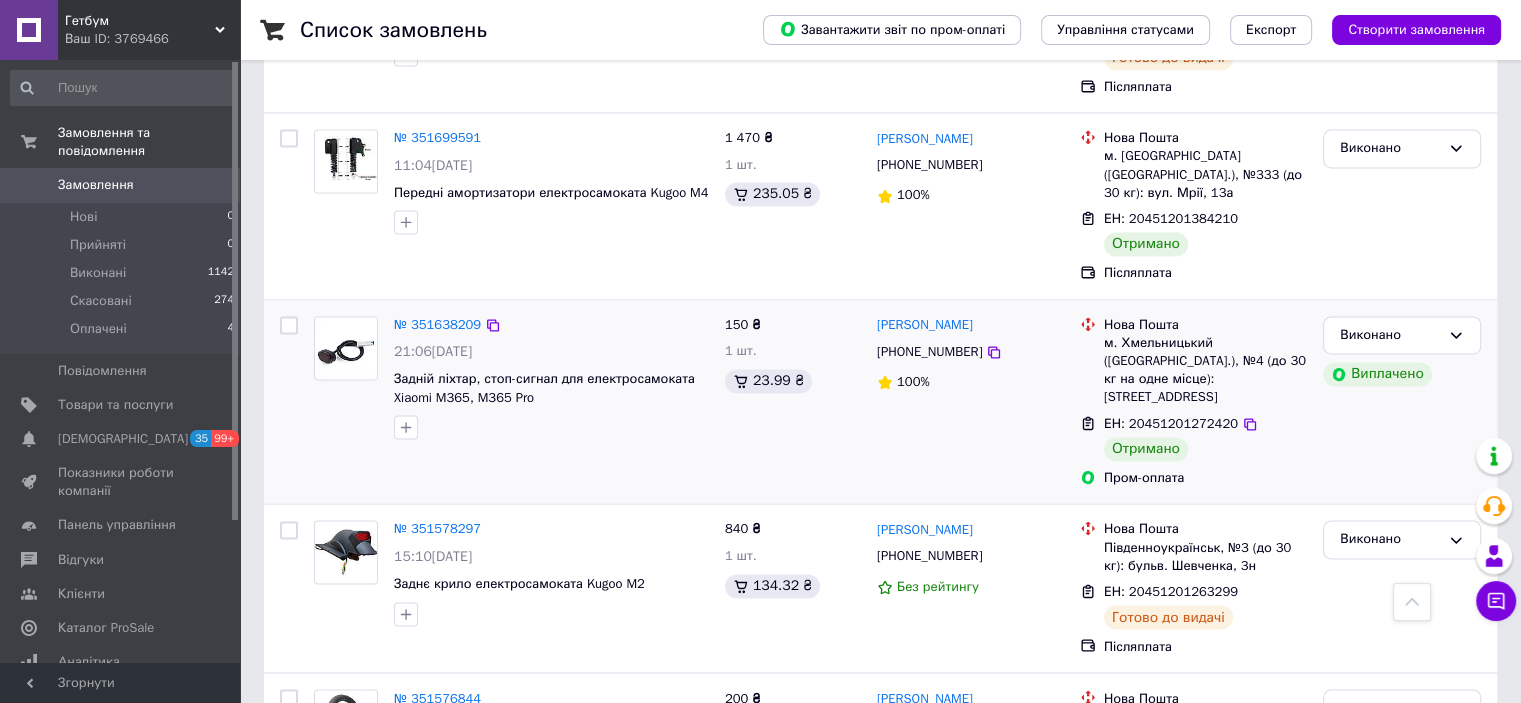 scroll, scrollTop: 3196, scrollLeft: 0, axis: vertical 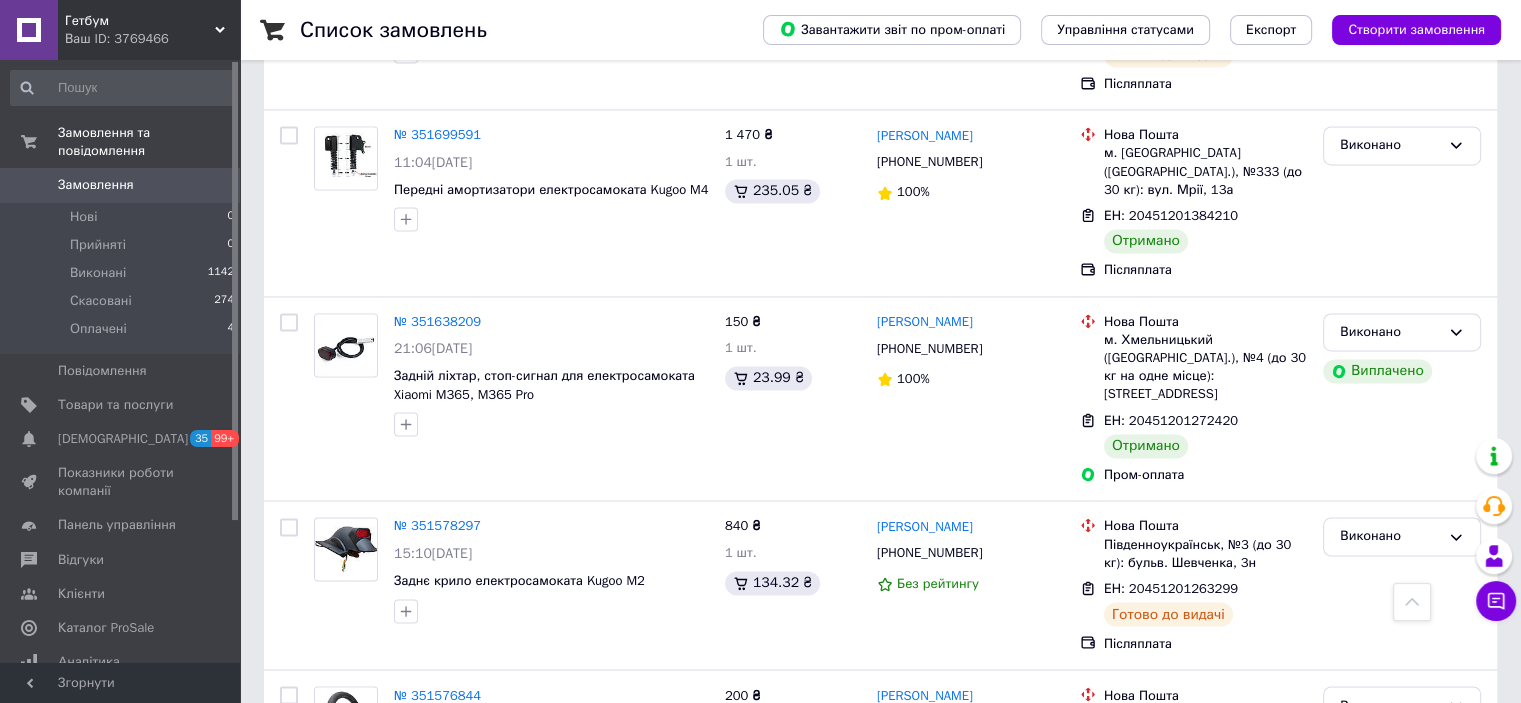 click on "2" at bounding box center (327, 900) 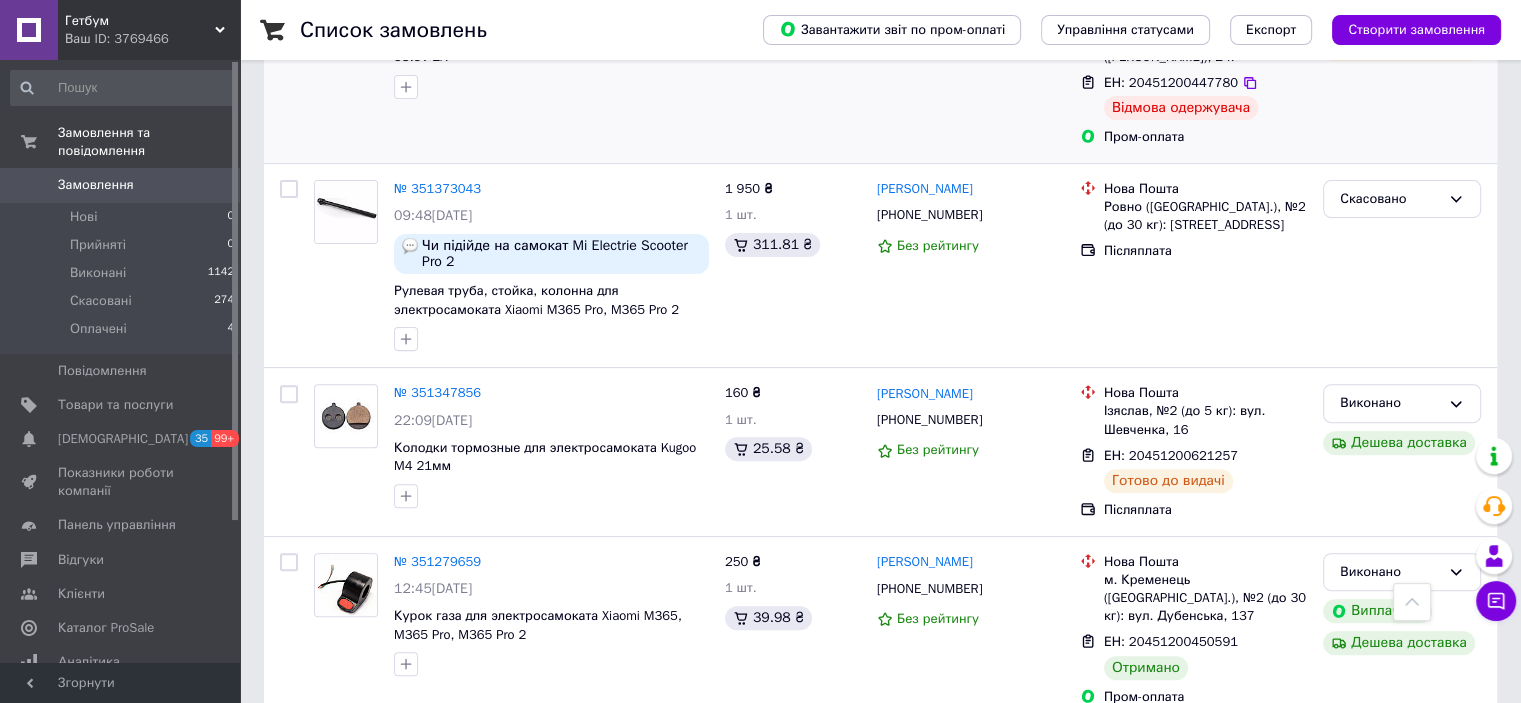scroll, scrollTop: 800, scrollLeft: 0, axis: vertical 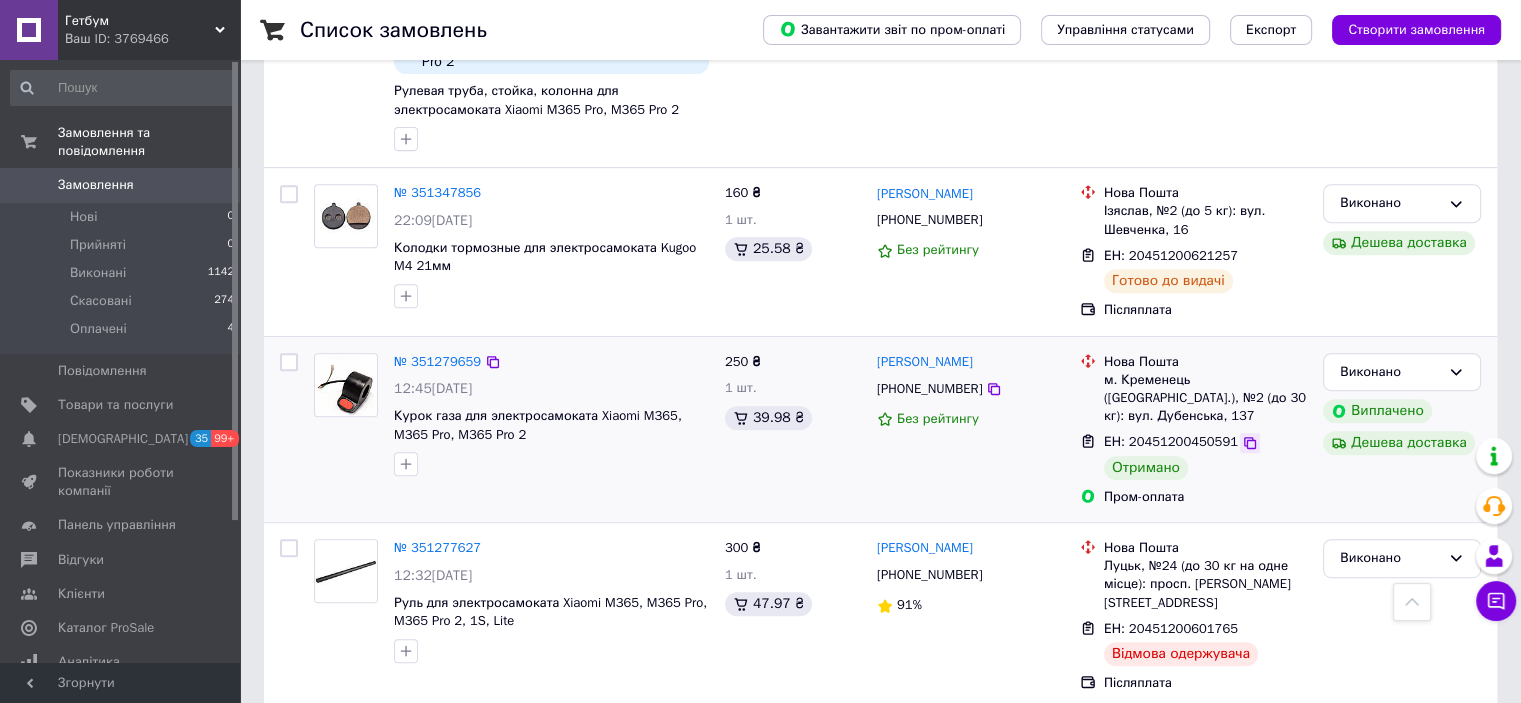 click 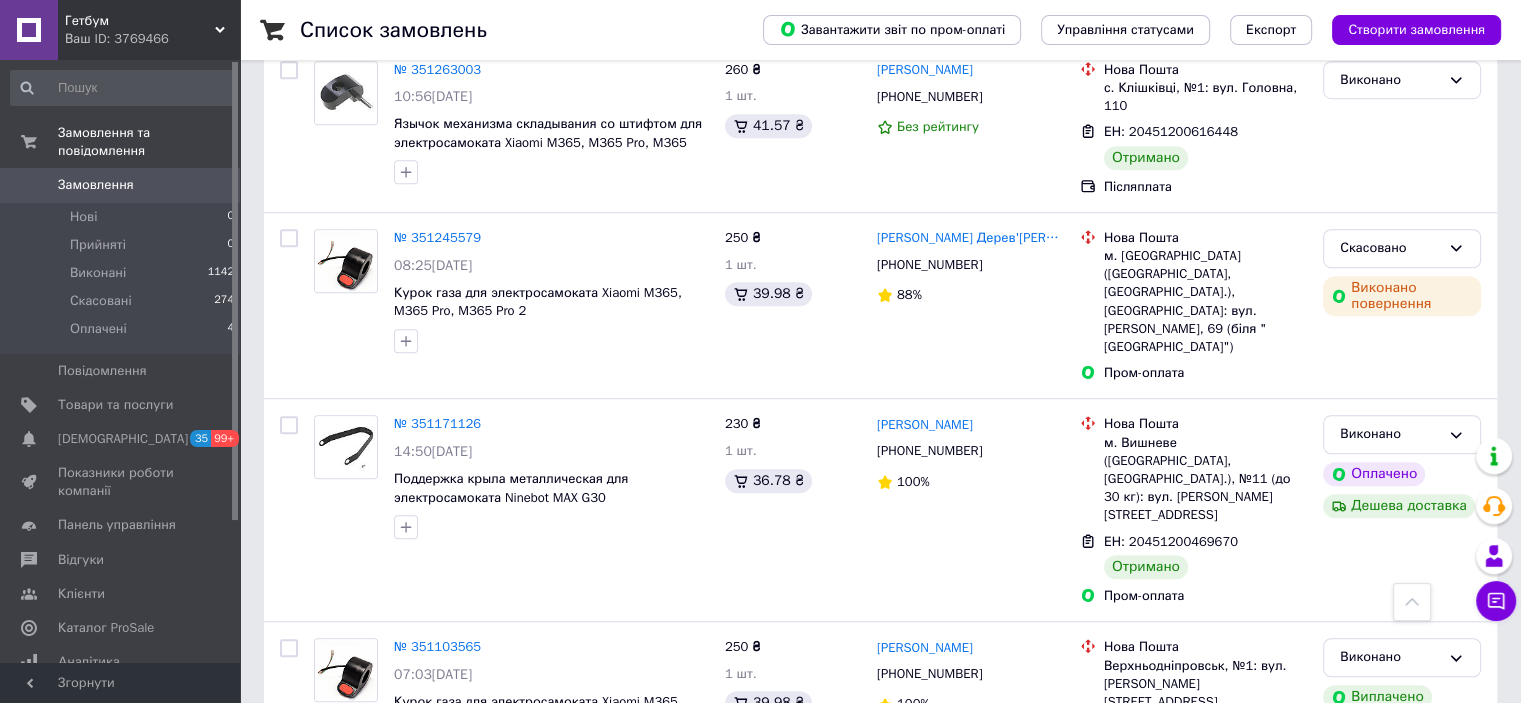 scroll, scrollTop: 1500, scrollLeft: 0, axis: vertical 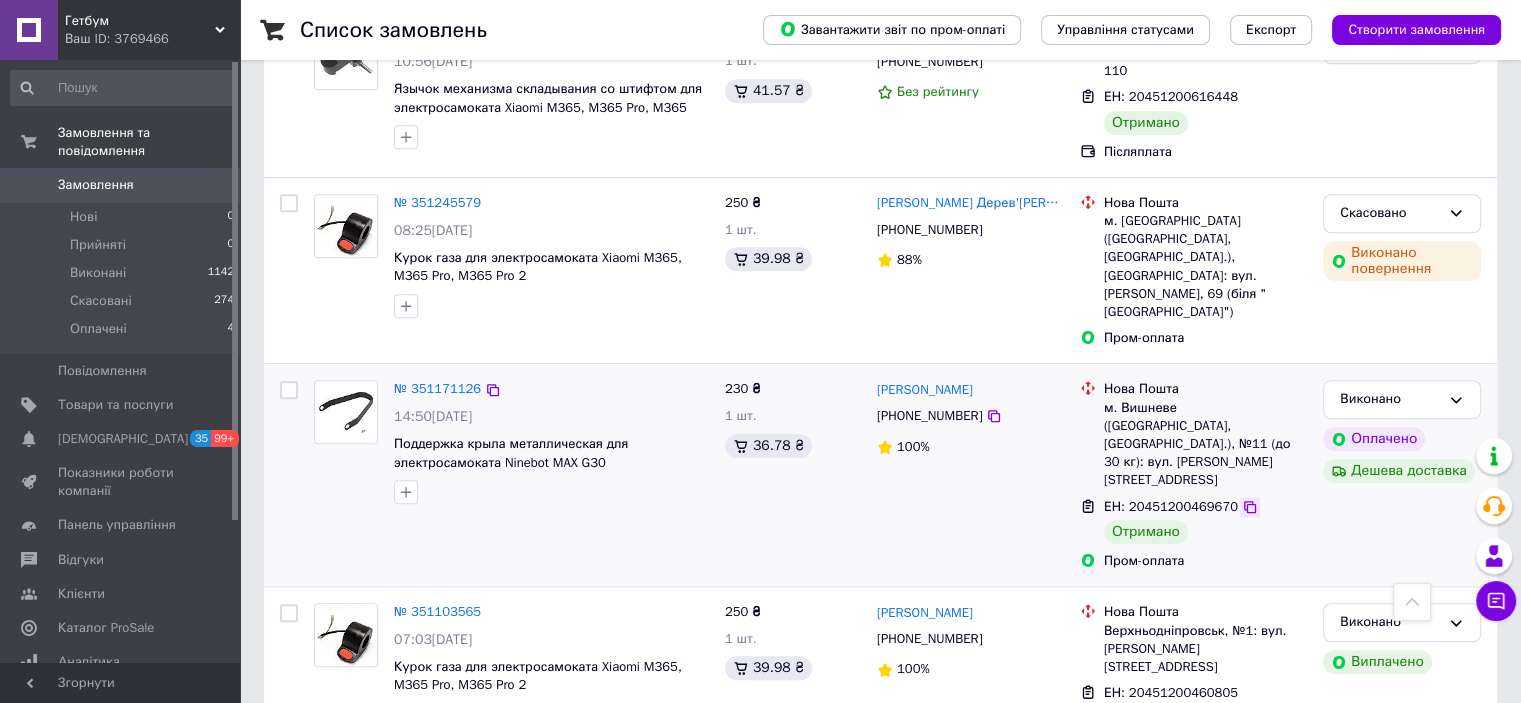 click 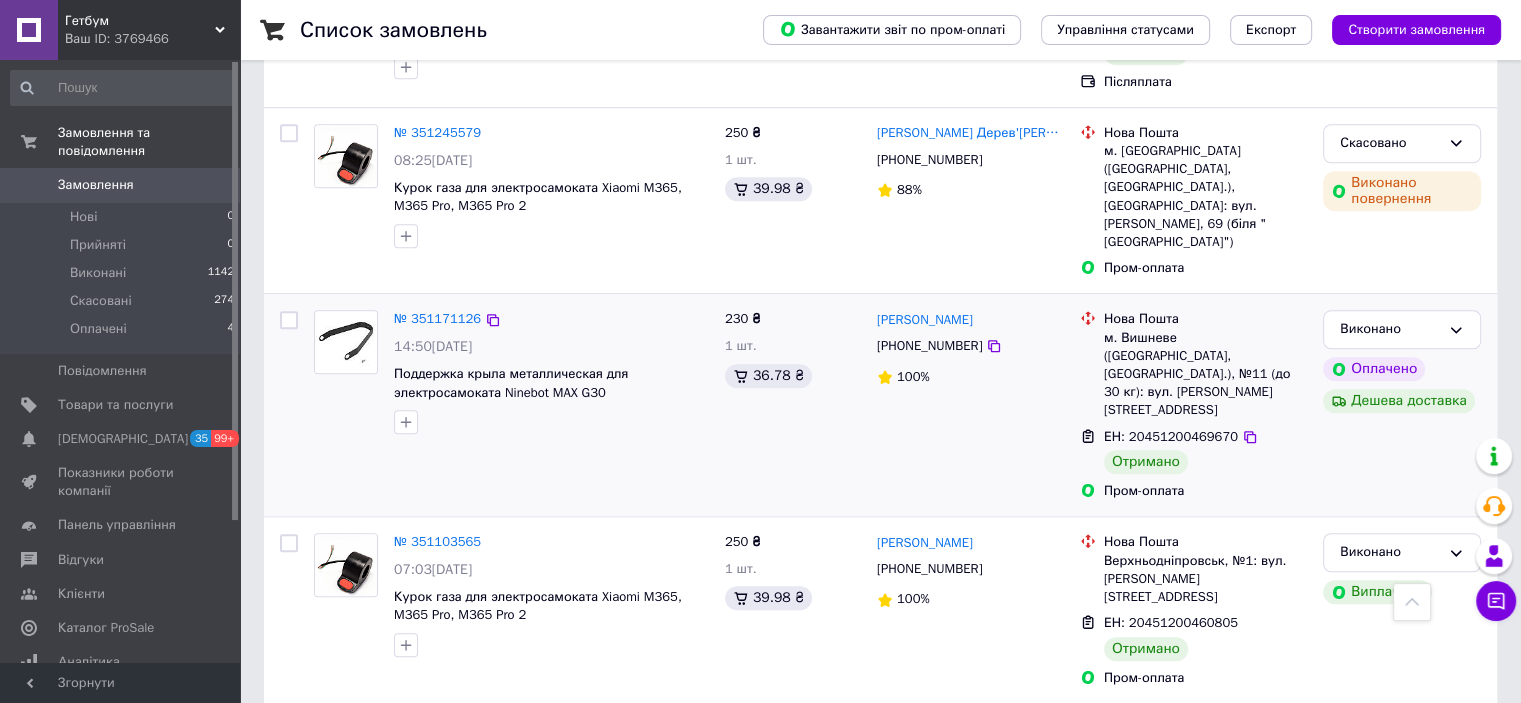scroll, scrollTop: 1600, scrollLeft: 0, axis: vertical 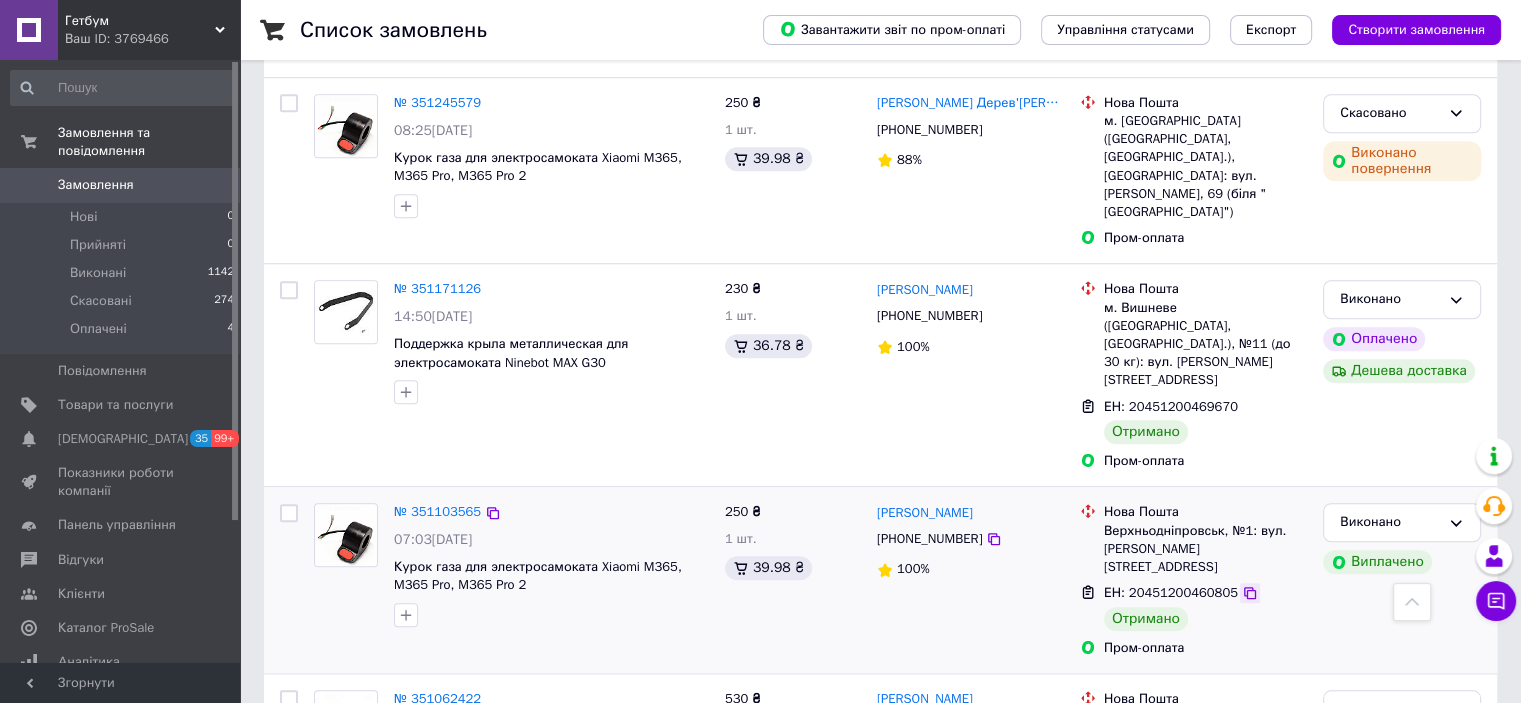click 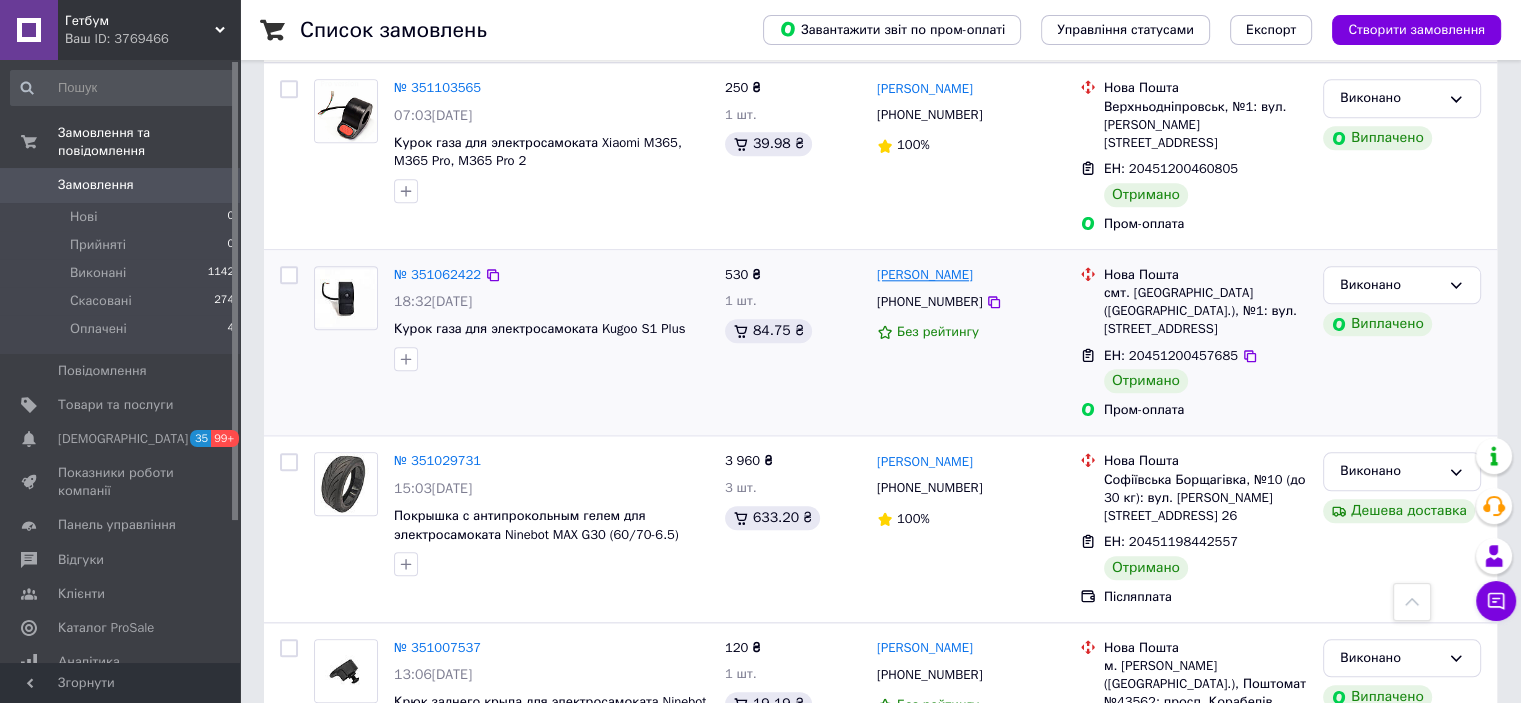 scroll, scrollTop: 2100, scrollLeft: 0, axis: vertical 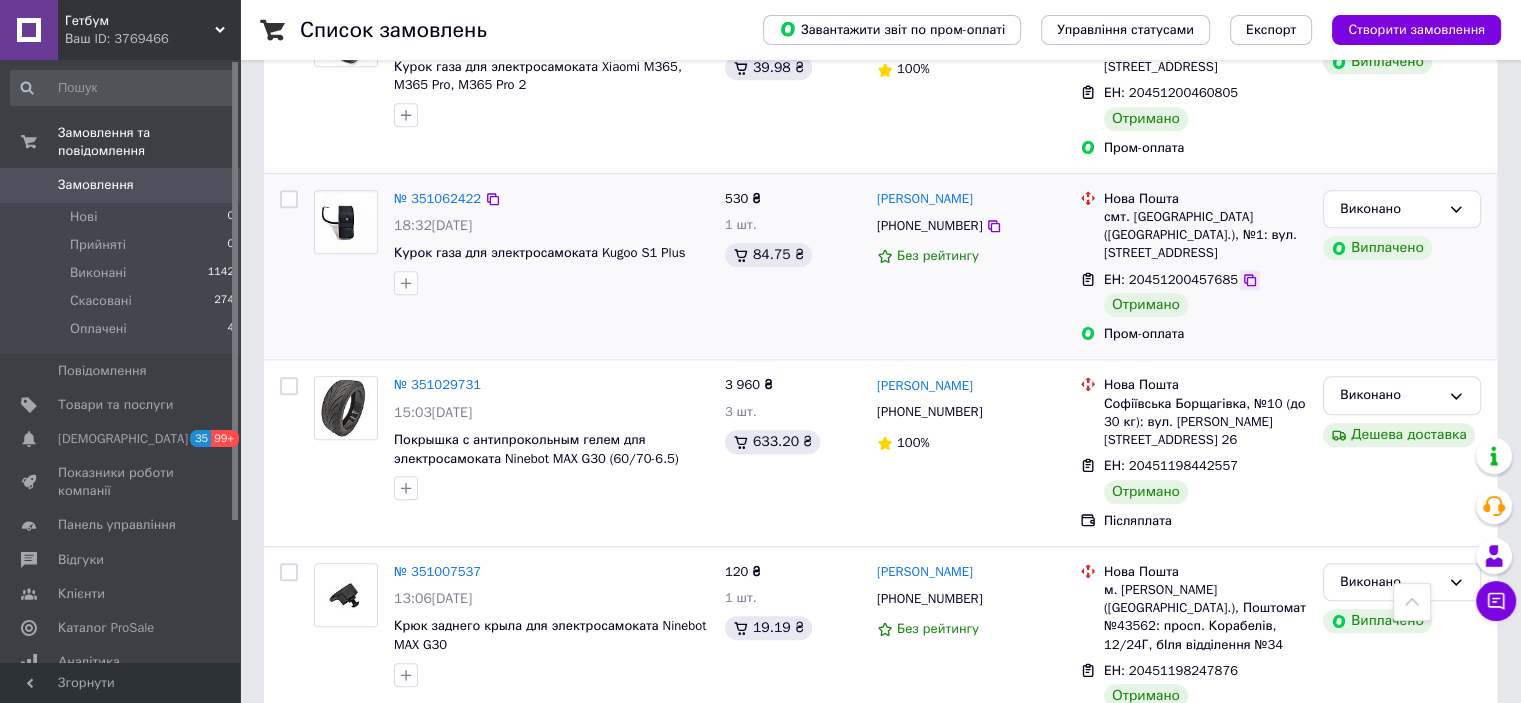 click 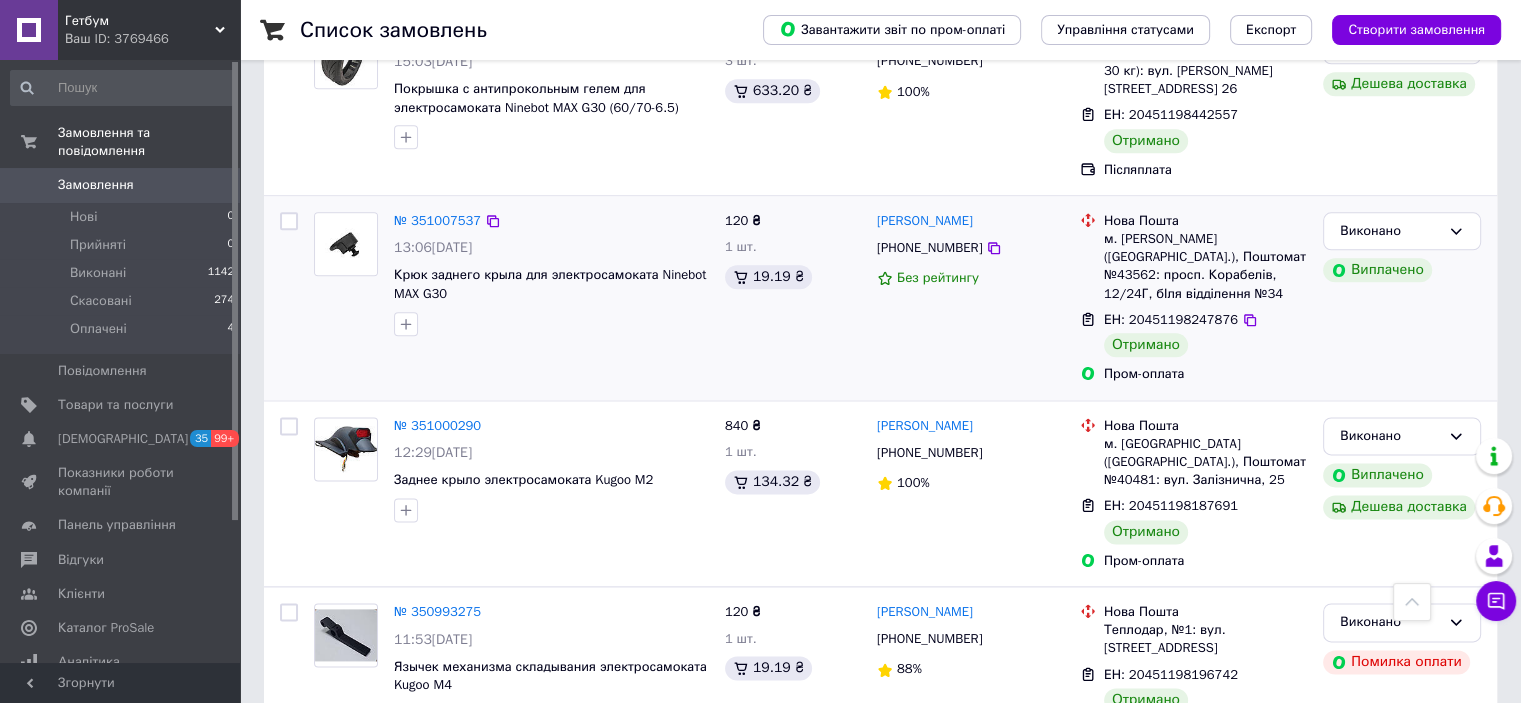 scroll, scrollTop: 2500, scrollLeft: 0, axis: vertical 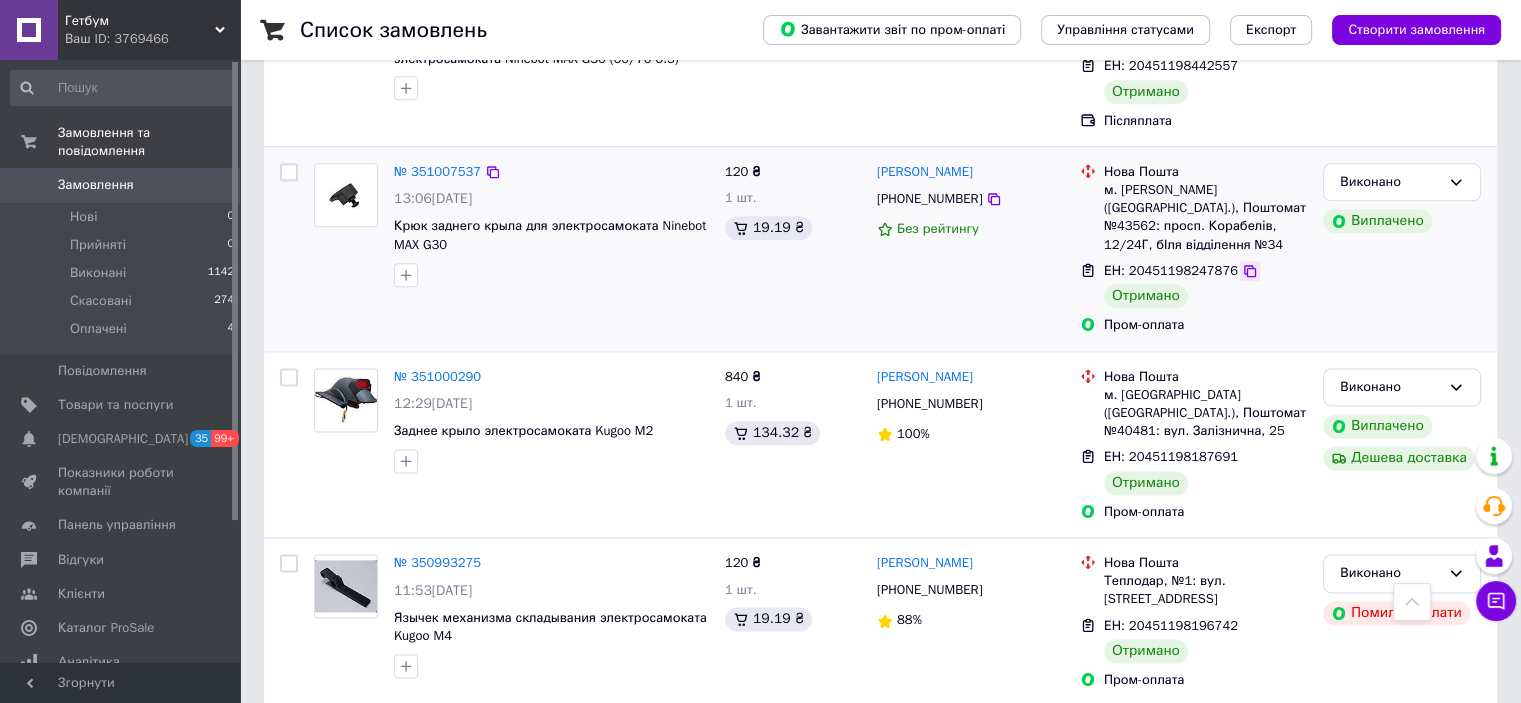 click 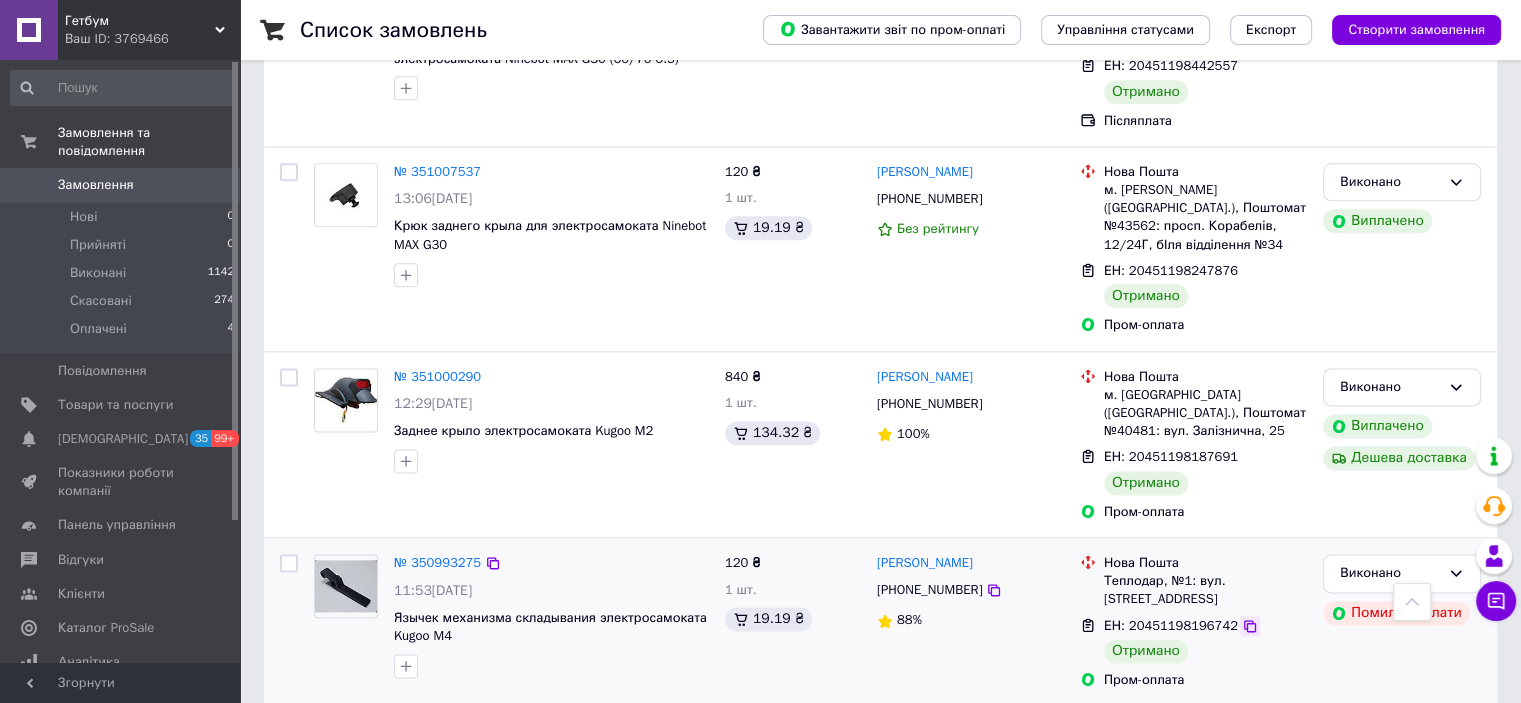 click 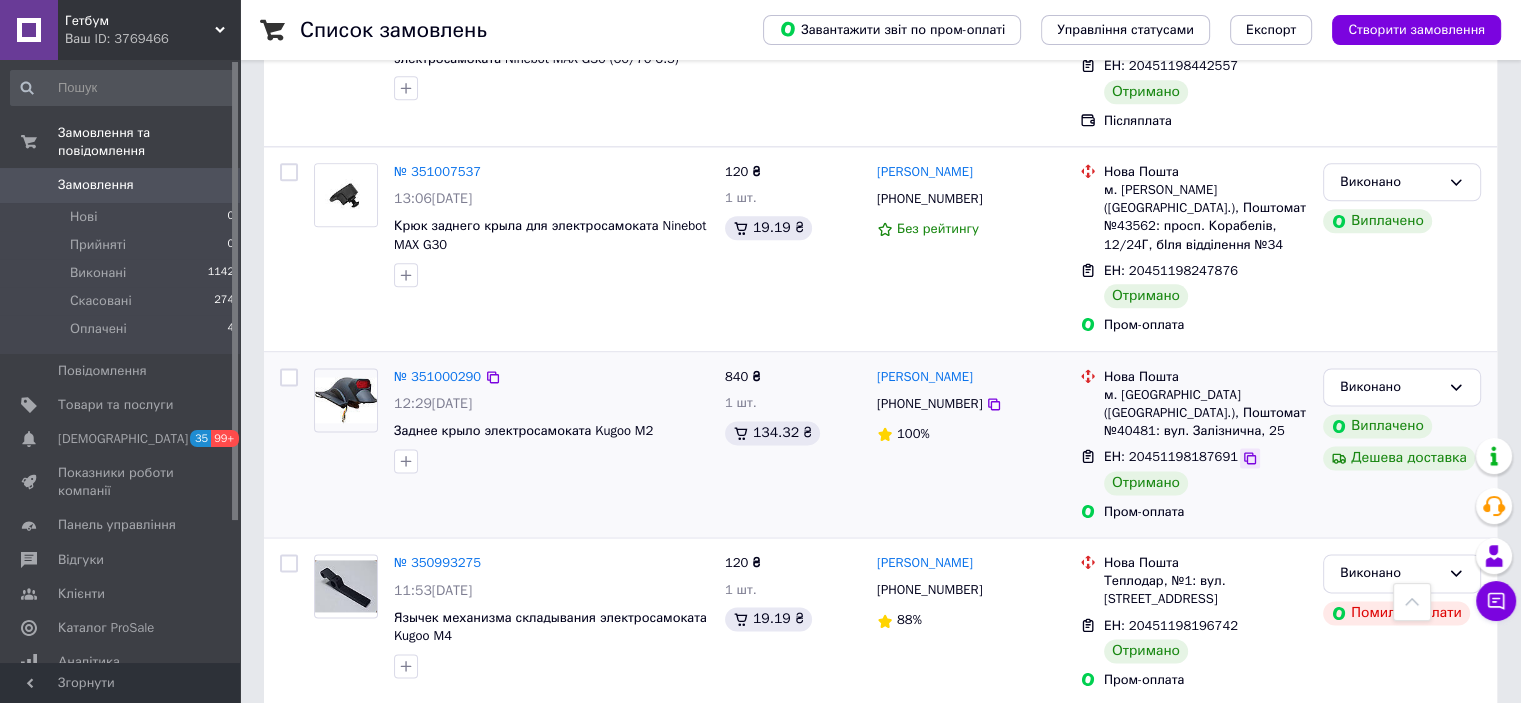 click 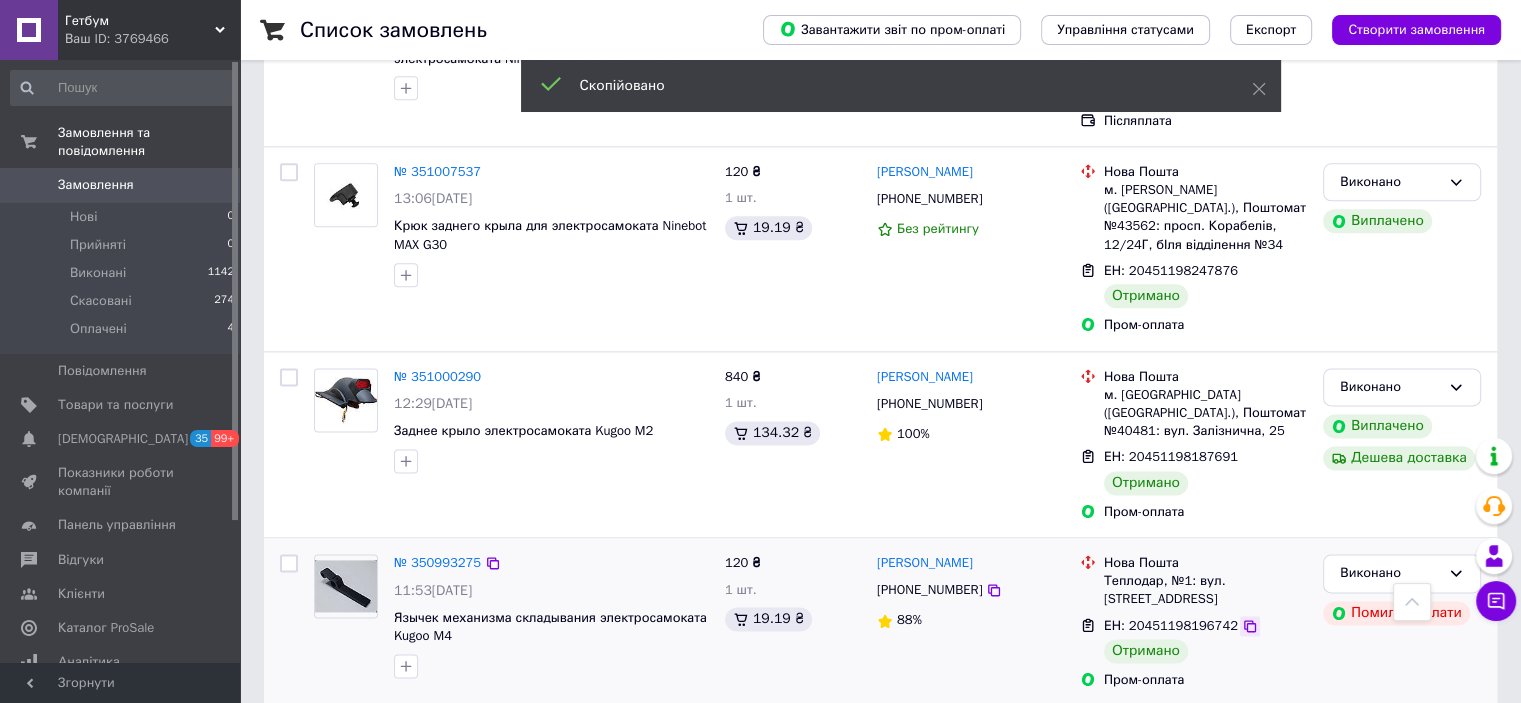 click 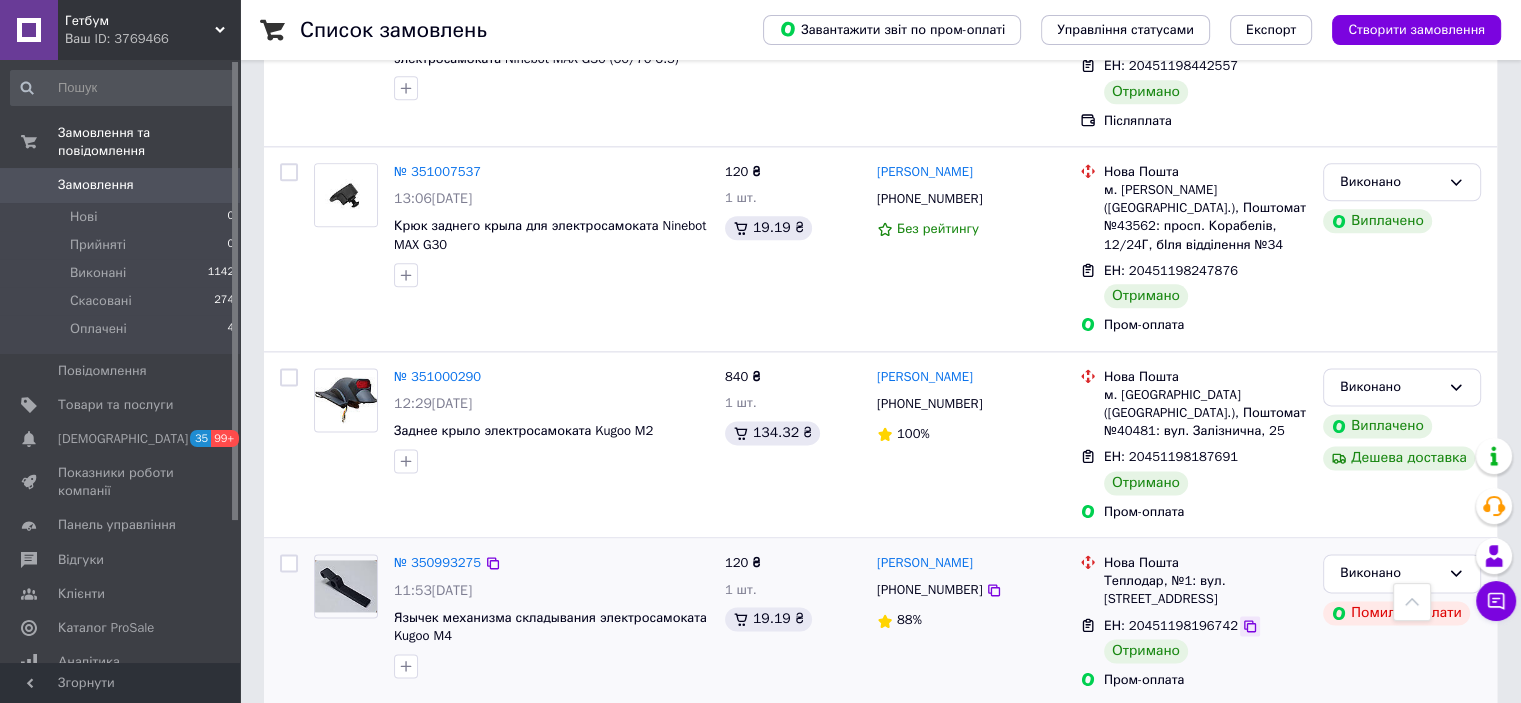 click 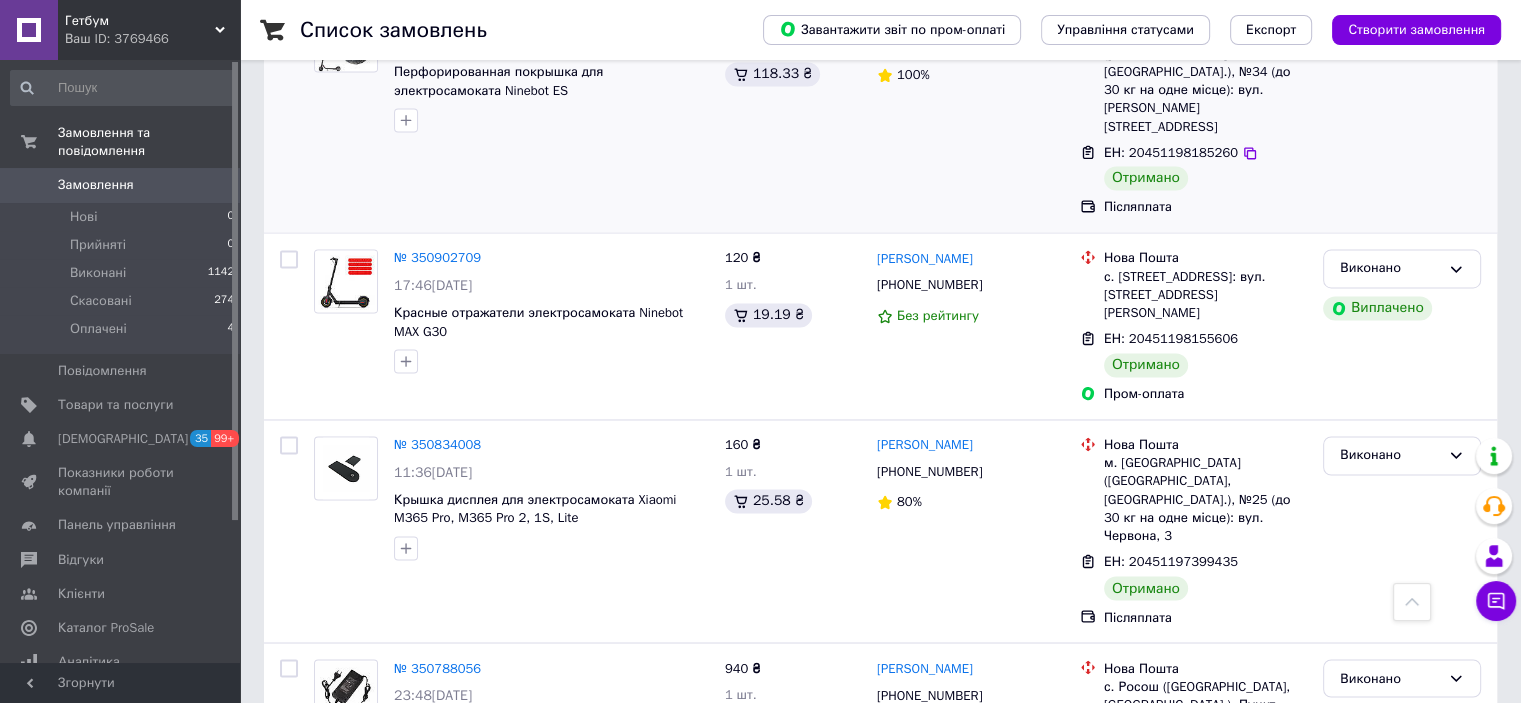 scroll, scrollTop: 3217, scrollLeft: 0, axis: vertical 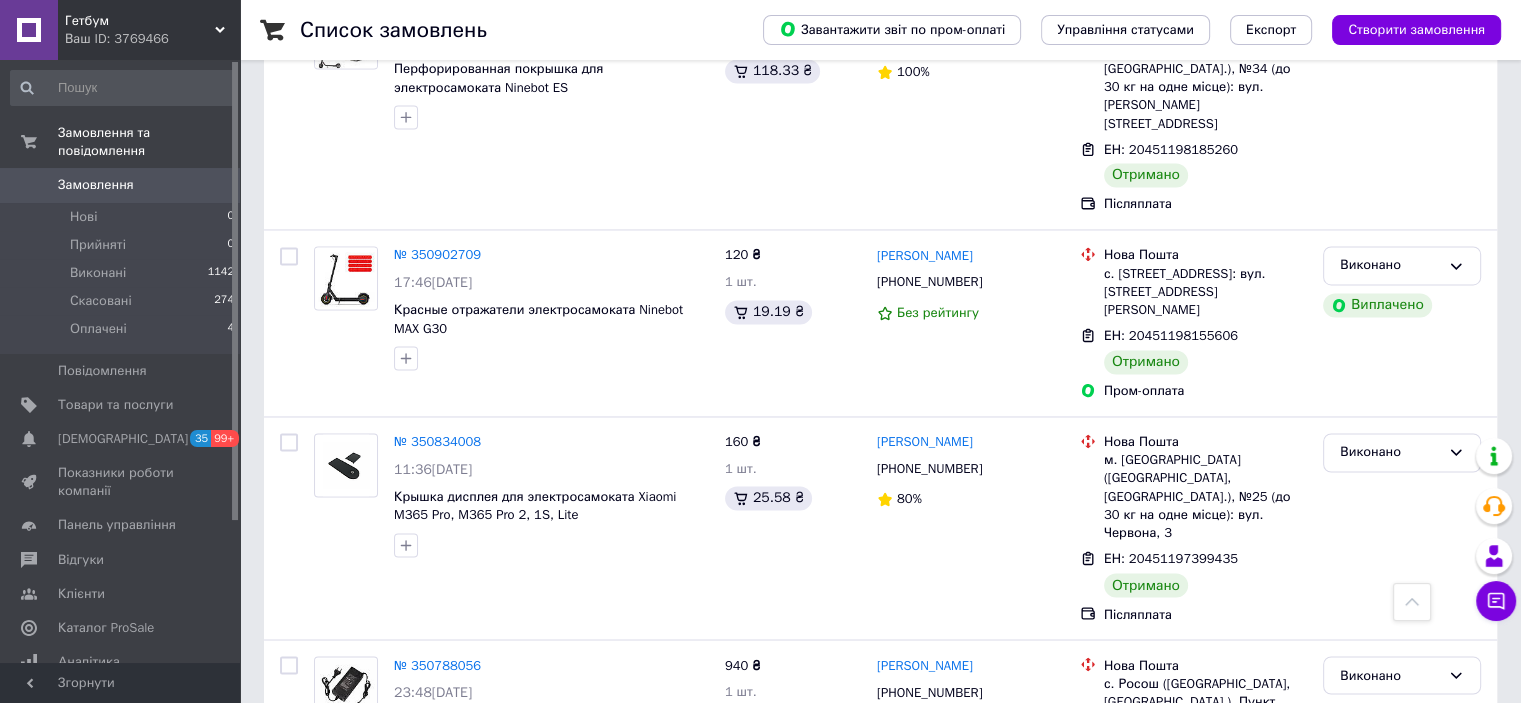 click on "3" at bounding box center [494, 889] 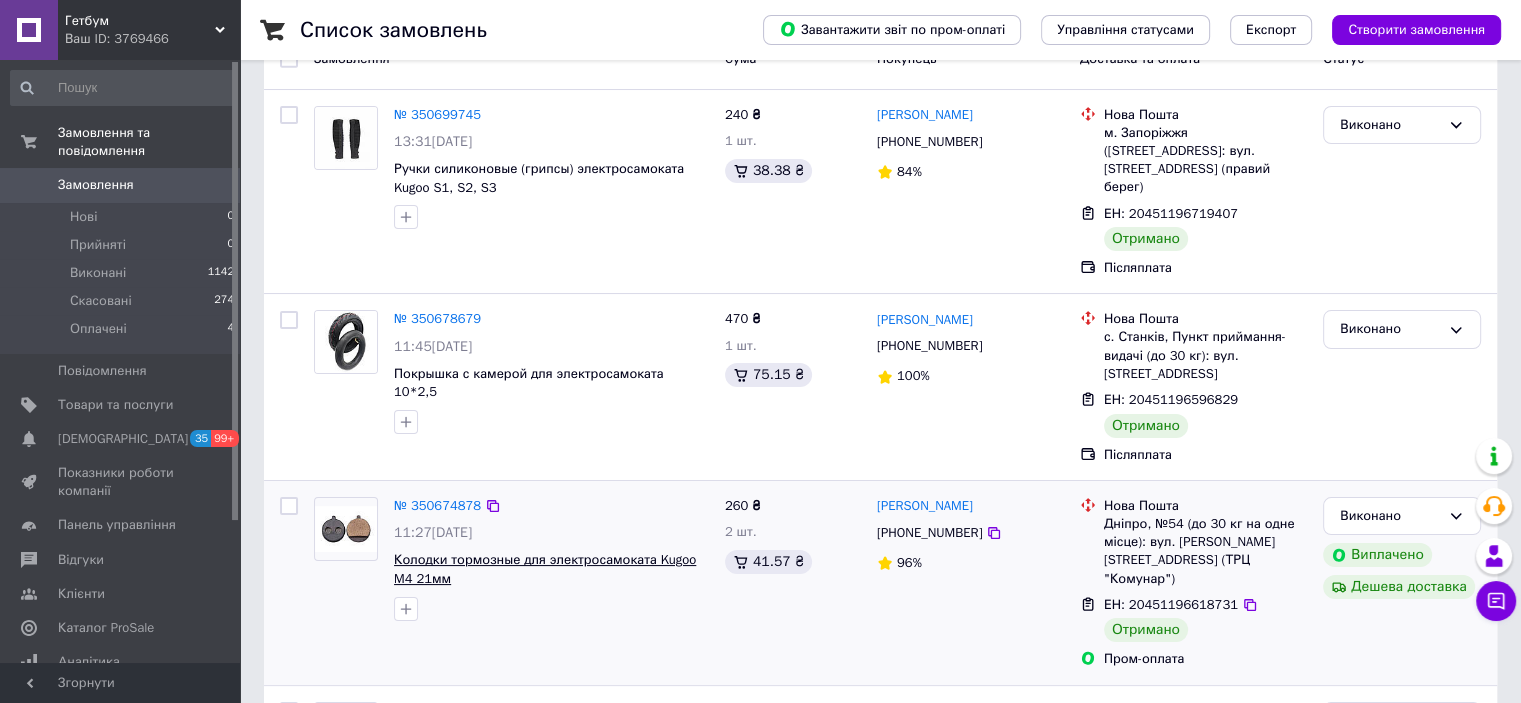 scroll, scrollTop: 300, scrollLeft: 0, axis: vertical 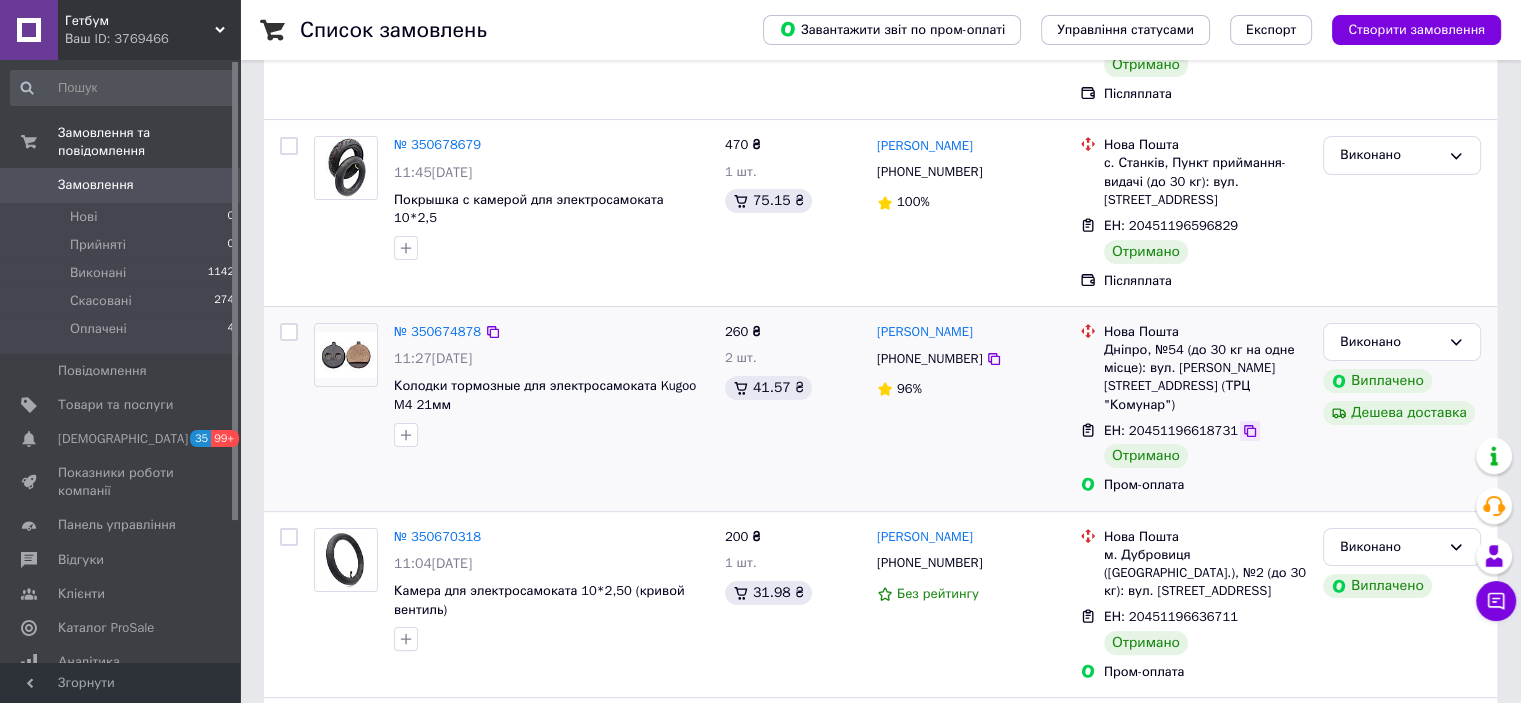 click 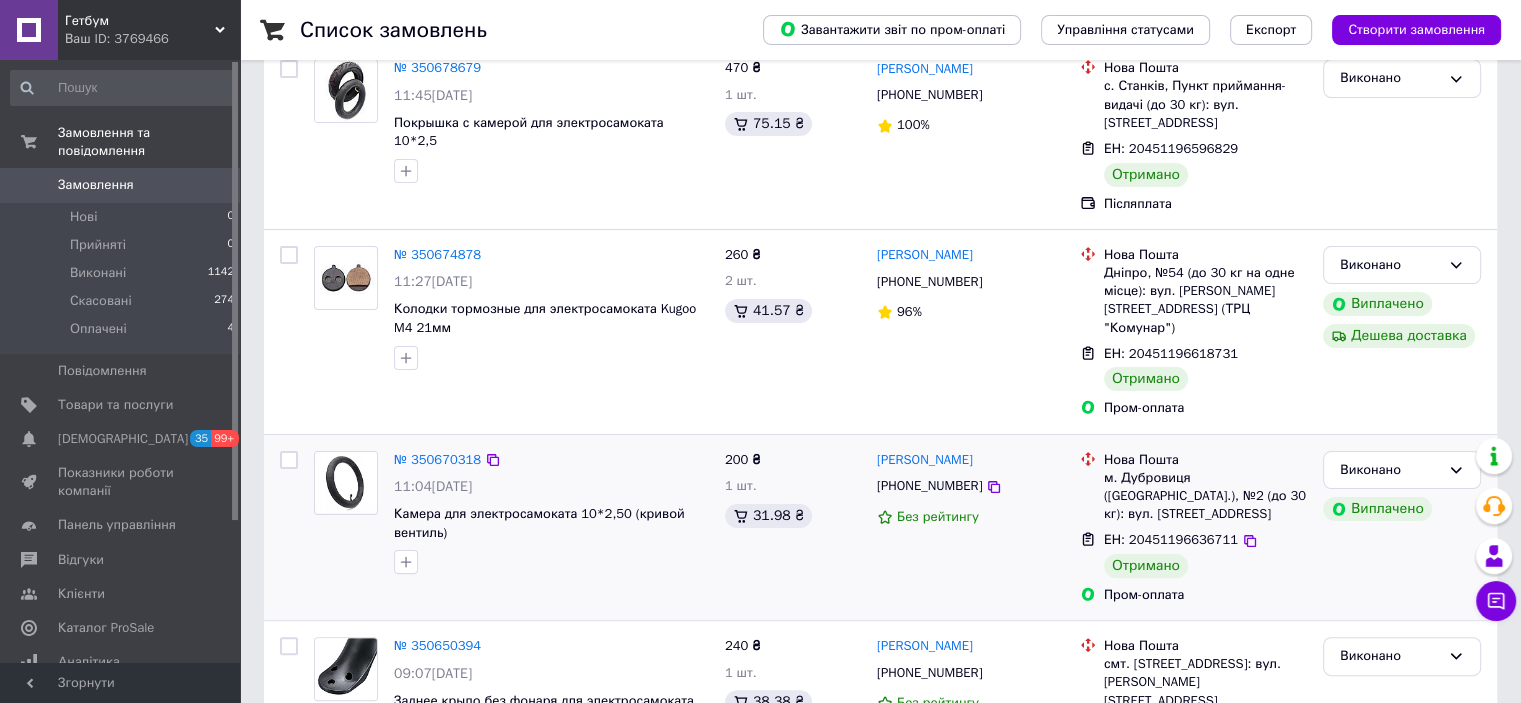 scroll, scrollTop: 400, scrollLeft: 0, axis: vertical 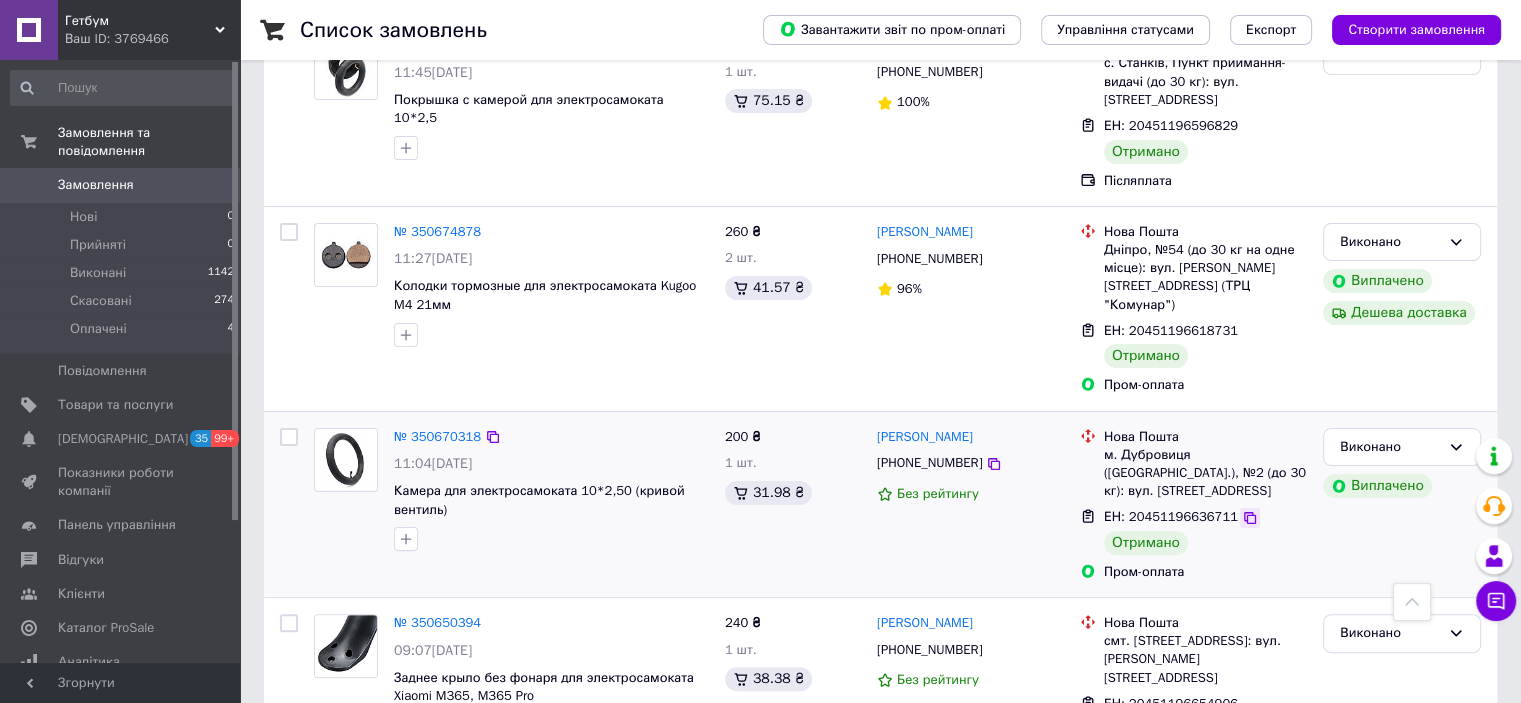 click 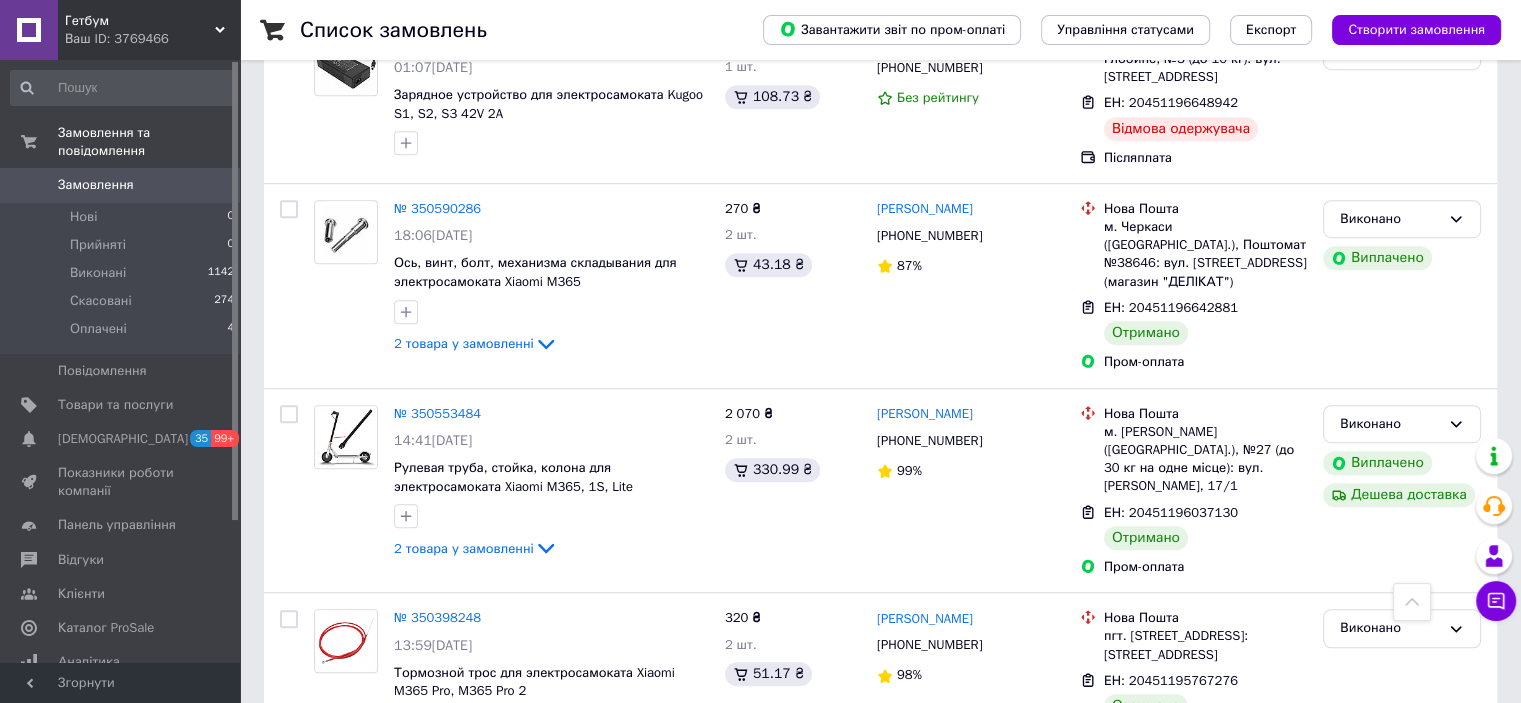 scroll, scrollTop: 1200, scrollLeft: 0, axis: vertical 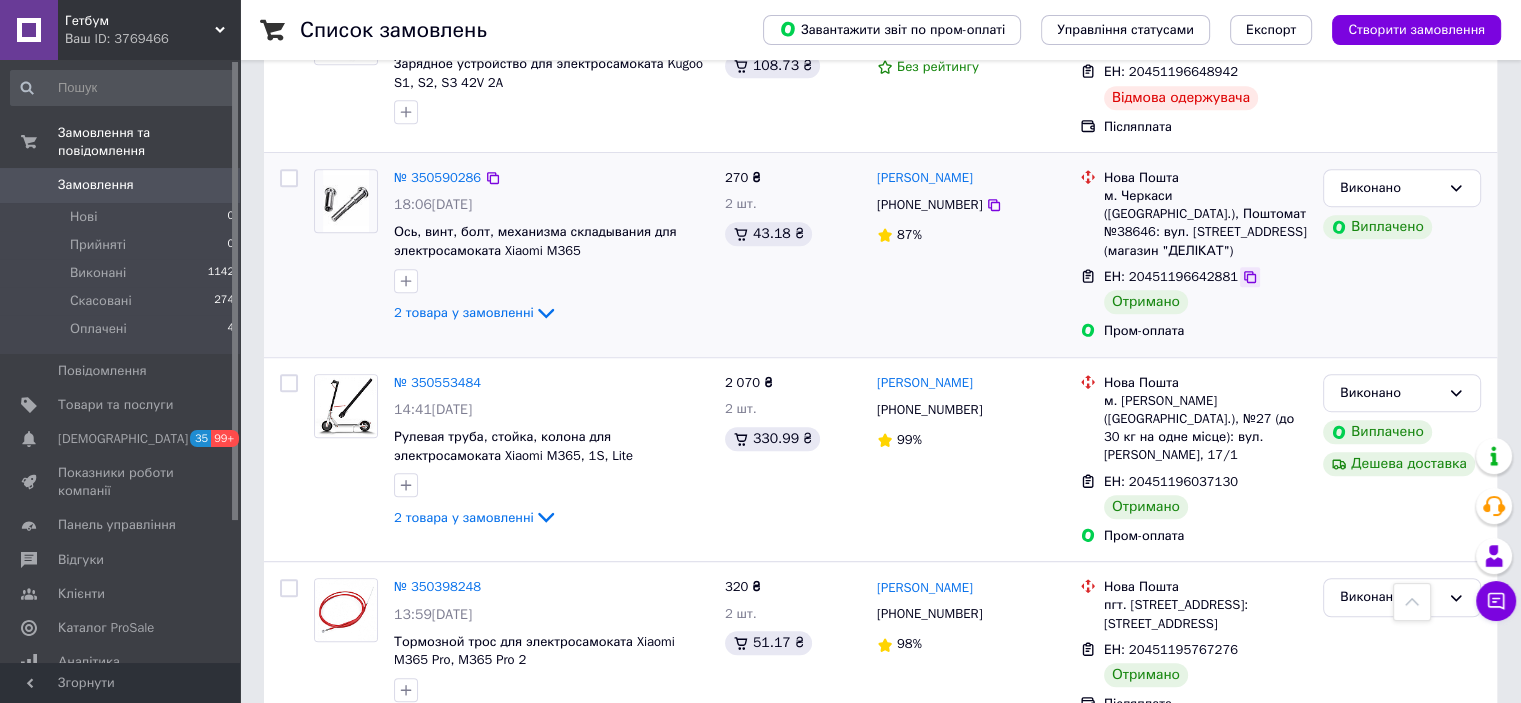 click 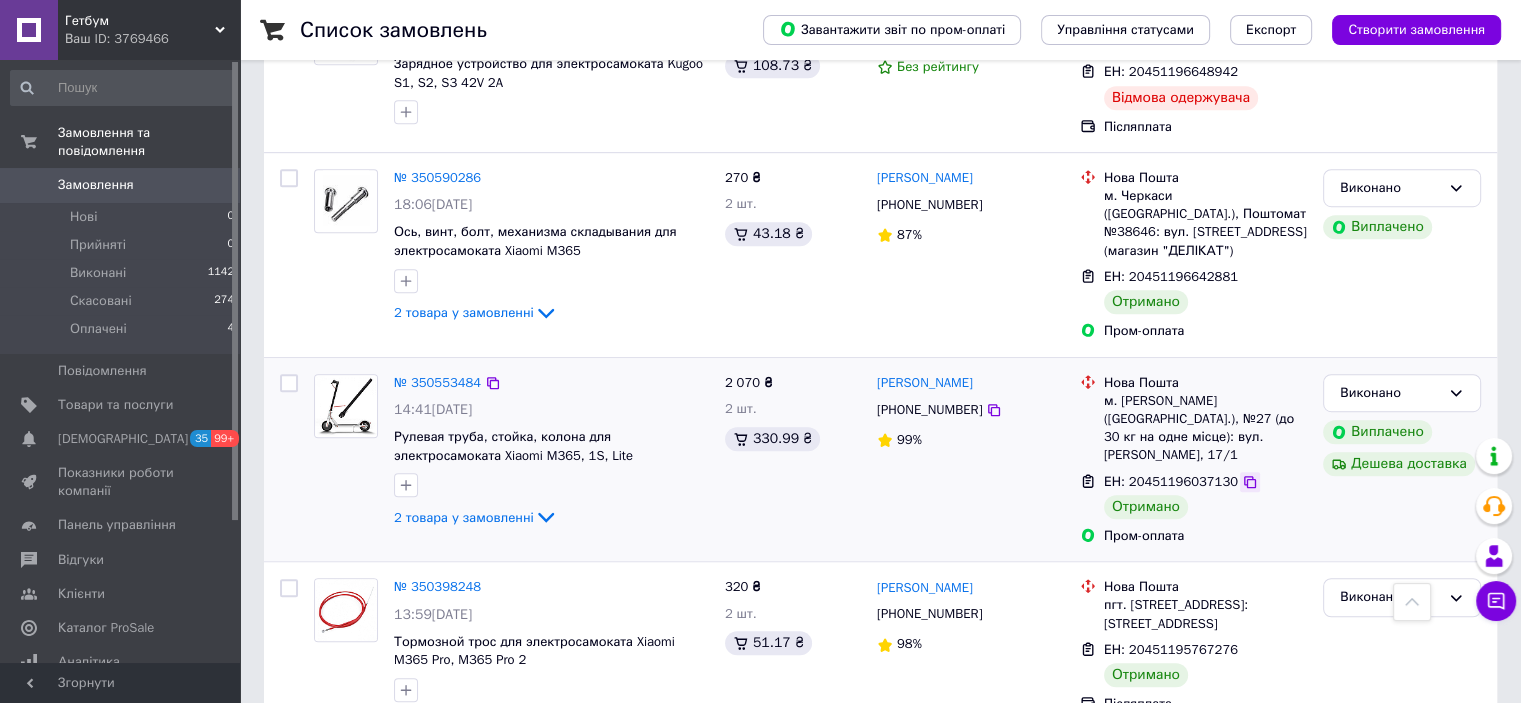 click 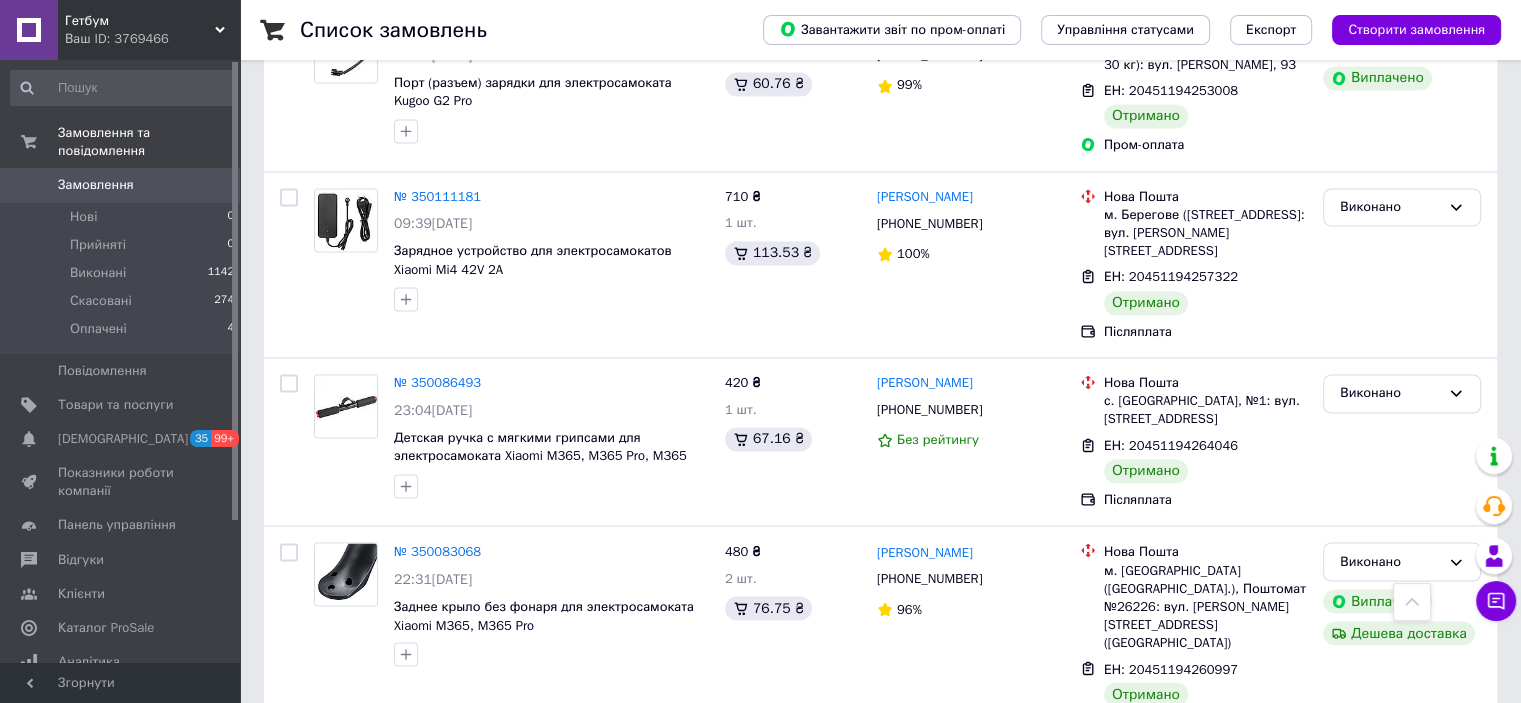 scroll, scrollTop: 3251, scrollLeft: 0, axis: vertical 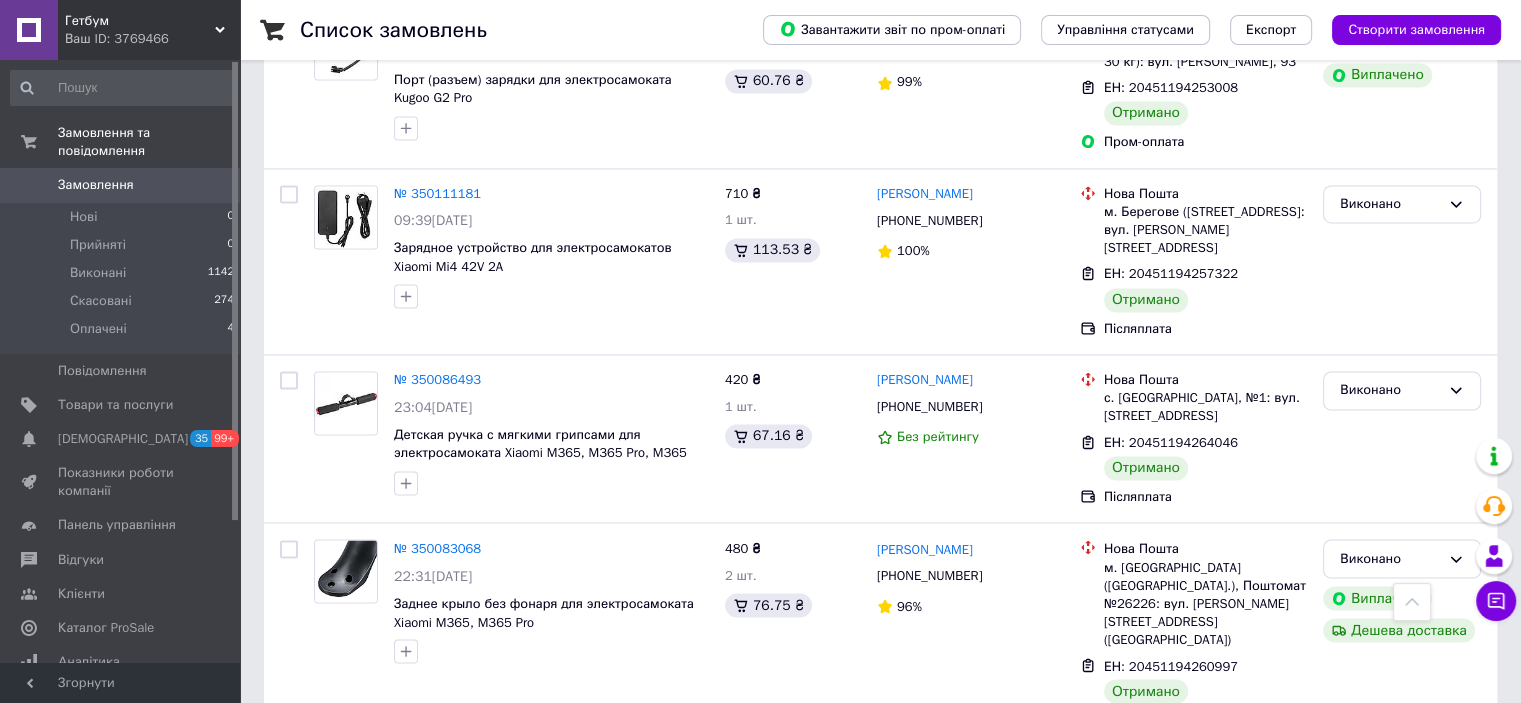 click on "2" at bounding box center (449, 790) 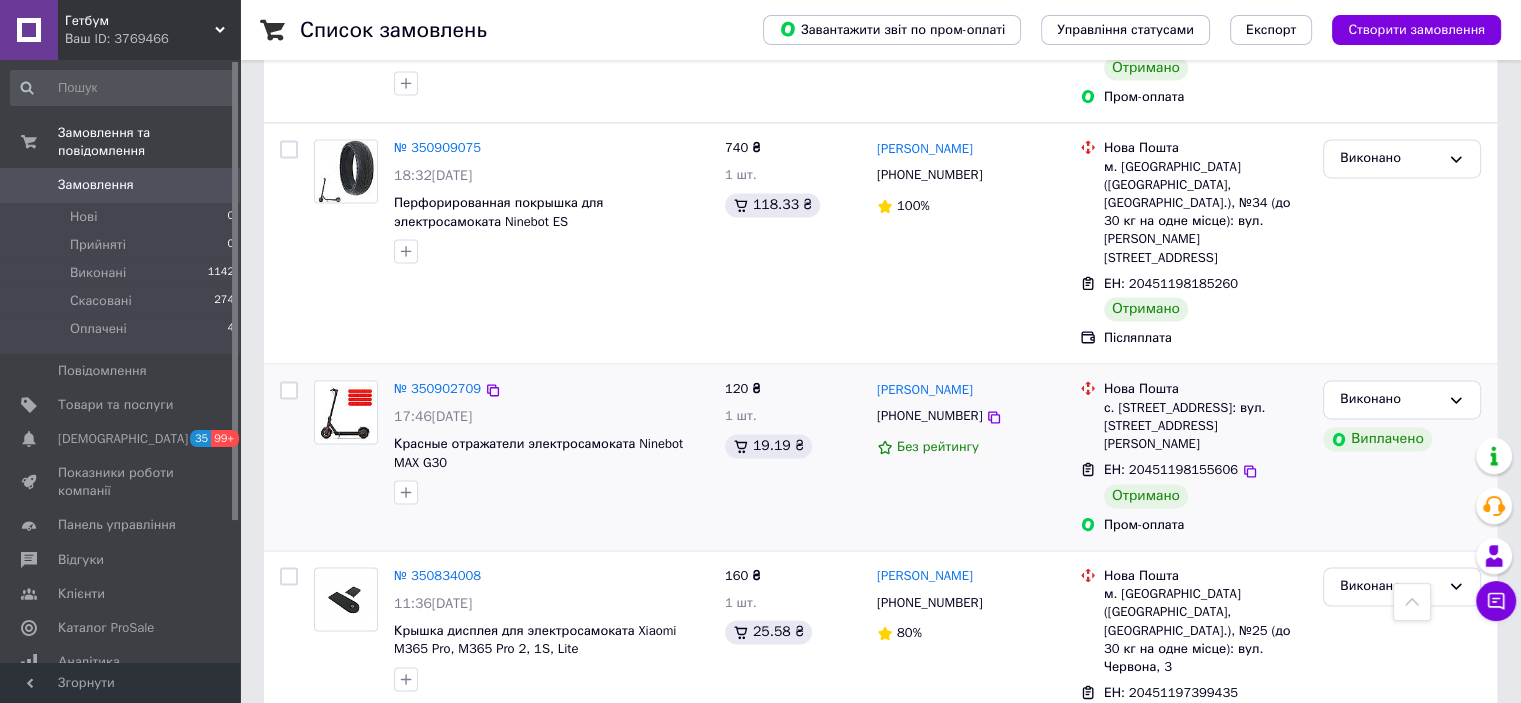scroll, scrollTop: 3217, scrollLeft: 0, axis: vertical 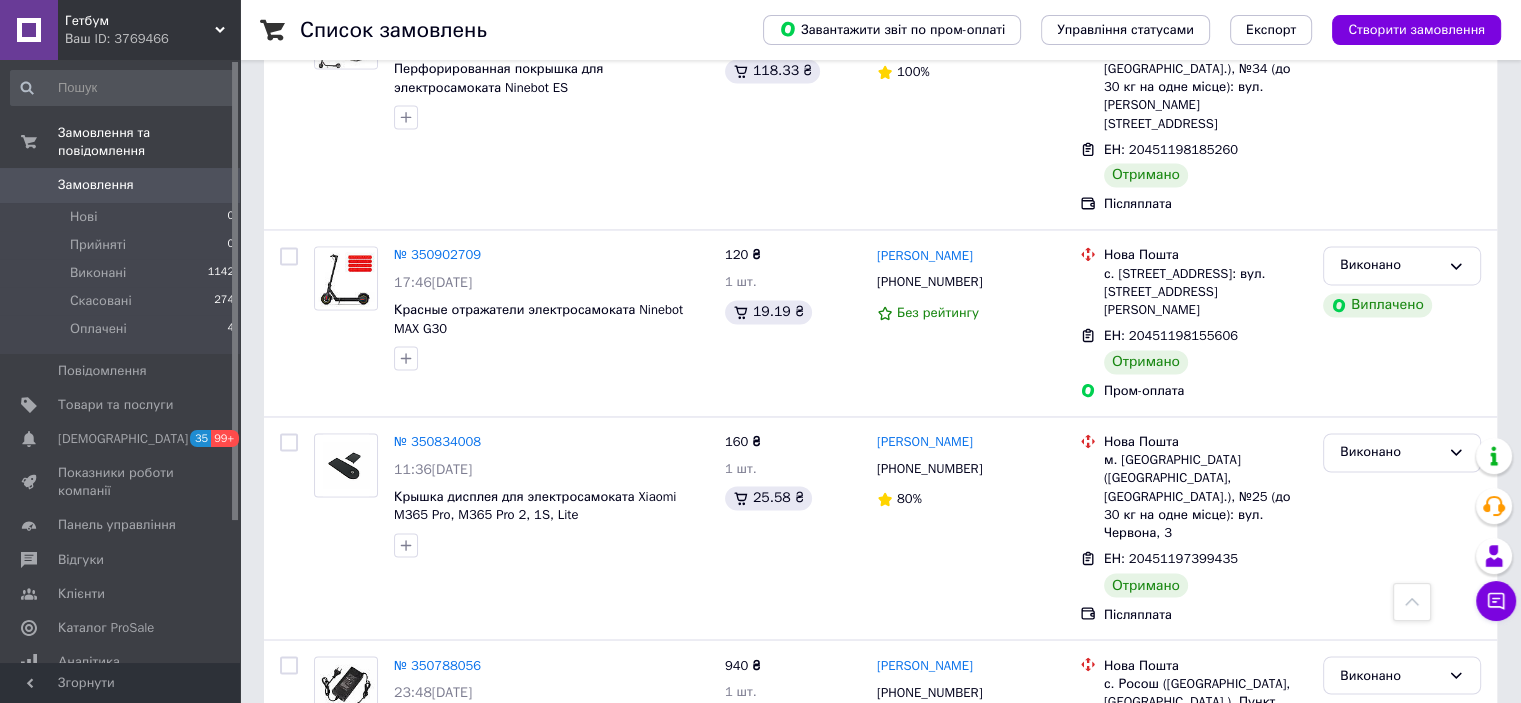 click on "1" at bounding box center (404, 889) 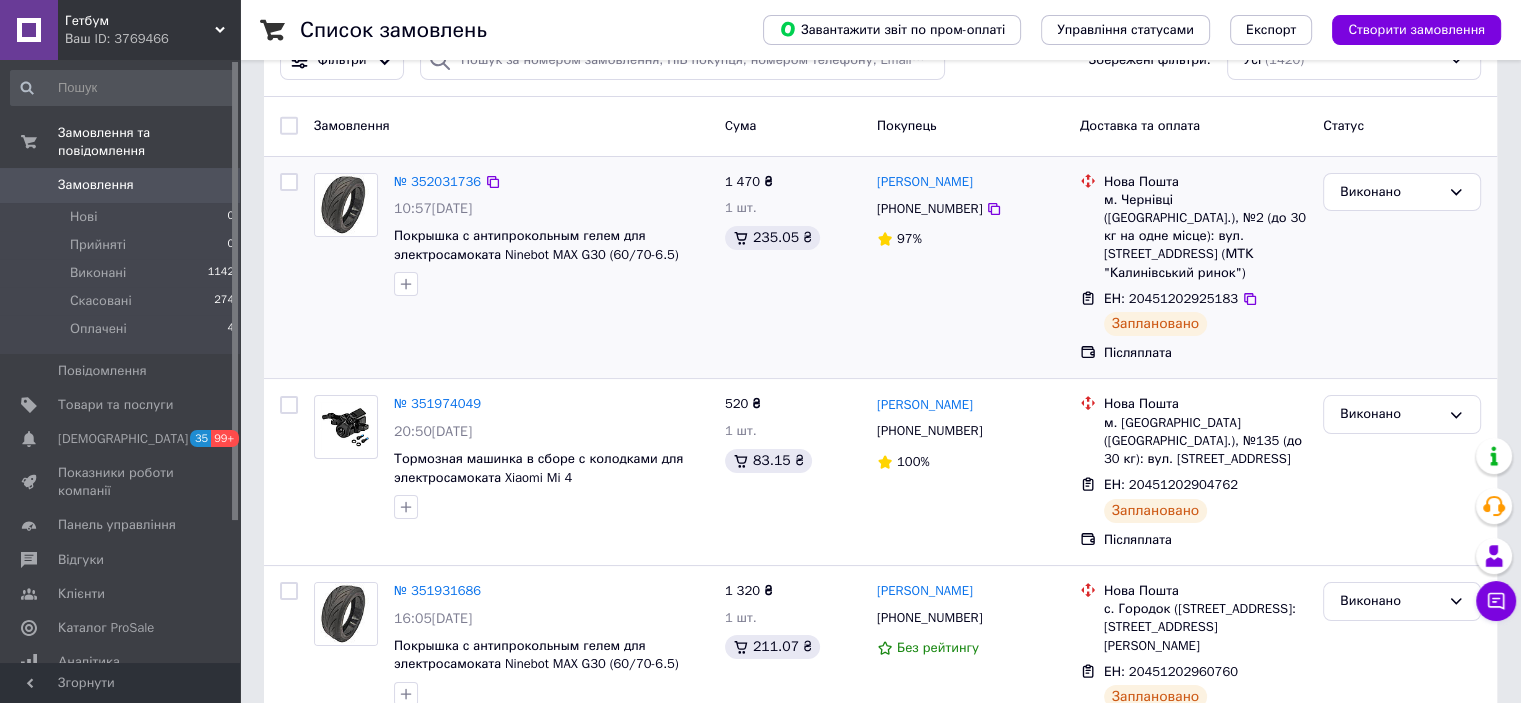 scroll, scrollTop: 0, scrollLeft: 0, axis: both 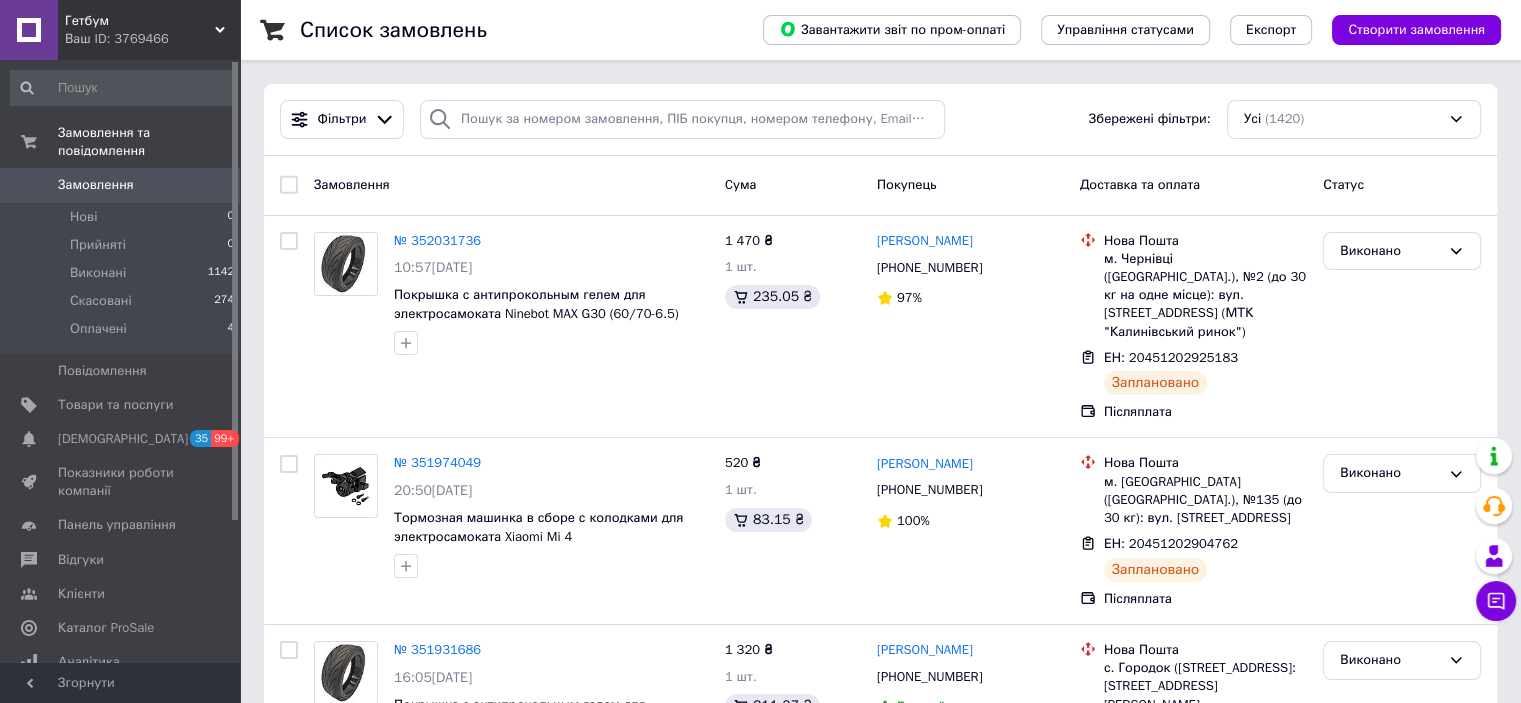 click on "Замовлення" at bounding box center [96, 185] 